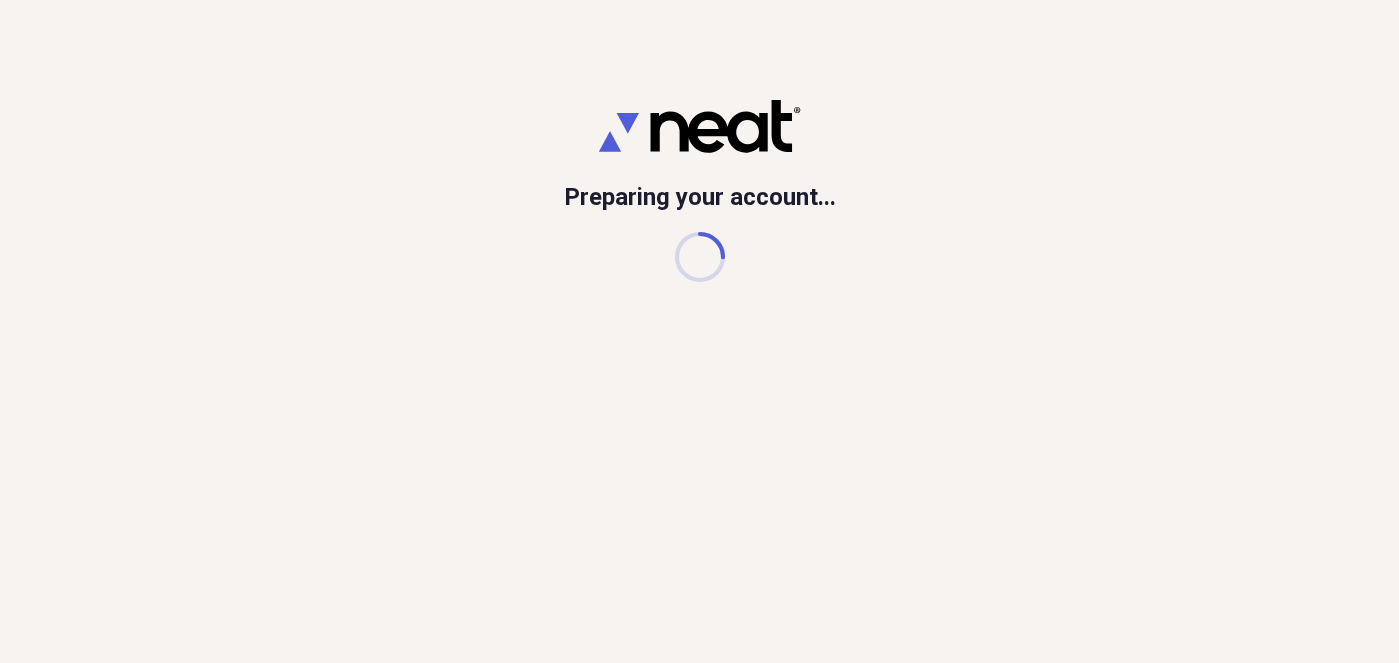 scroll, scrollTop: 0, scrollLeft: 0, axis: both 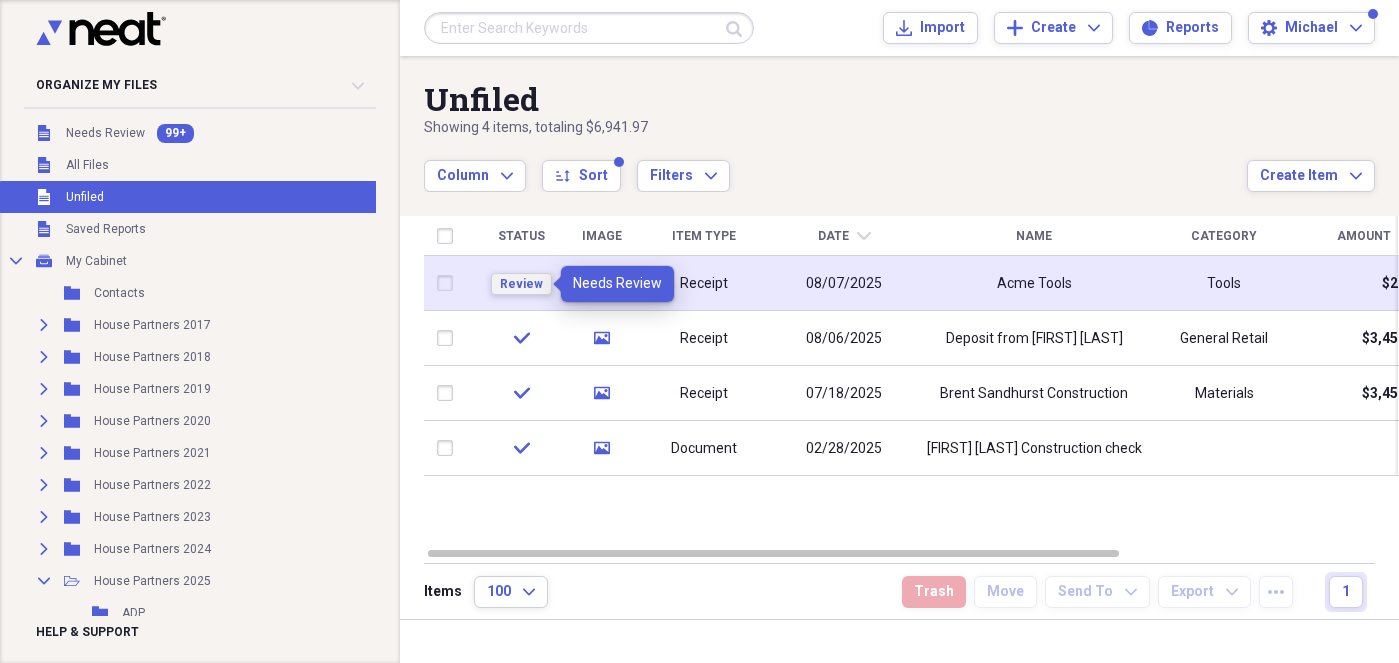 click on "Review" at bounding box center (521, 284) 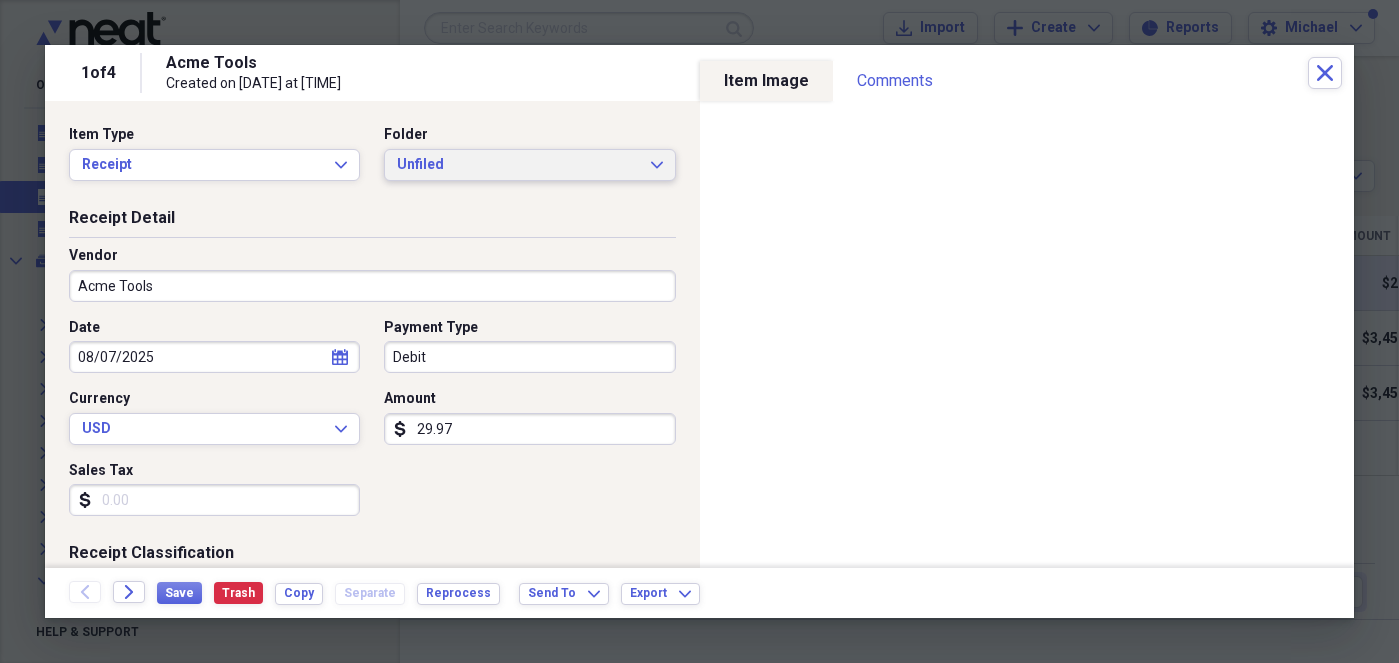 click on "Unfiled" at bounding box center (517, 165) 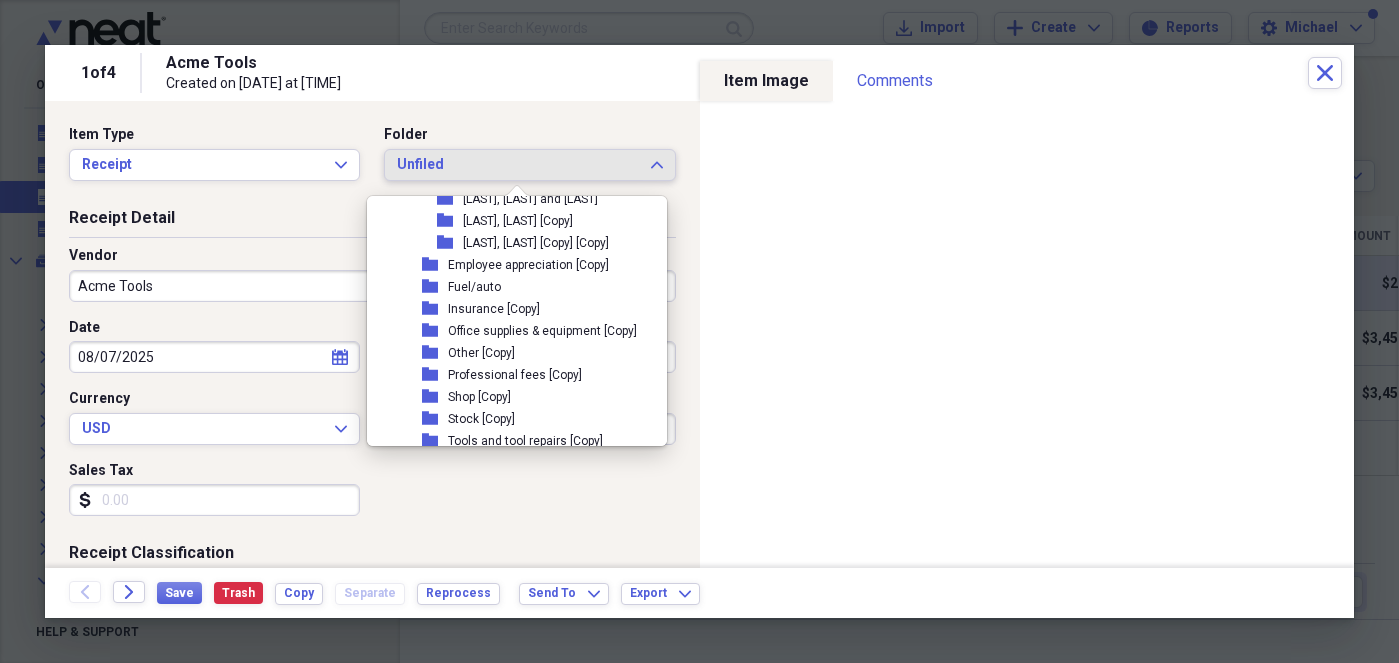scroll, scrollTop: 2026, scrollLeft: 0, axis: vertical 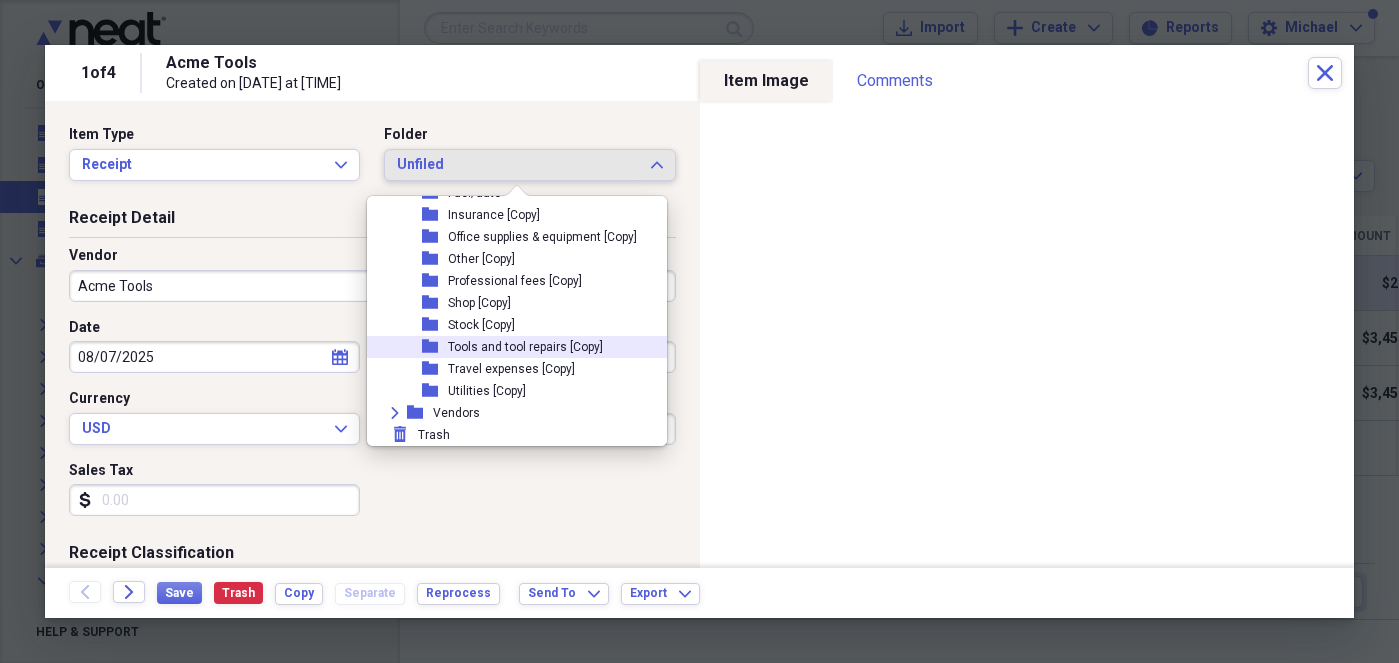 click on "Tools and tool repairs [Copy]" at bounding box center (525, 347) 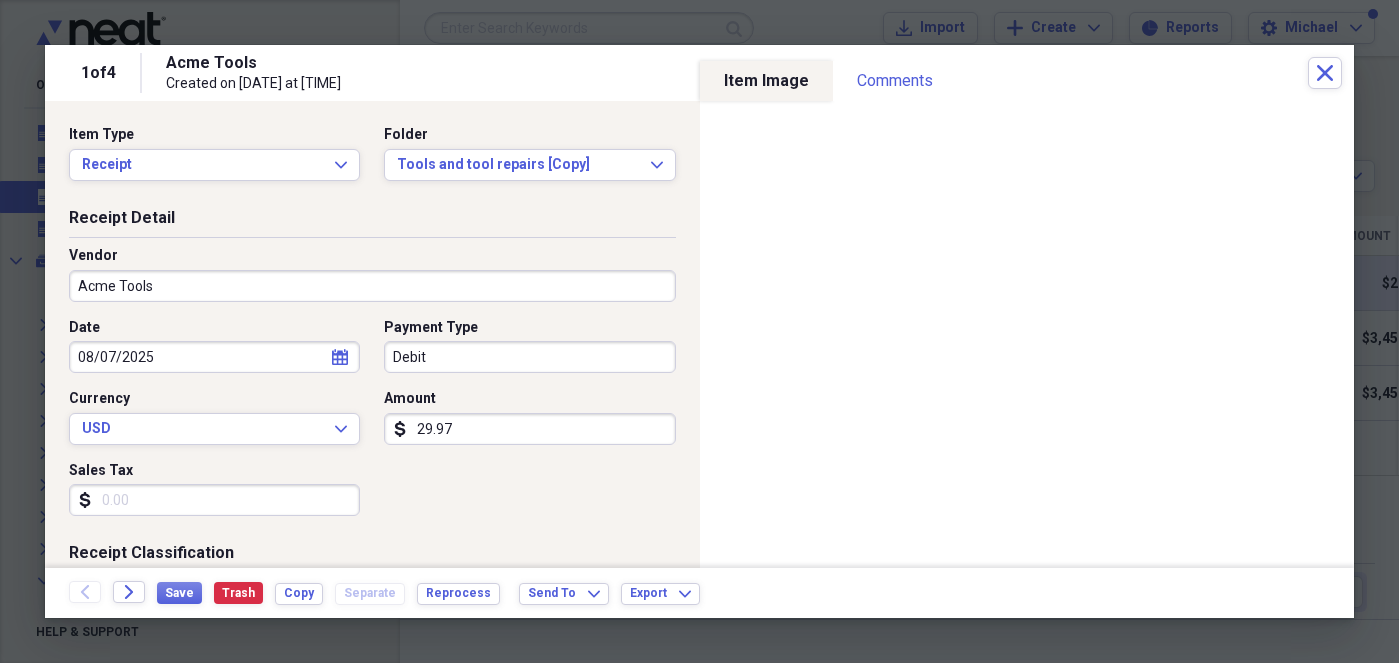 drag, startPoint x: 471, startPoint y: 411, endPoint x: 471, endPoint y: 422, distance: 11 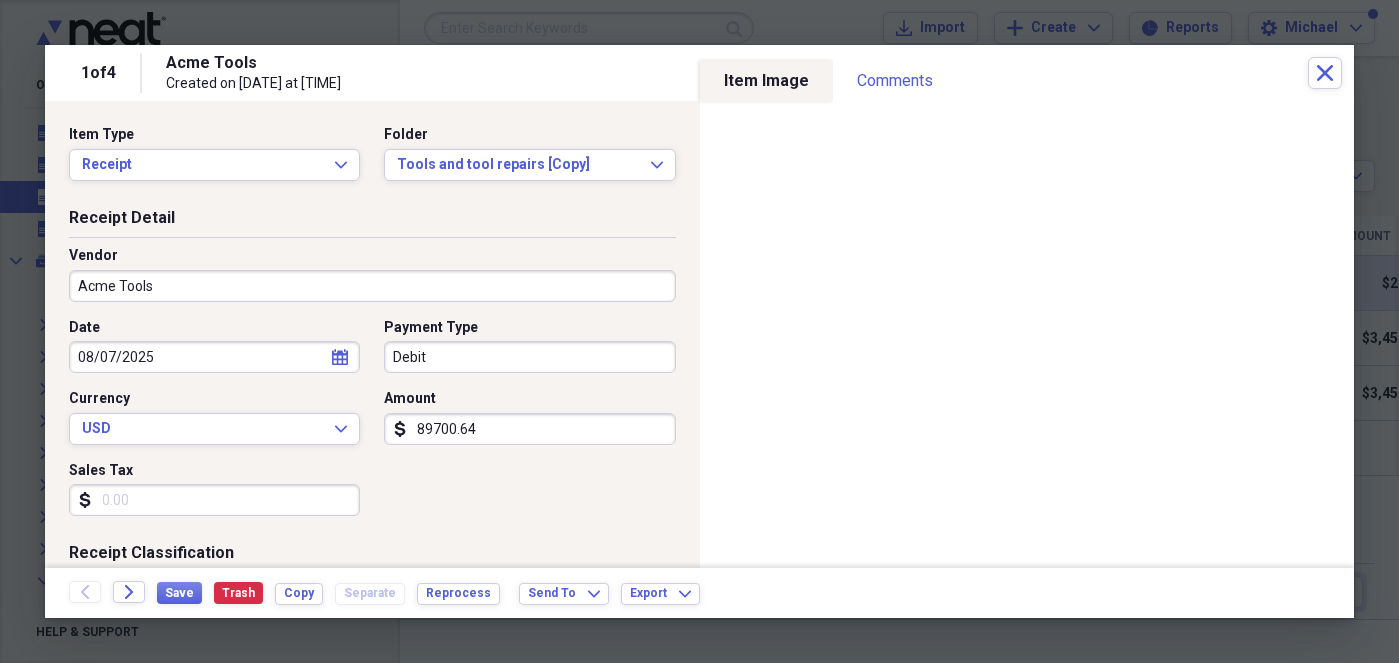 type on "[NUMBER]" 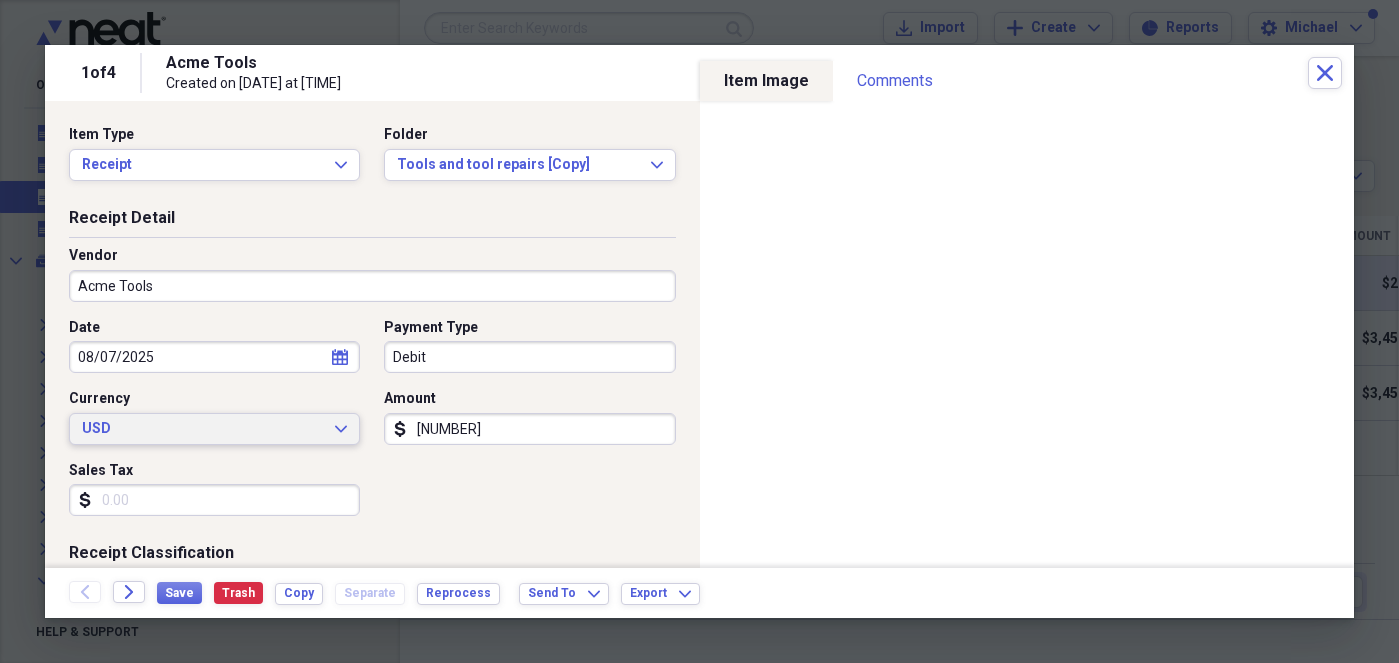 drag, startPoint x: 493, startPoint y: 428, endPoint x: 330, endPoint y: 439, distance: 163.37074 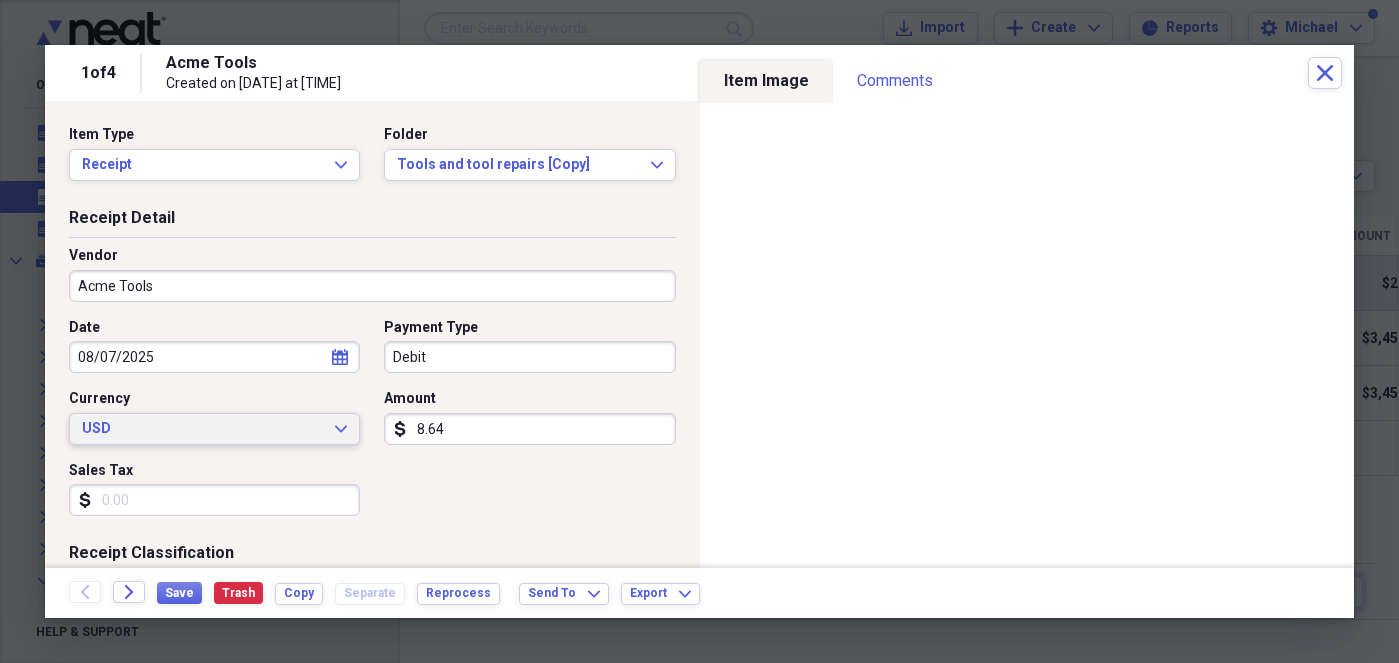 type on "86.44" 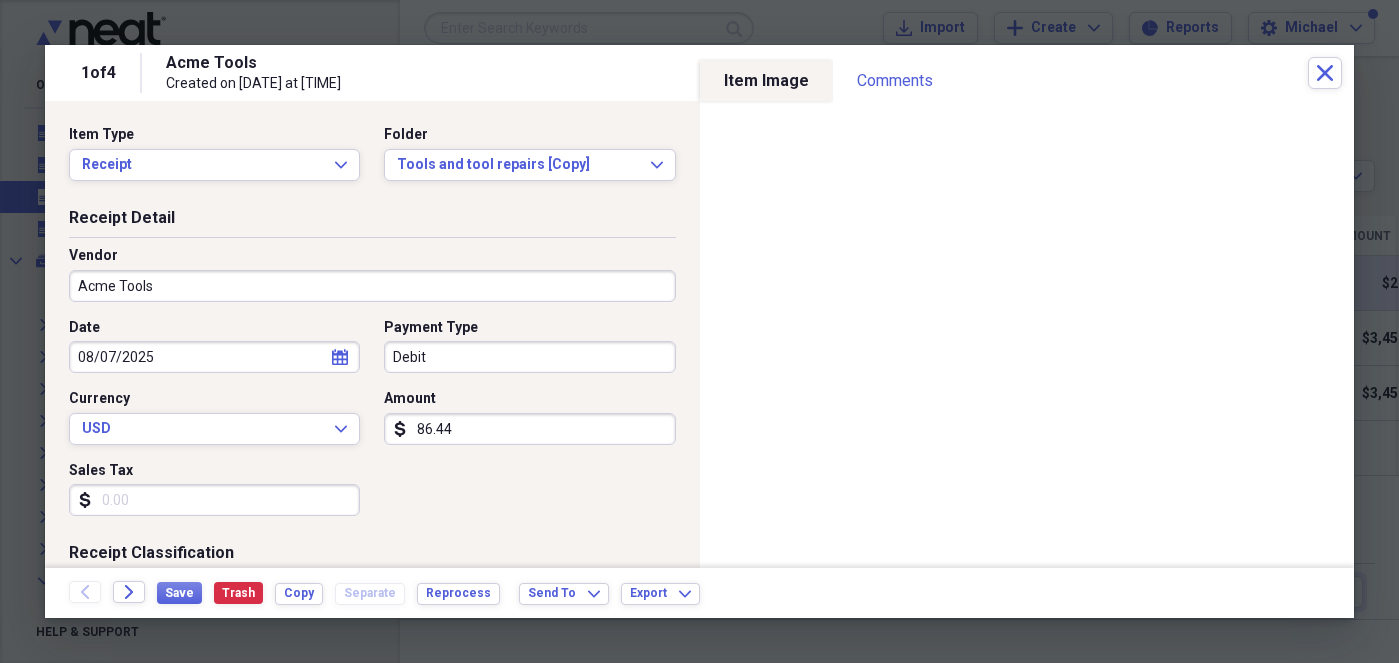 click on "Sales Tax" at bounding box center (214, 500) 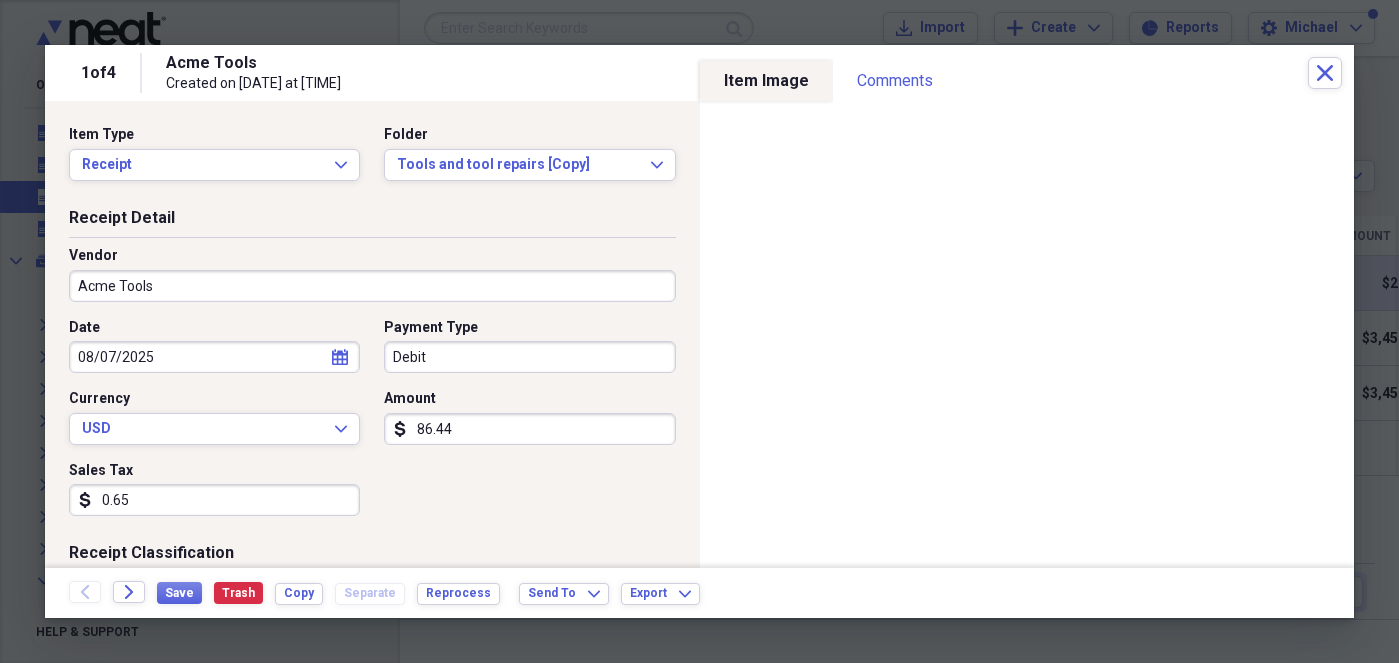 type on "6.50" 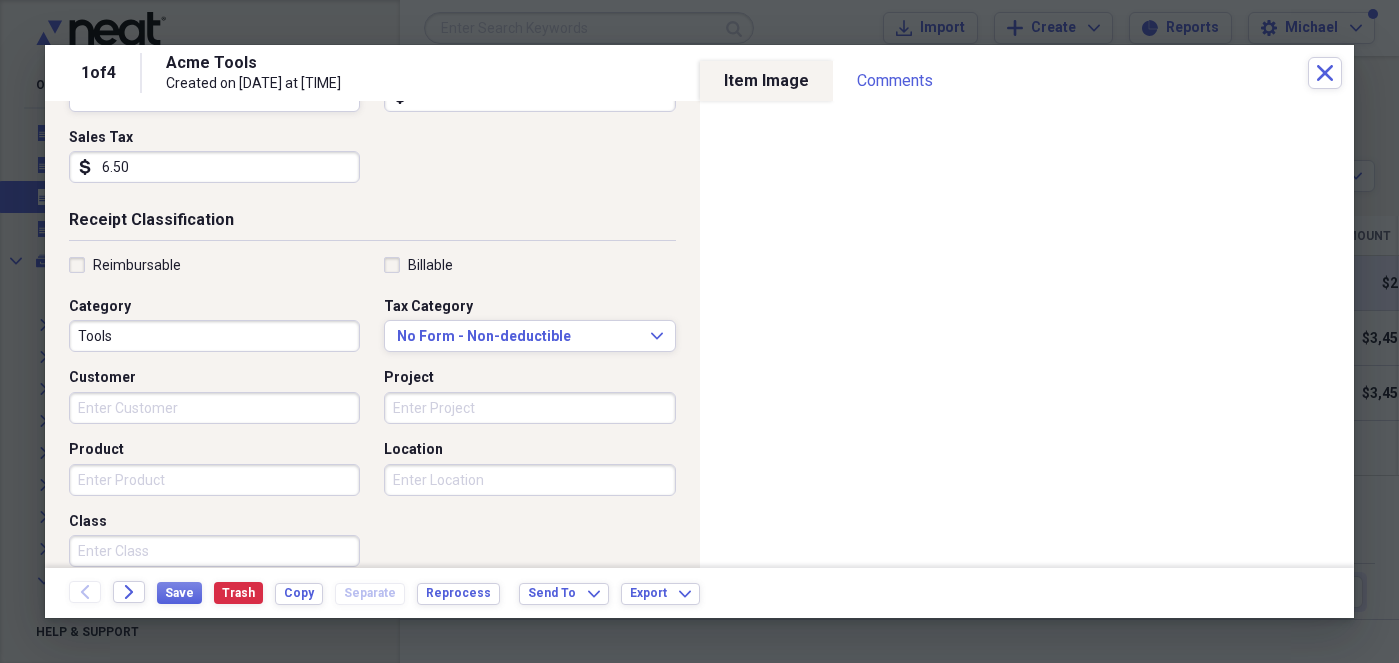 scroll, scrollTop: 342, scrollLeft: 0, axis: vertical 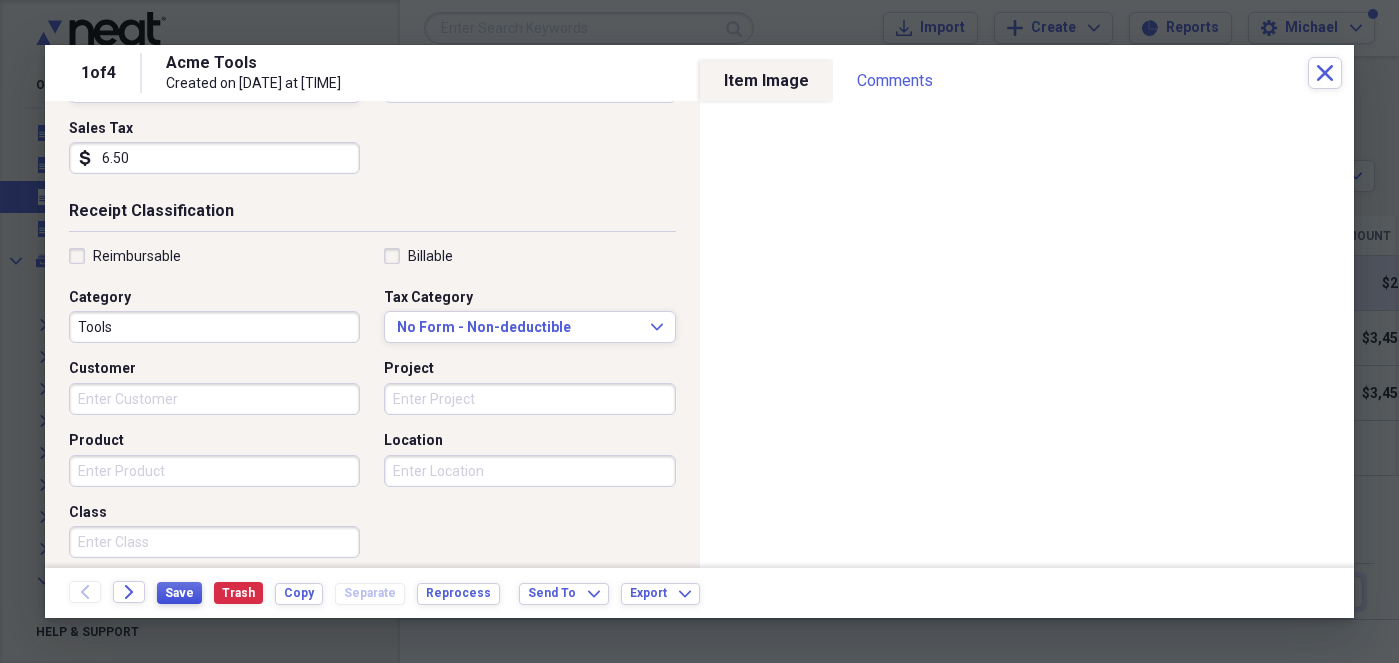 click on "Save" at bounding box center (179, 593) 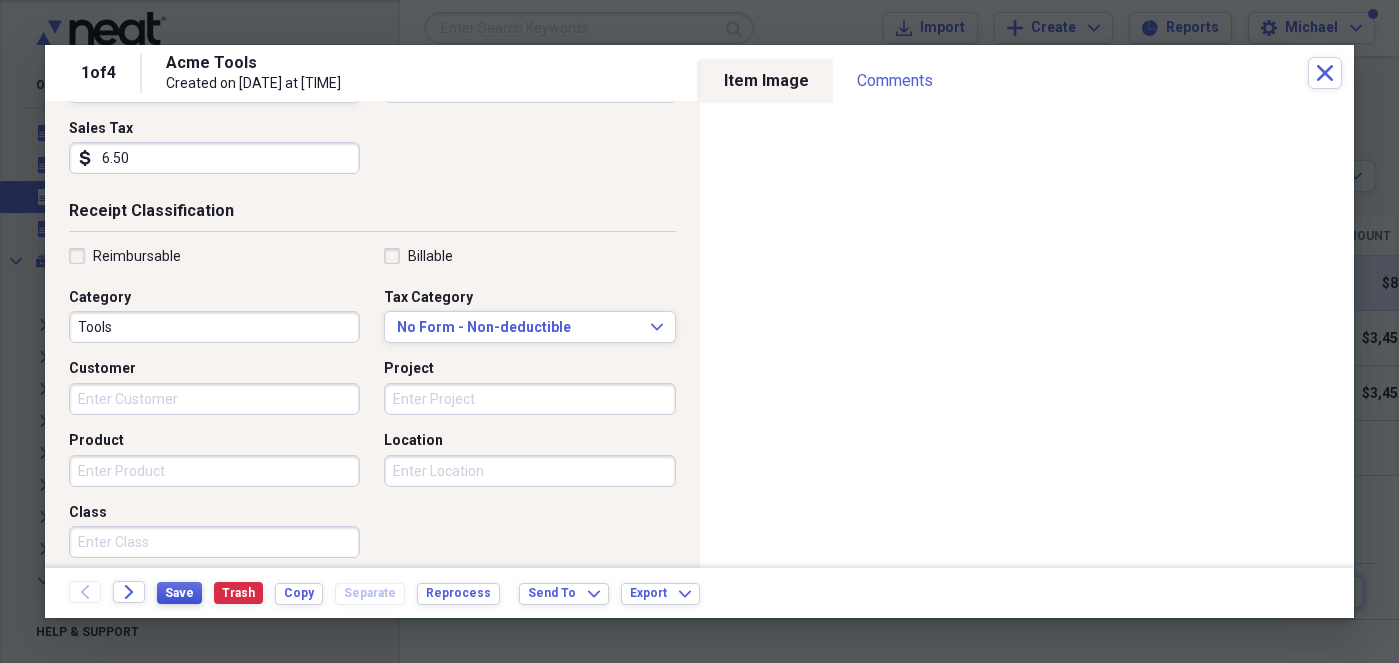 click on "Save" at bounding box center [179, 593] 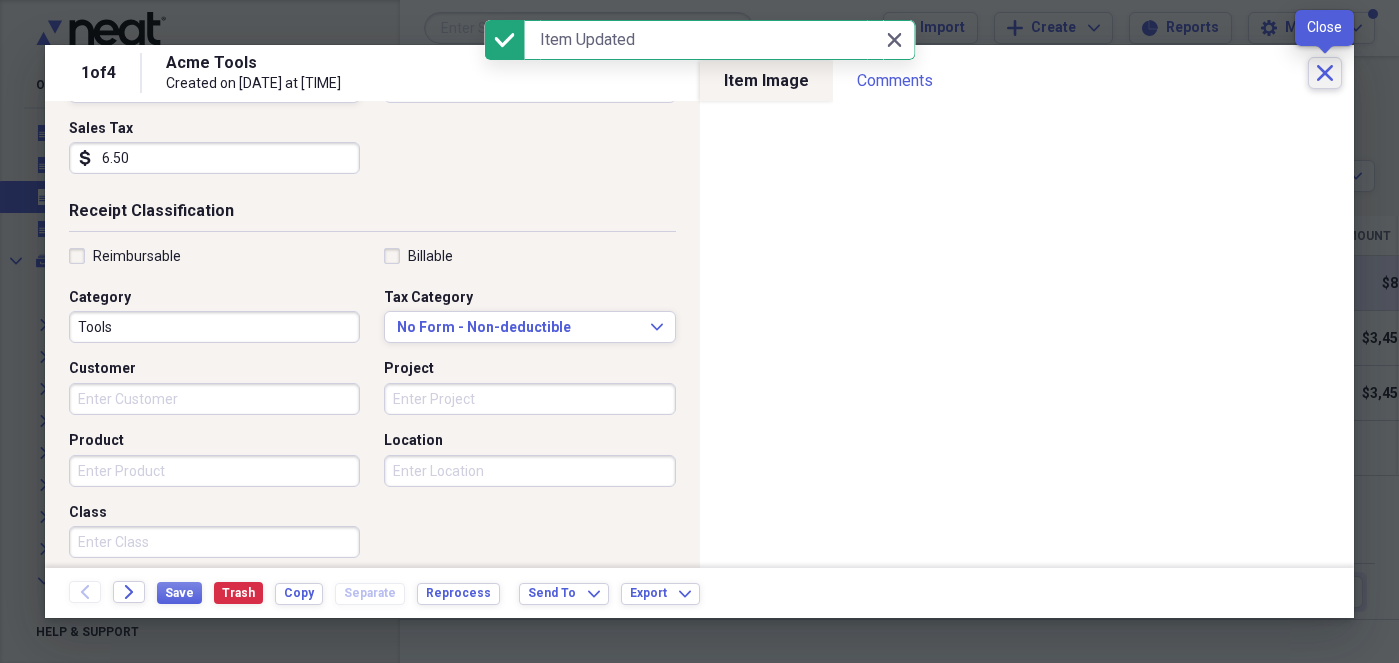 click 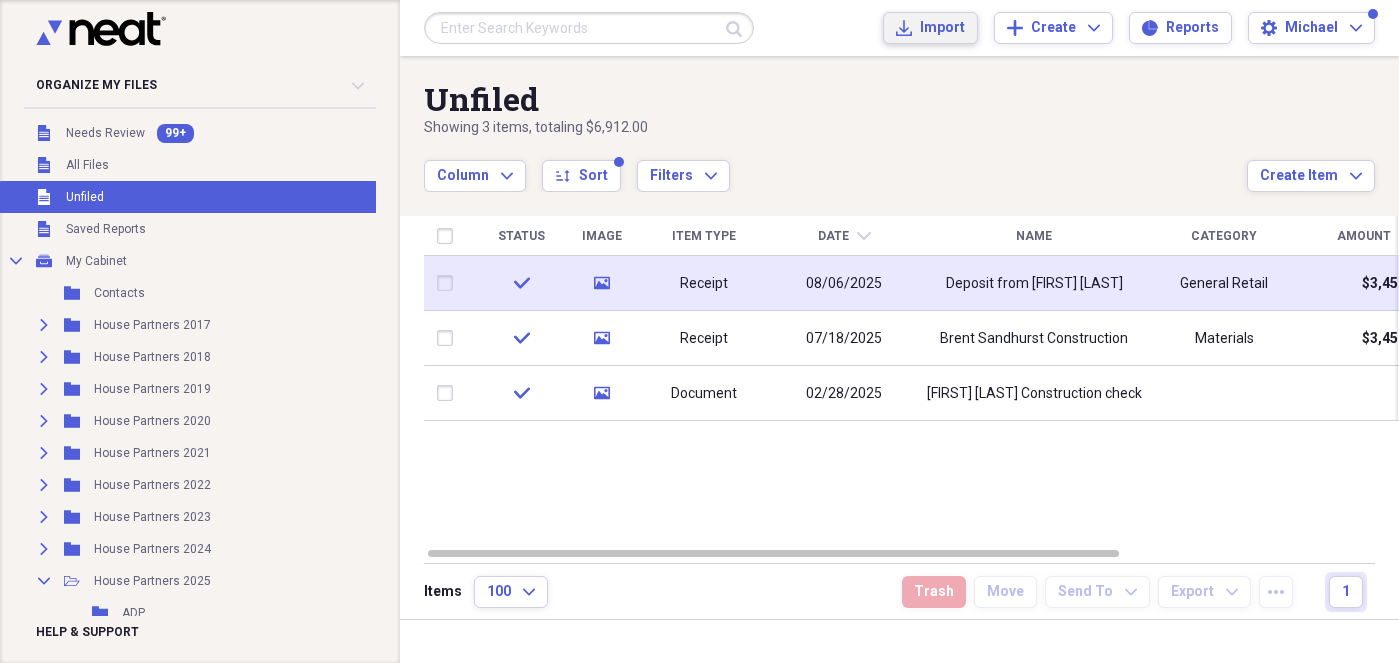 click on "Import" at bounding box center (942, 28) 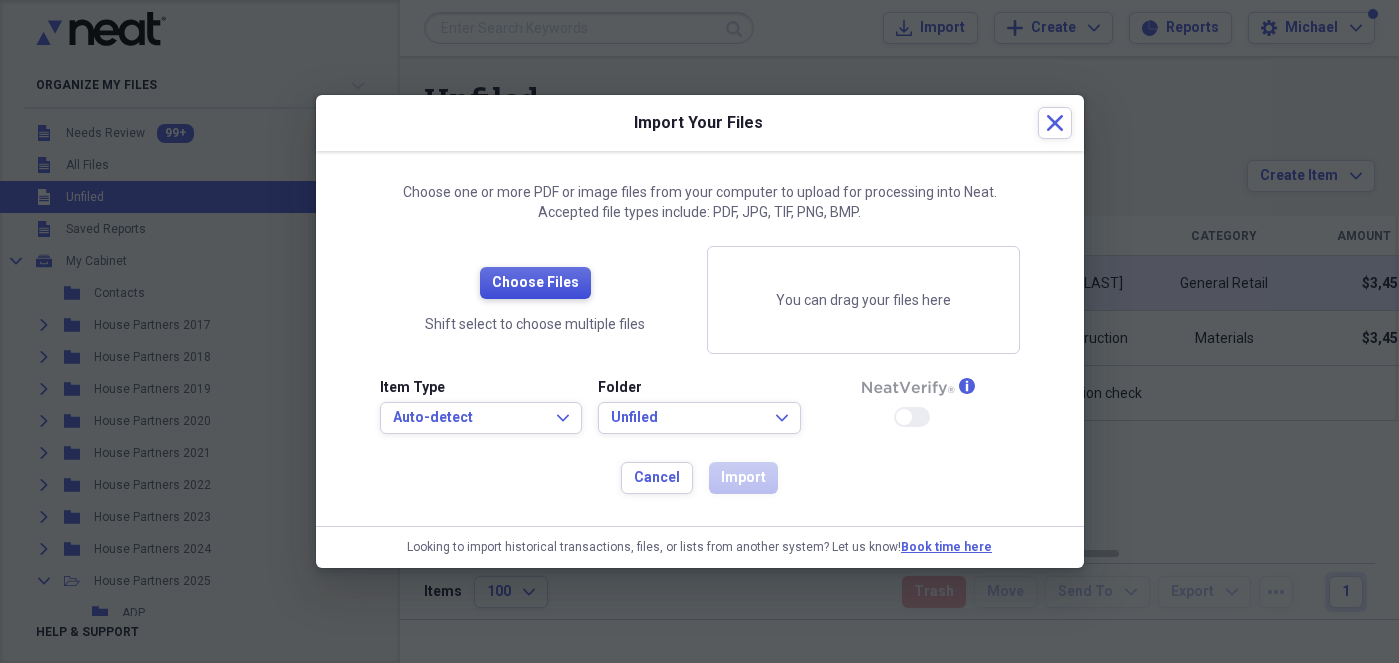 click on "Choose Files" at bounding box center (535, 283) 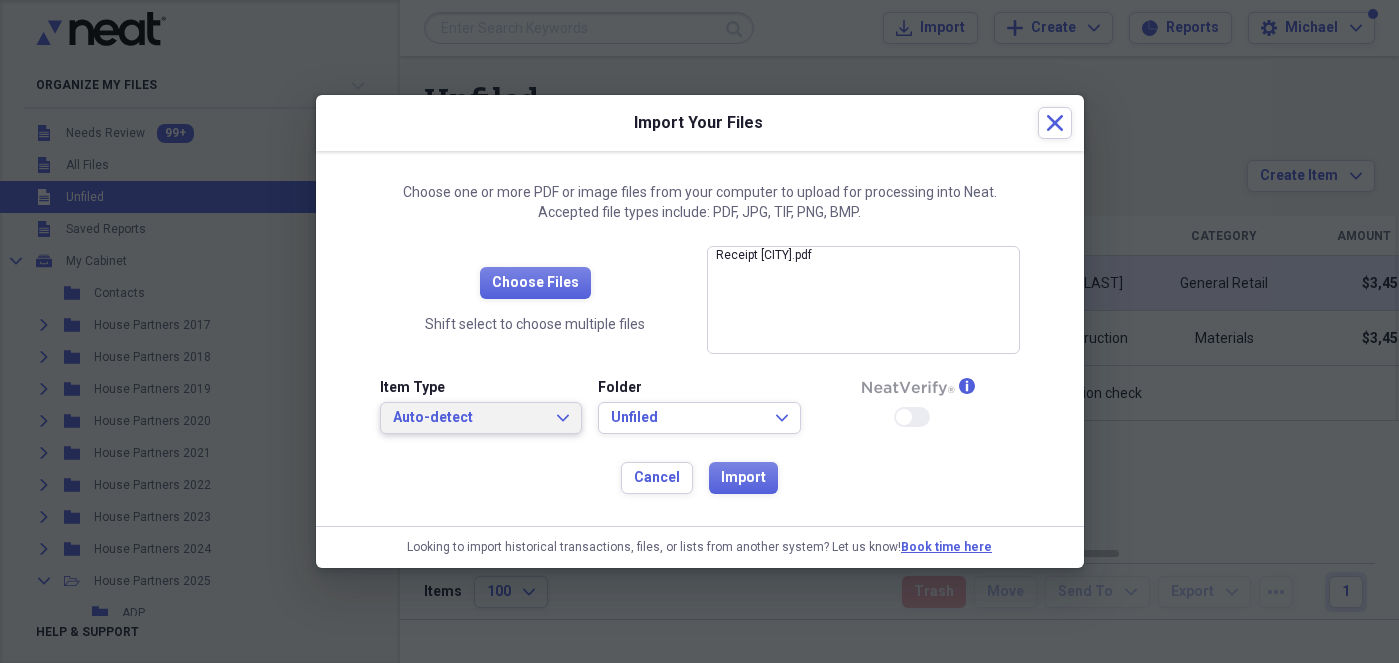 click on "Auto-detect" at bounding box center (469, 418) 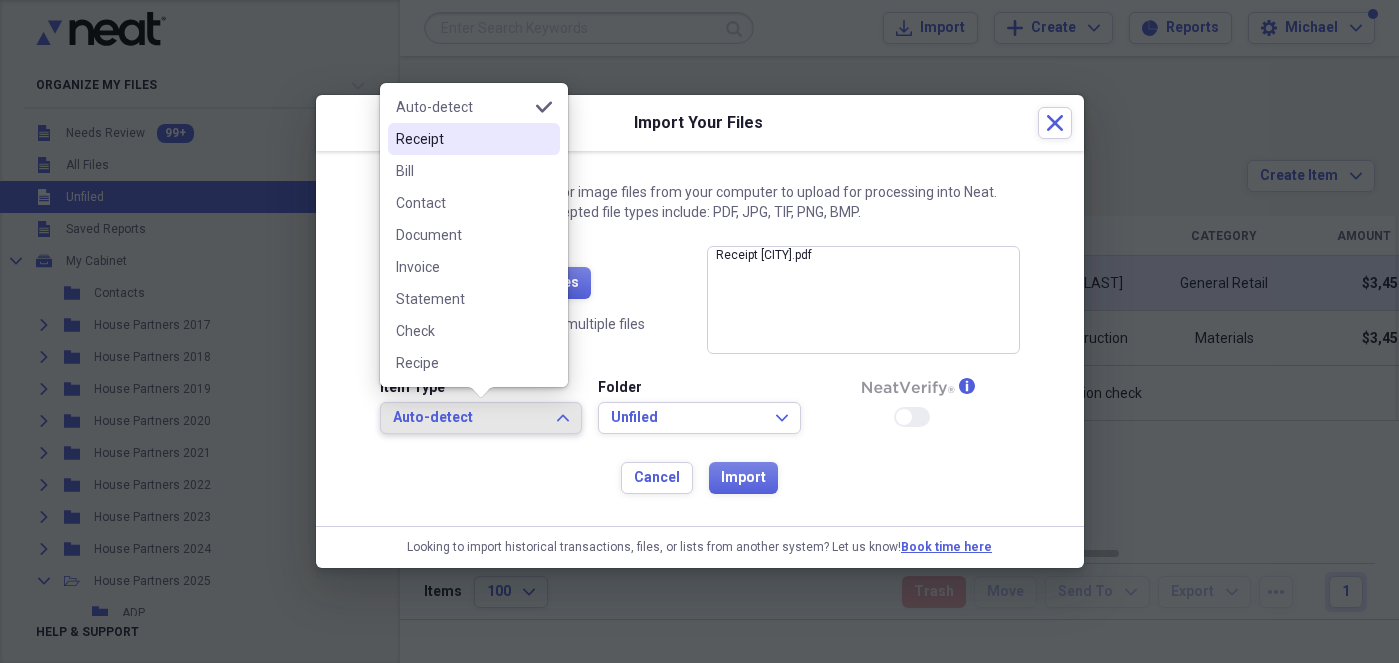 click on "Receipt" at bounding box center [462, 139] 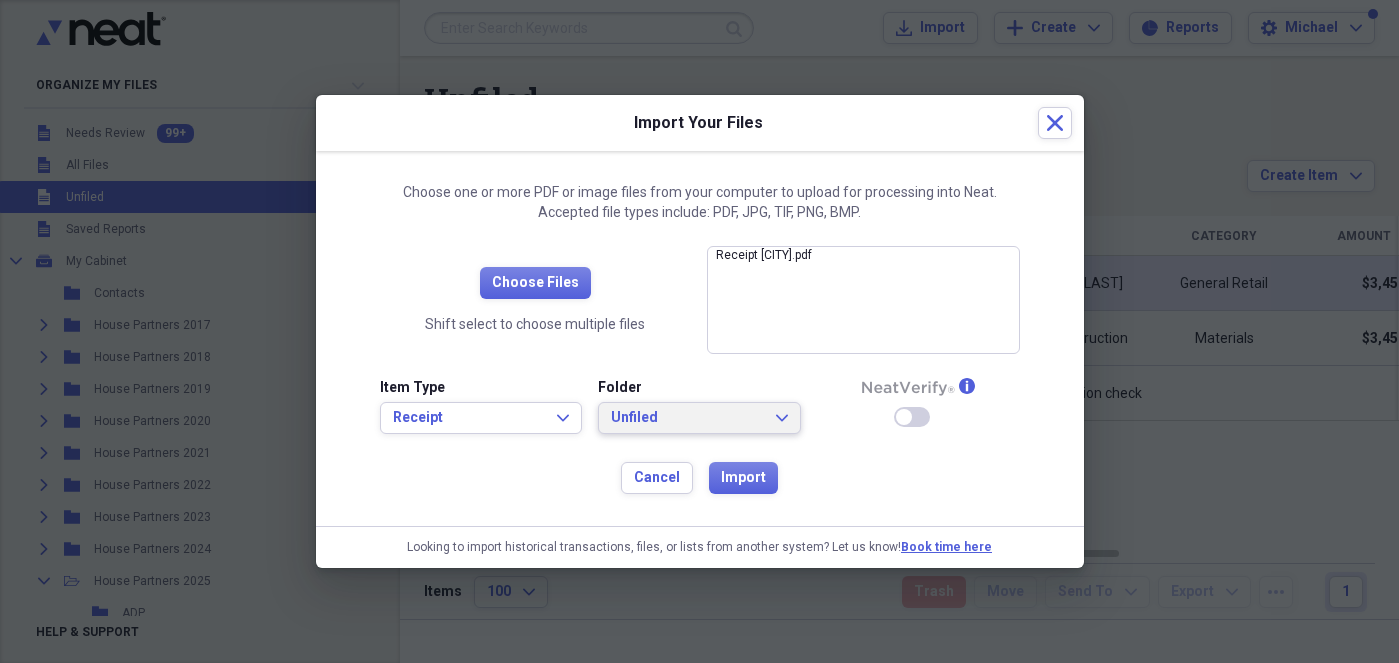 click on "Unfiled Expand" at bounding box center [699, 418] 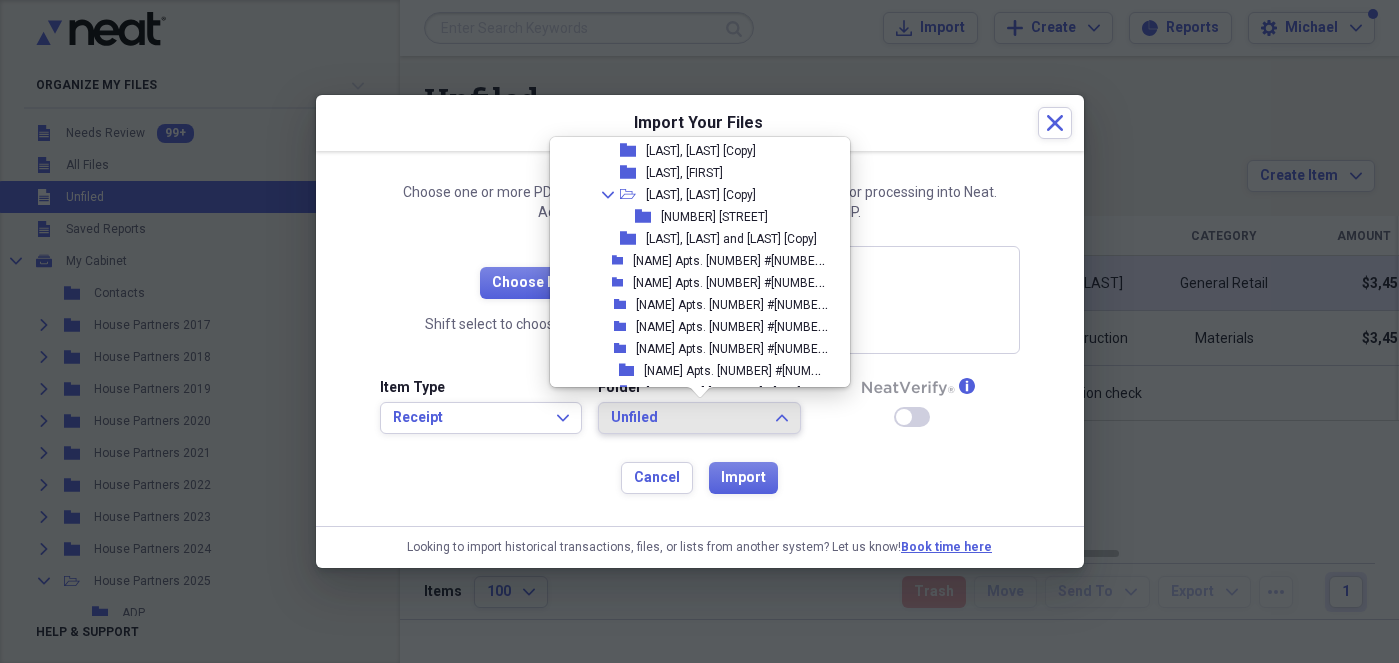 scroll, scrollTop: 947, scrollLeft: 0, axis: vertical 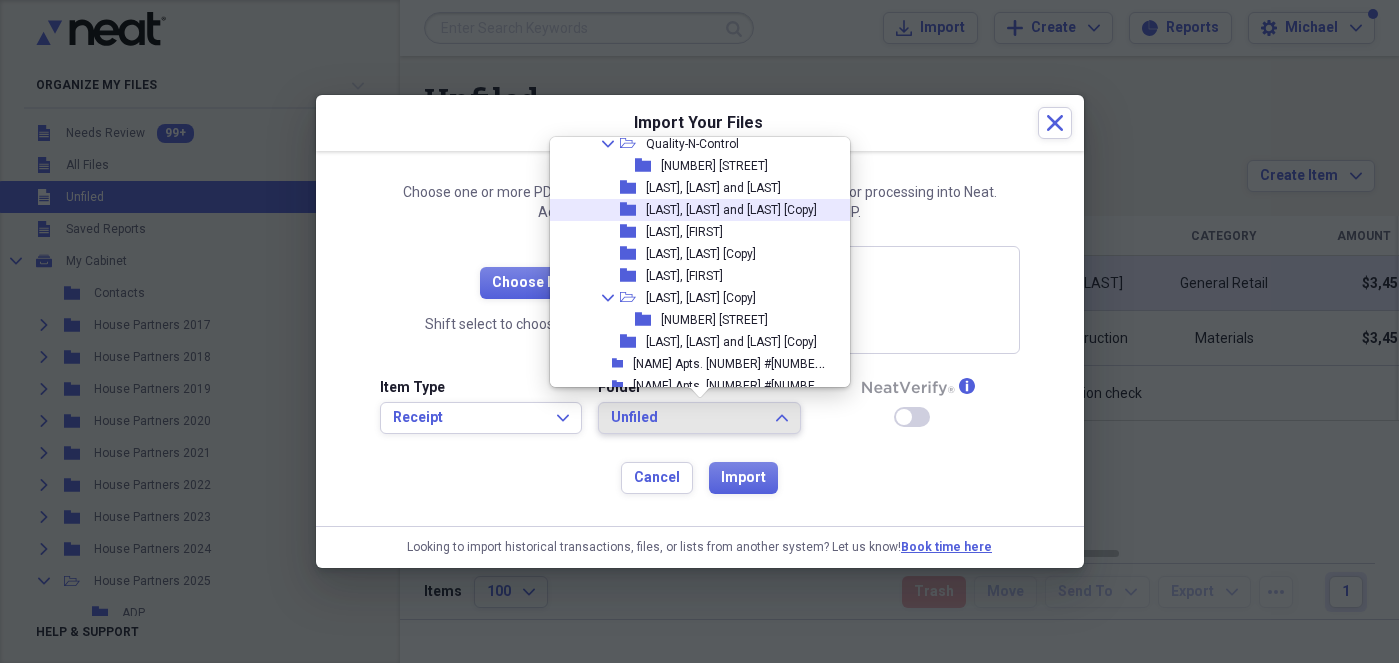 click on "[LAST], [LAST] and [LAST] [Copy]" at bounding box center [731, 210] 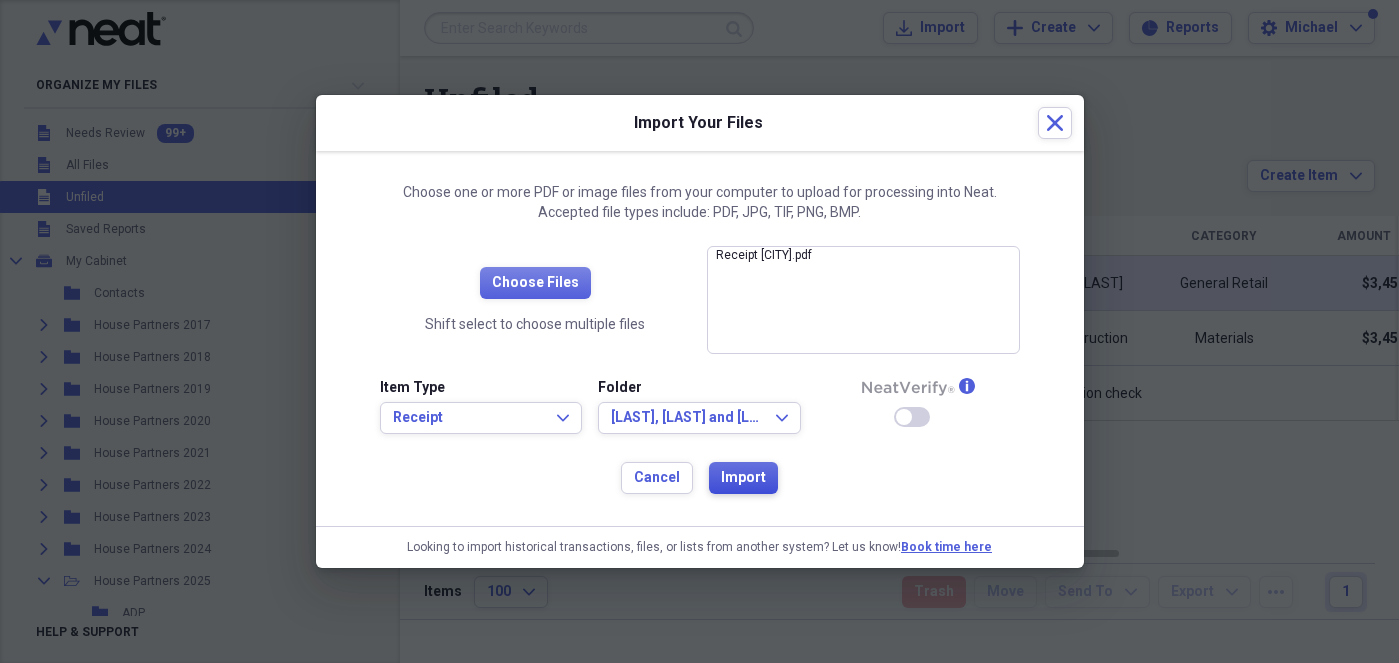 click on "Import" at bounding box center (743, 478) 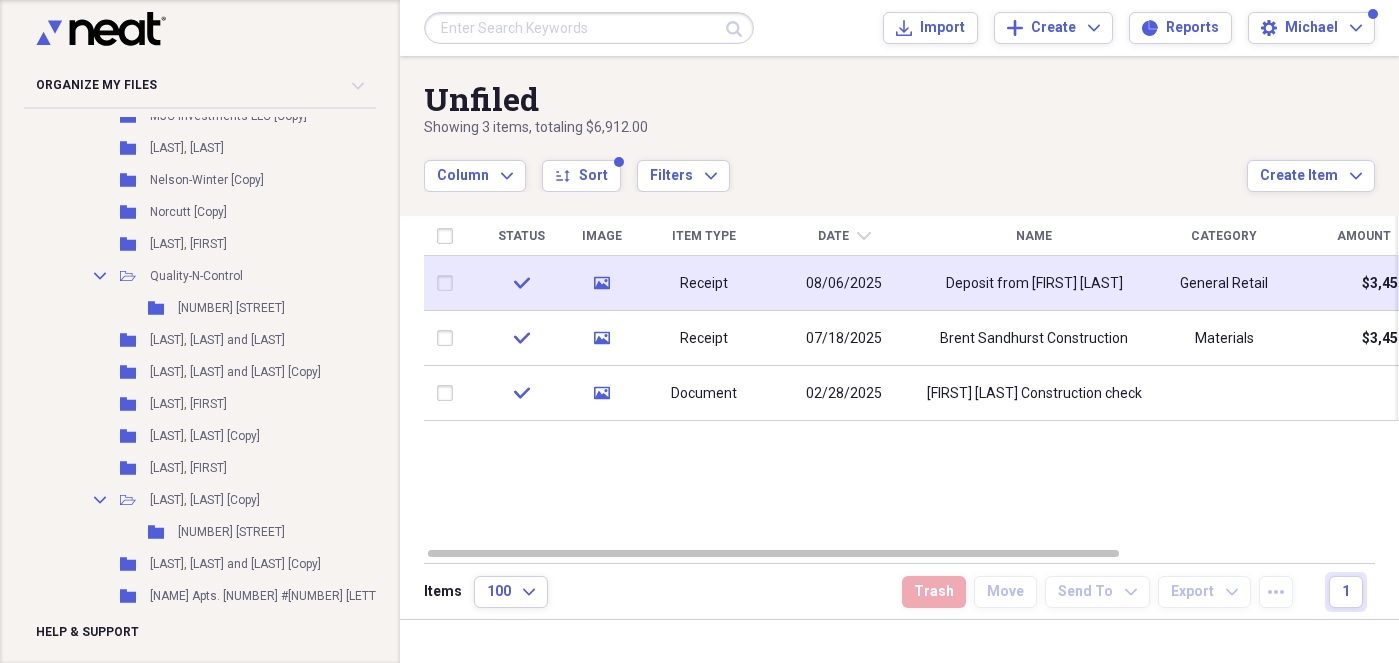 scroll, scrollTop: 1198, scrollLeft: 0, axis: vertical 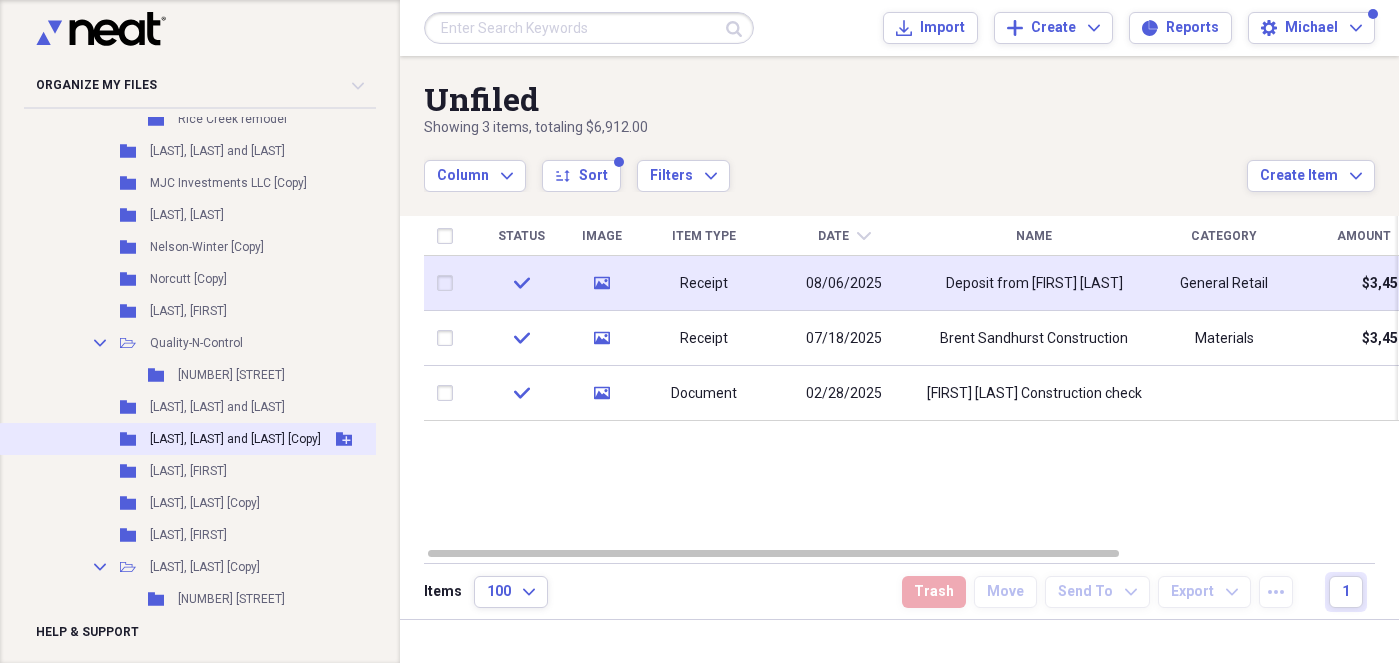 click on "[LAST], [LAST] and [LAST] [Copy]" at bounding box center [235, 439] 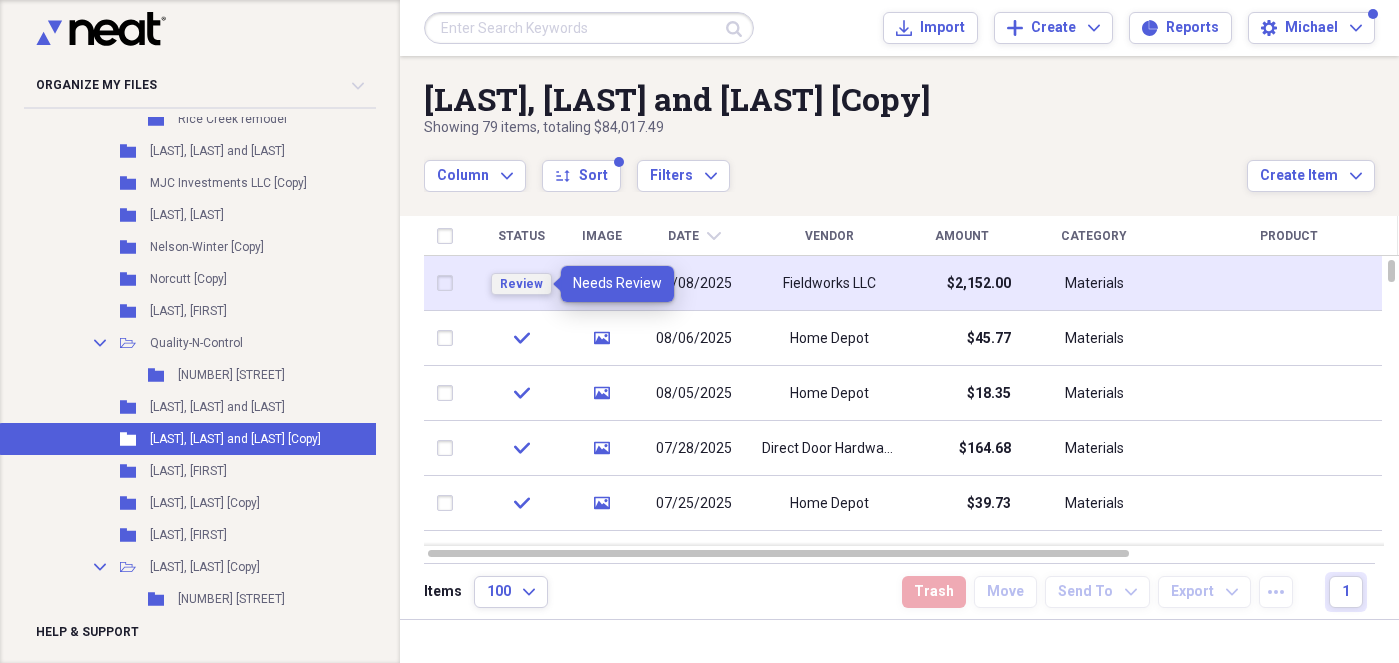 click on "Review" at bounding box center (521, 284) 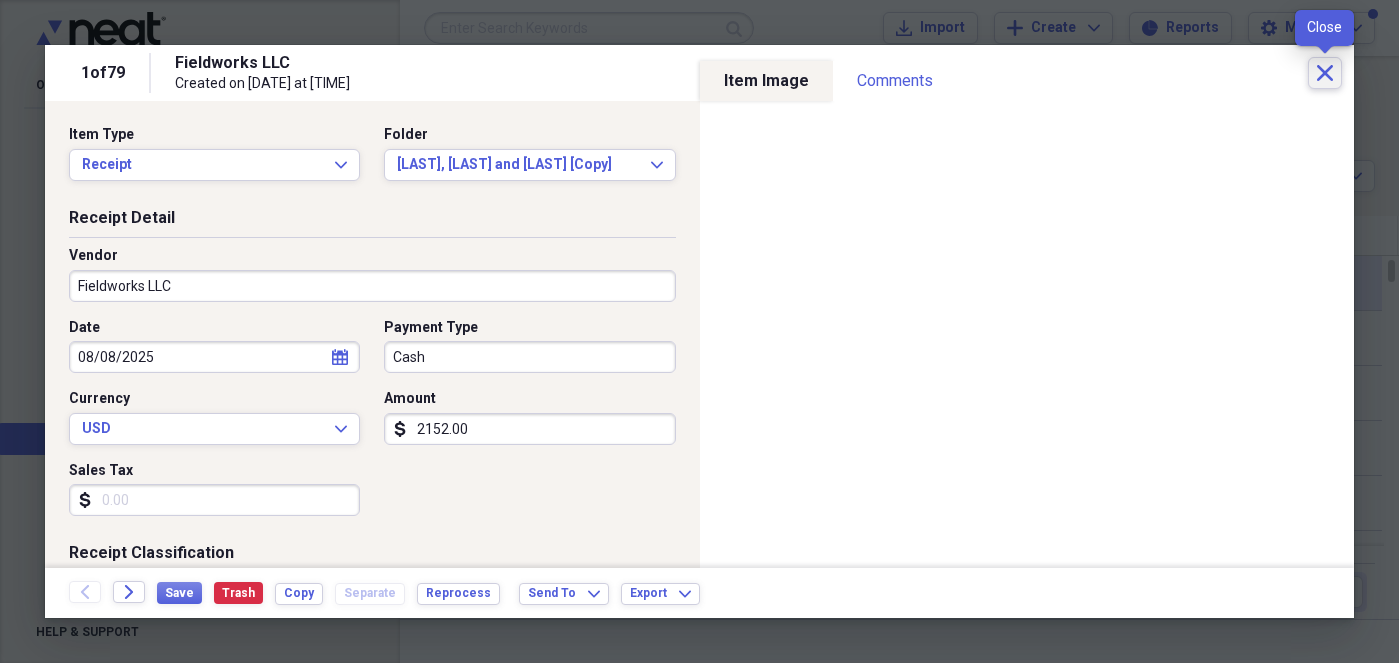 click on "Close" at bounding box center [1325, 73] 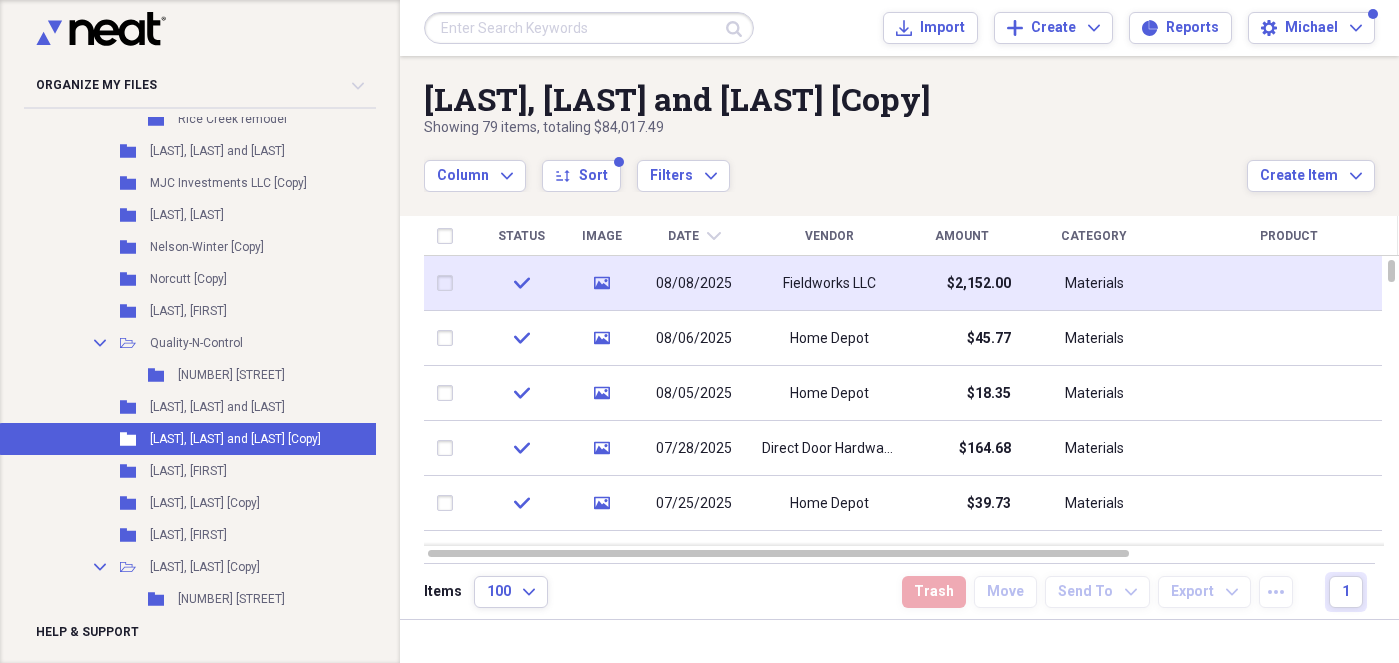 click at bounding box center (449, 283) 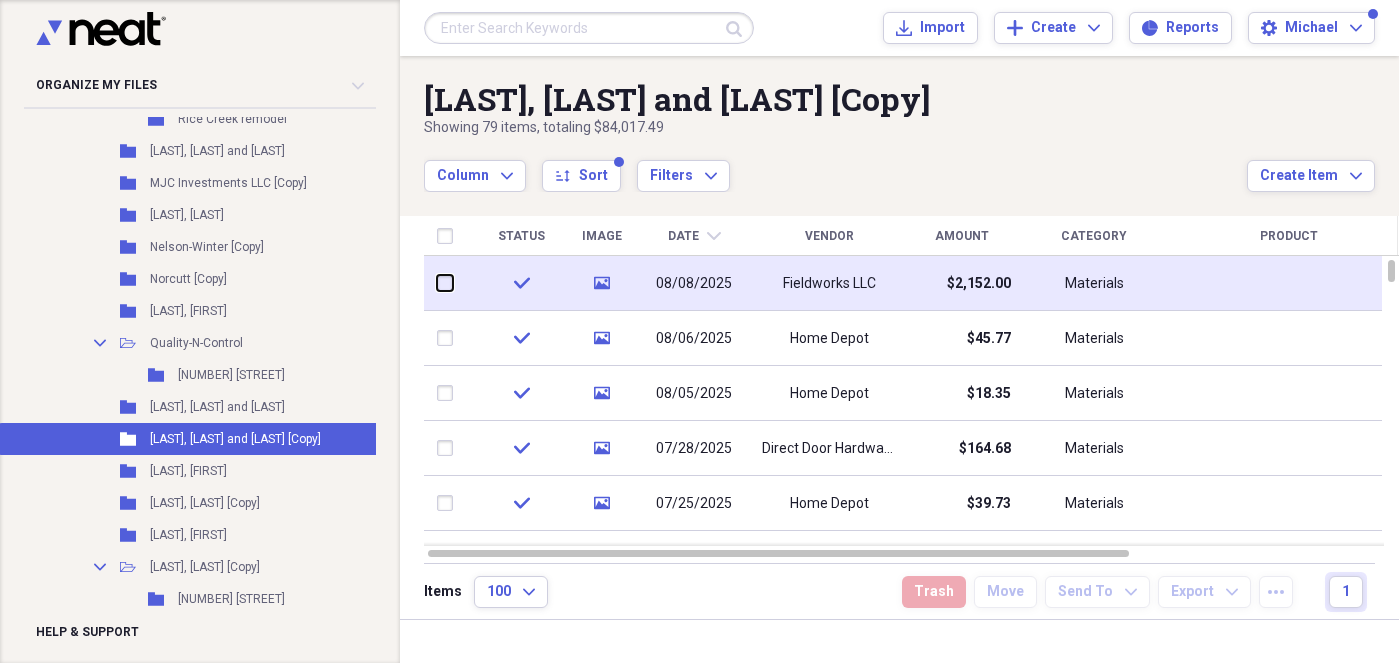 click at bounding box center (437, 283) 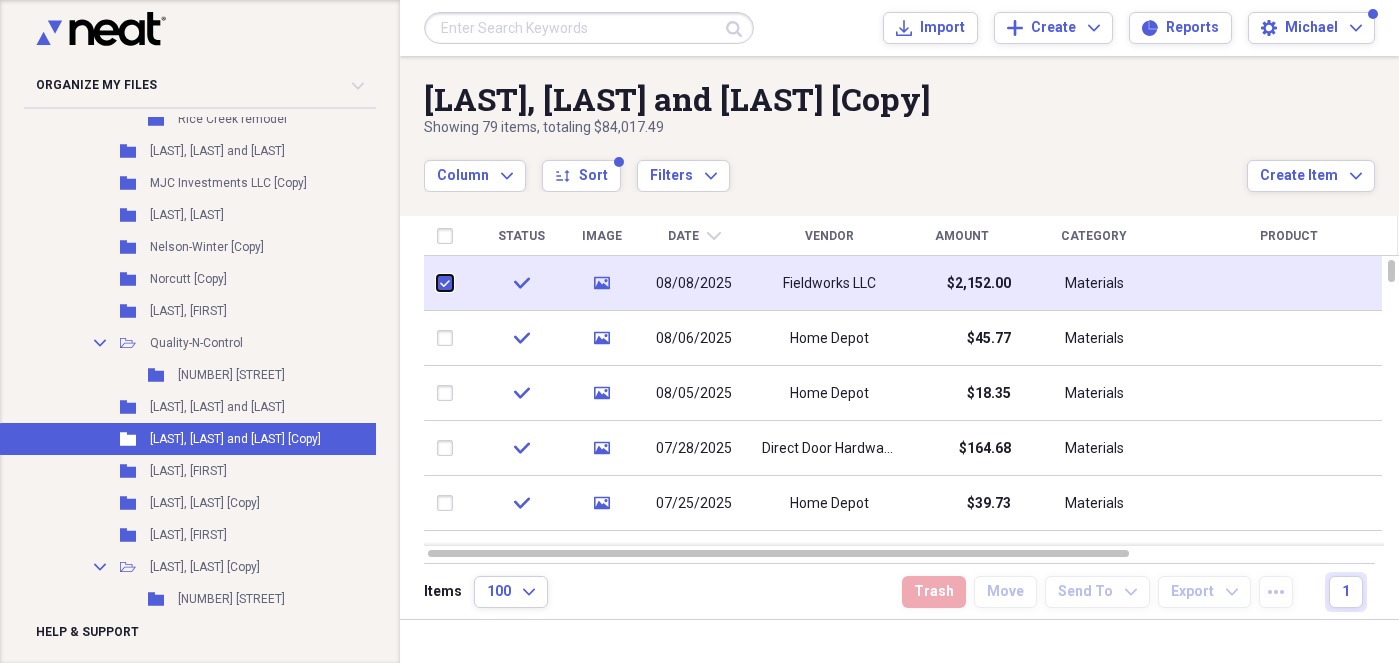 checkbox on "true" 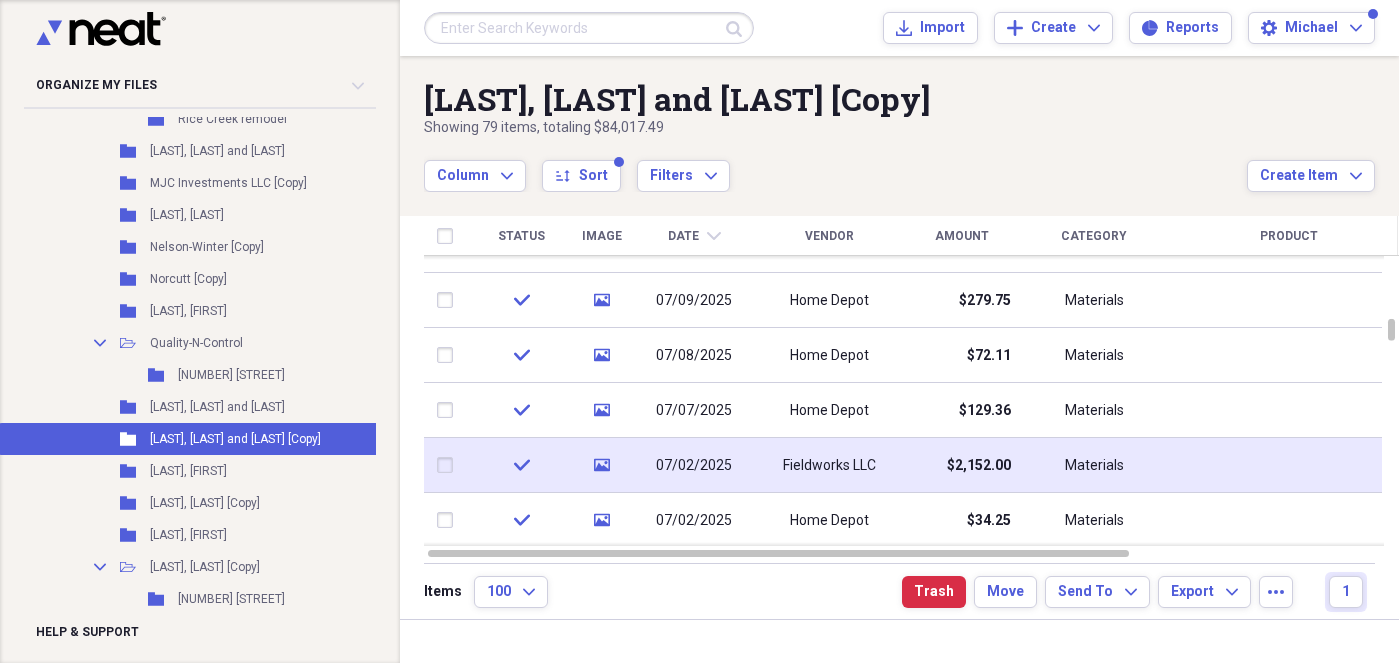 click at bounding box center (449, 465) 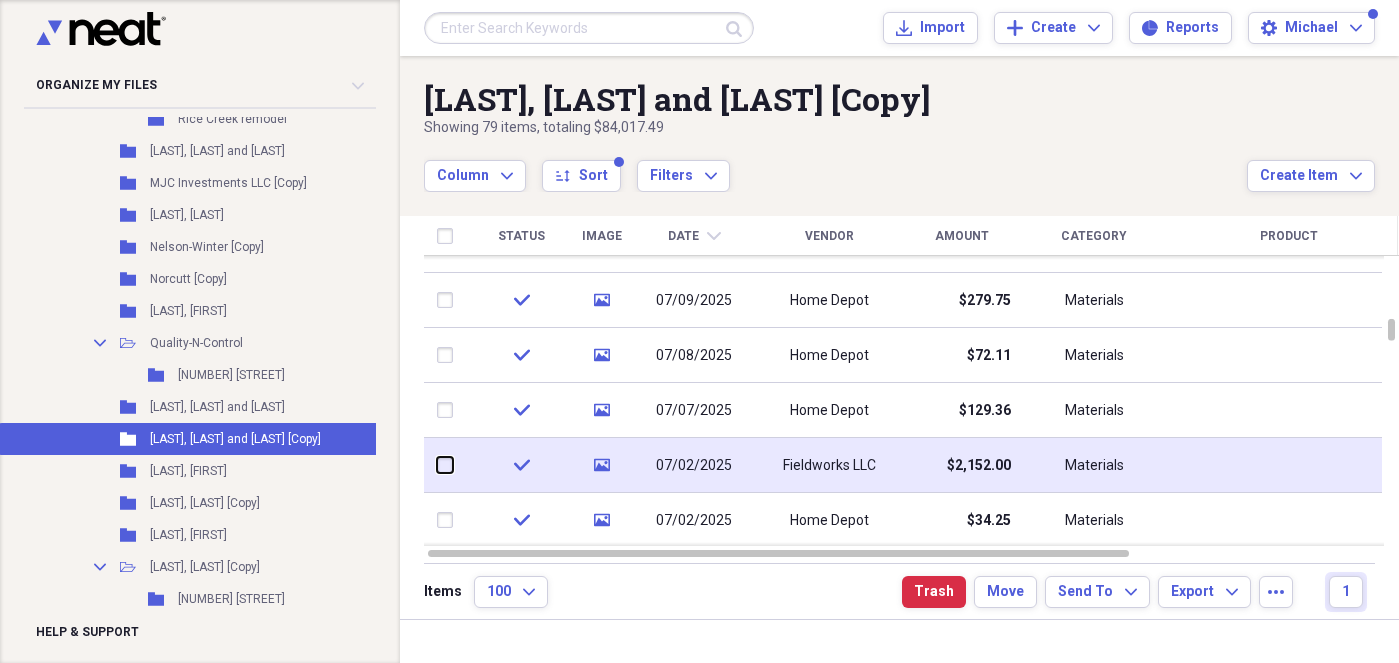 click at bounding box center [437, 465] 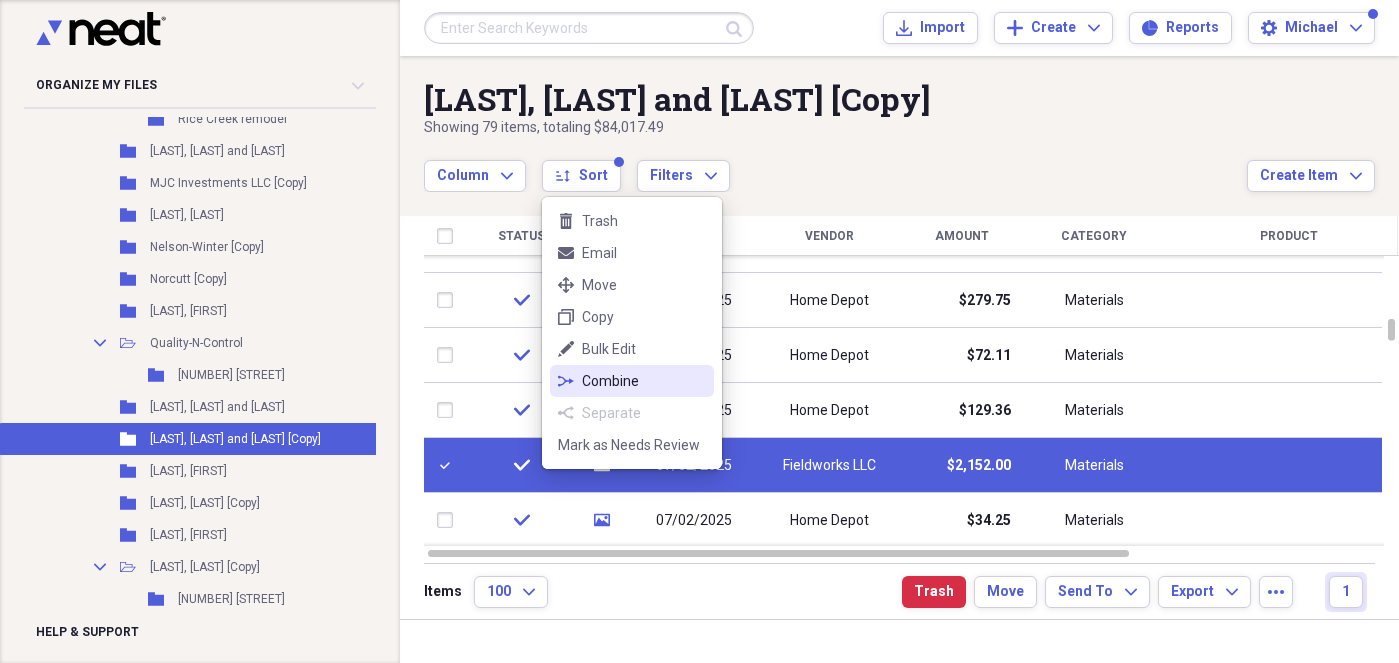 click on "Combine" at bounding box center (644, 381) 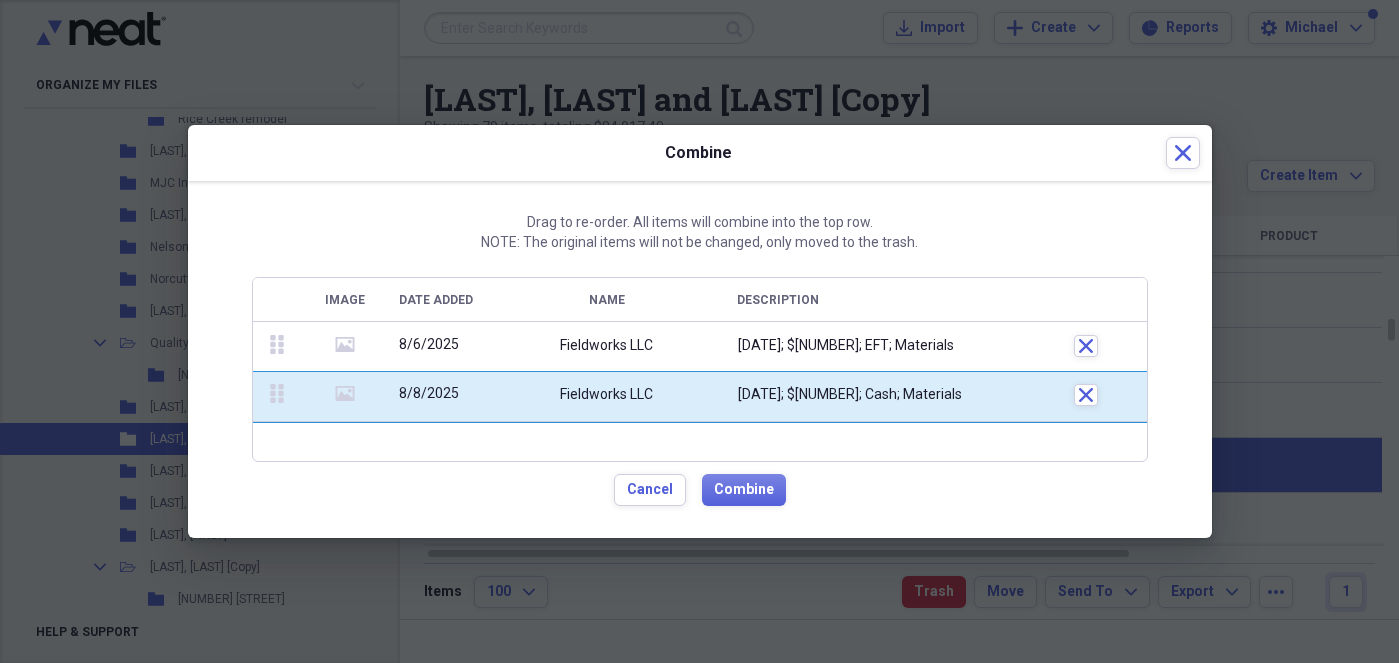 drag, startPoint x: 278, startPoint y: 346, endPoint x: 281, endPoint y: 389, distance: 43.104523 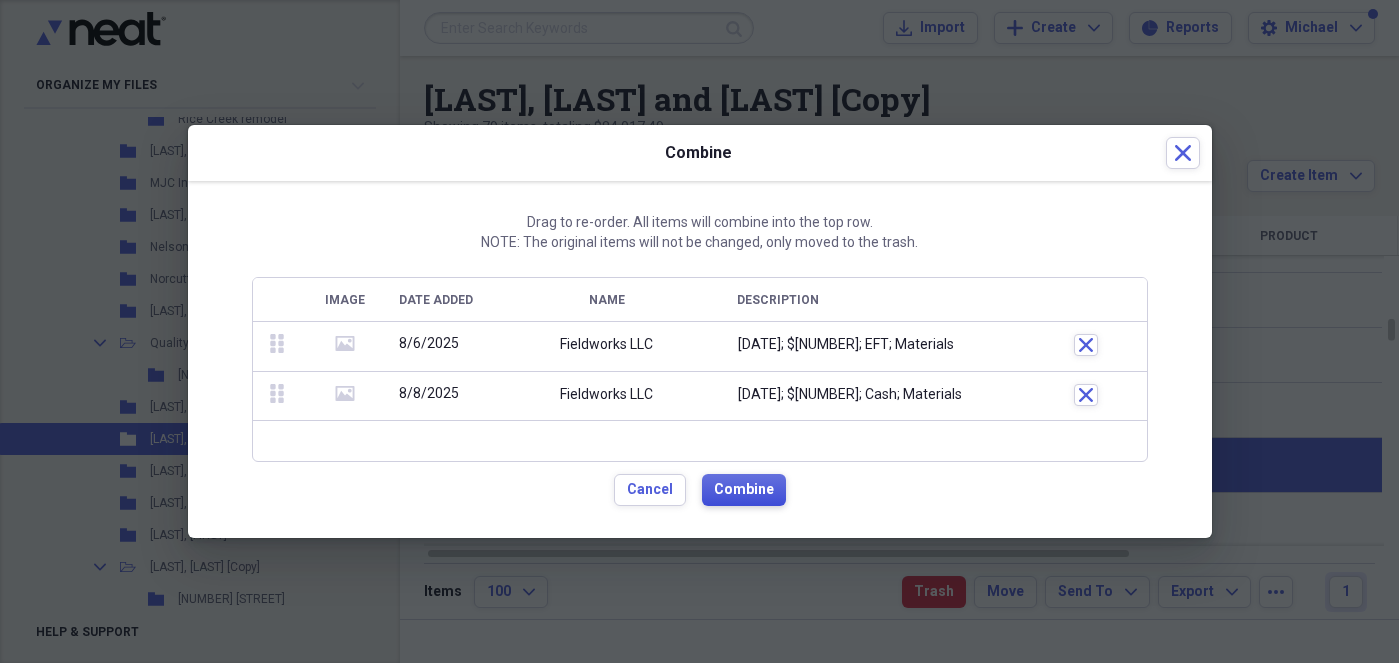 click on "Combine" at bounding box center (744, 490) 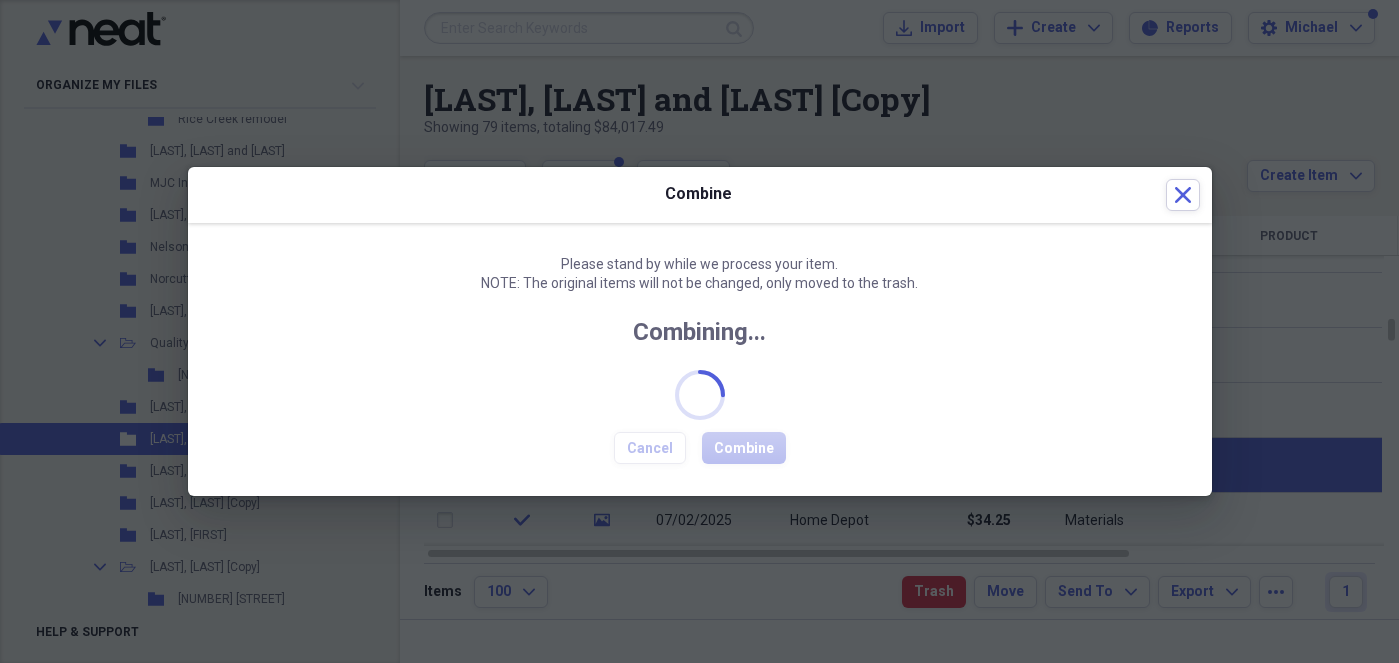 checkbox on "false" 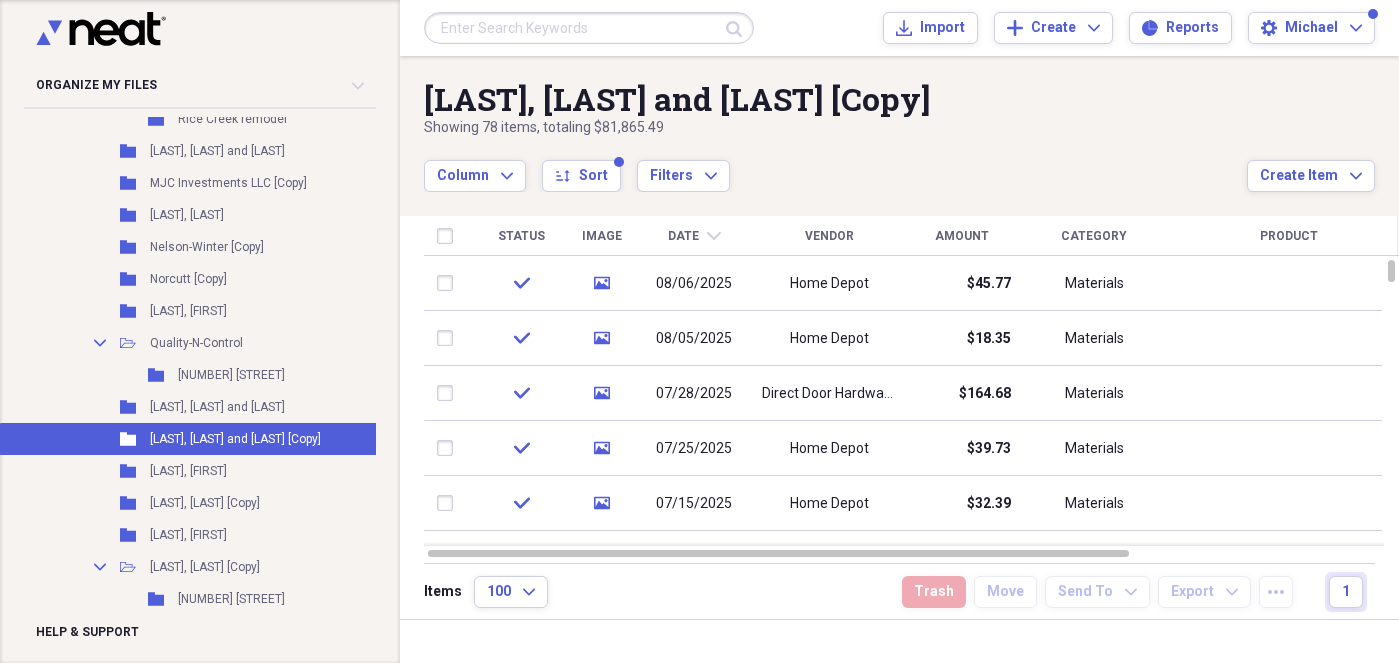 click at bounding box center [589, 28] 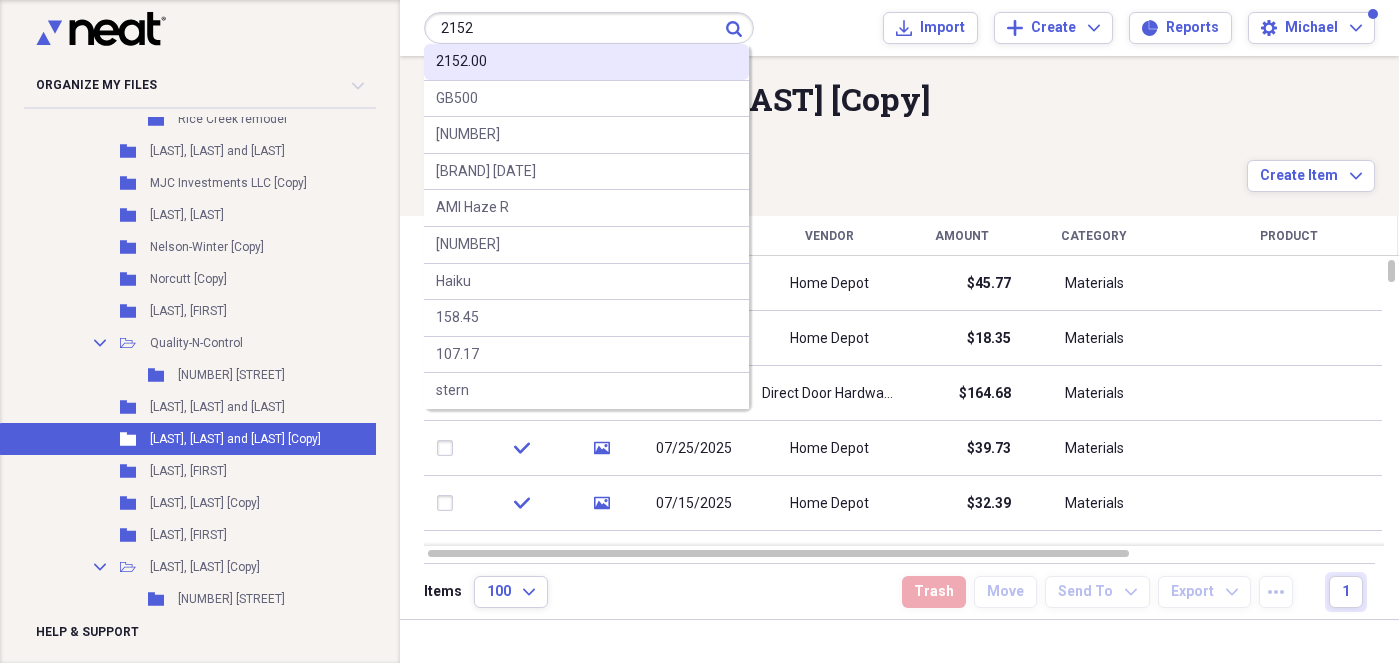 type on "2152" 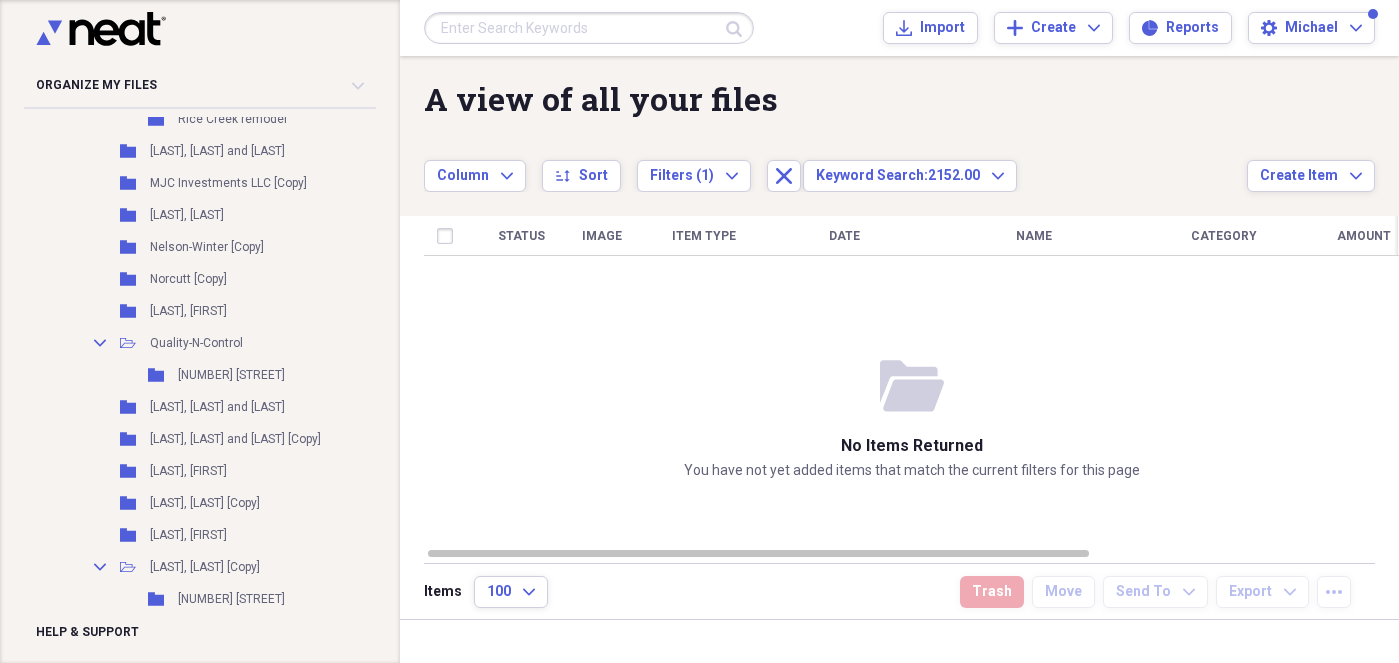 click at bounding box center [589, 28] 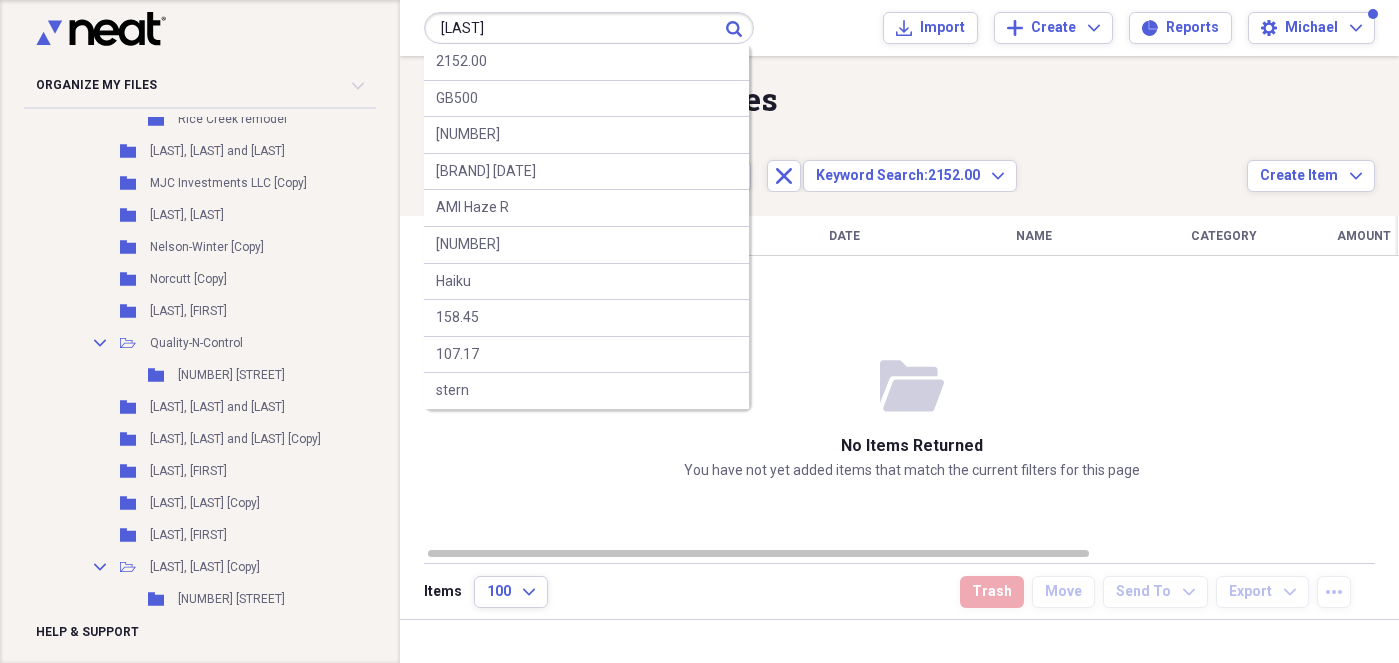 type on "[LAST]" 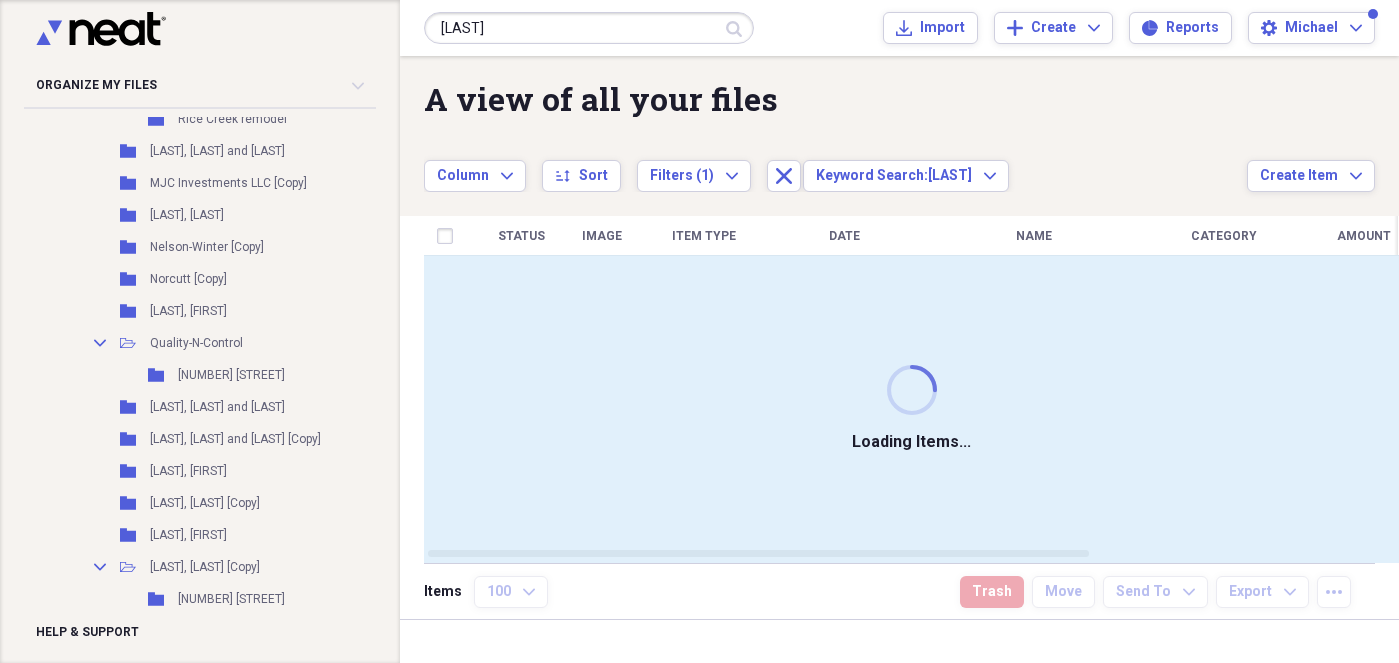 type 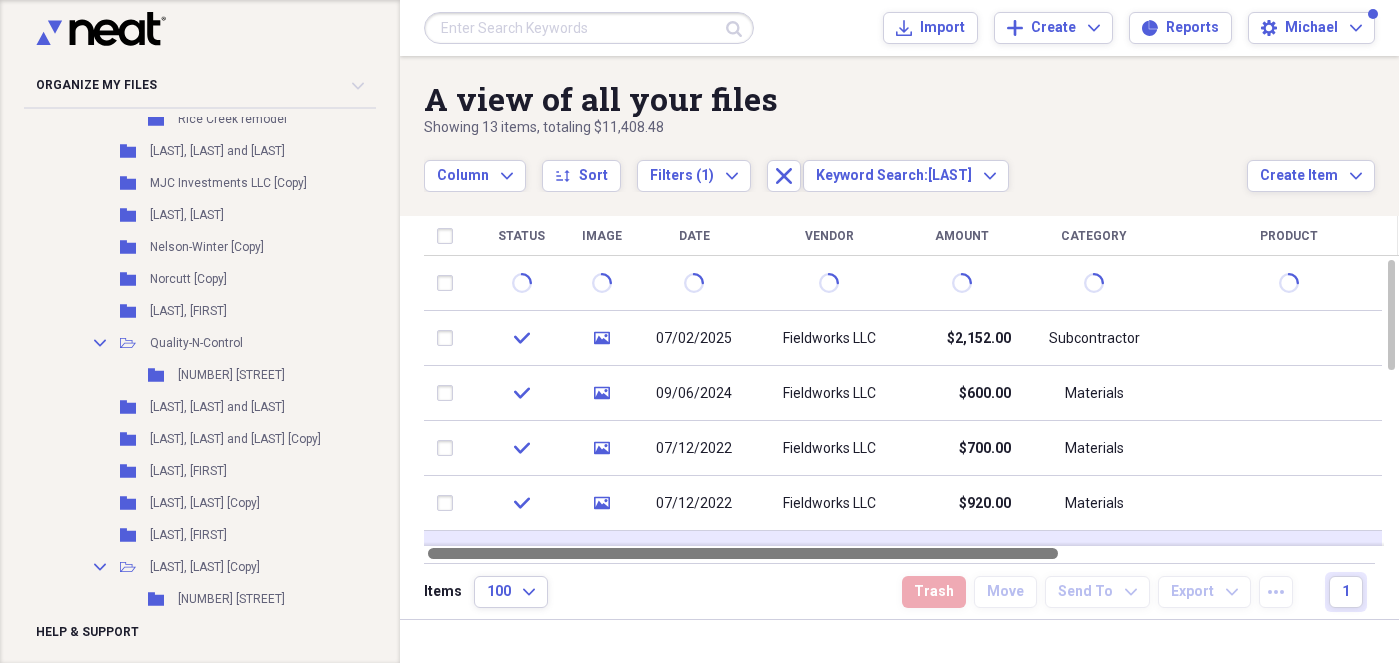 drag, startPoint x: 1043, startPoint y: 556, endPoint x: 876, endPoint y: 541, distance: 167.6723 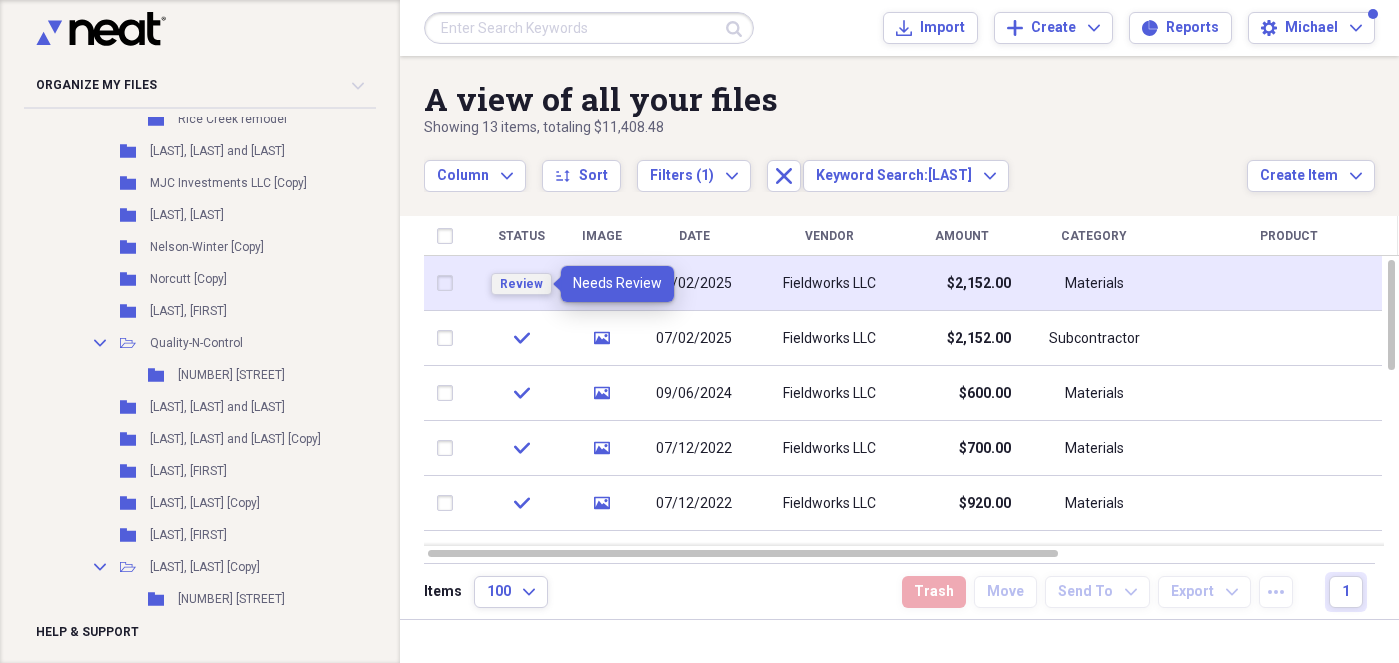 click on "Review" at bounding box center (521, 284) 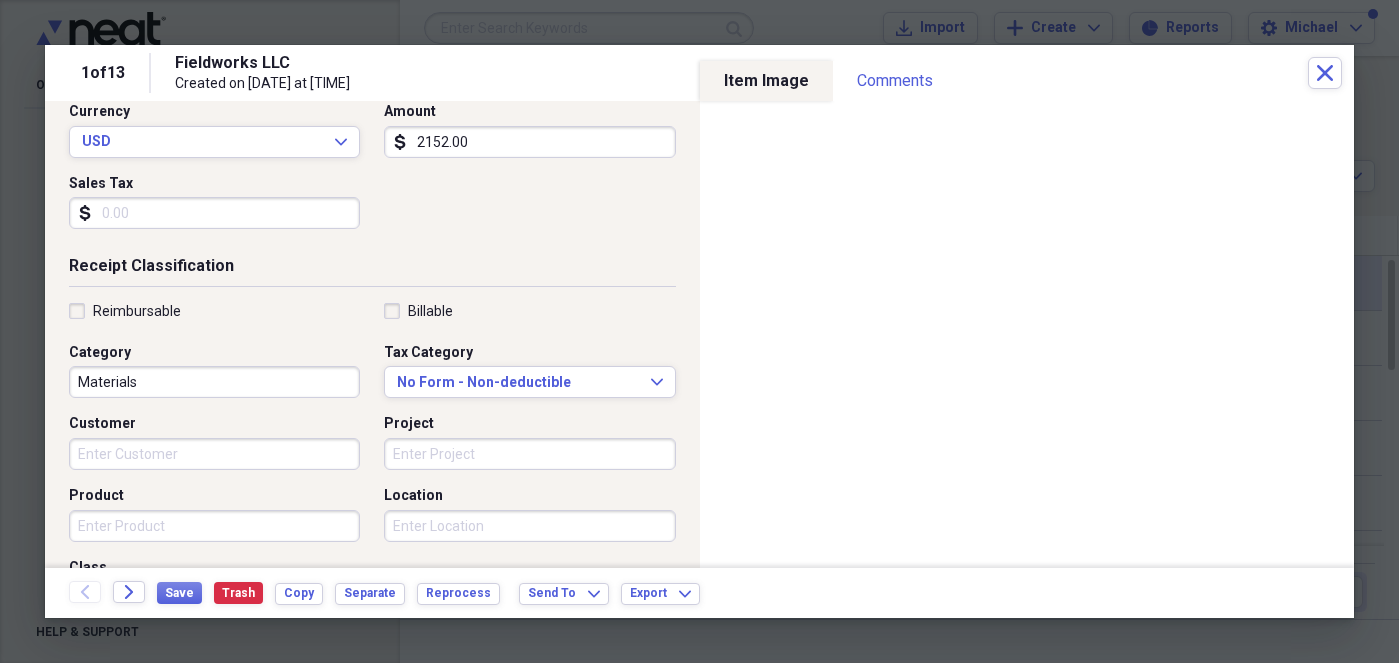 scroll, scrollTop: 554, scrollLeft: 0, axis: vertical 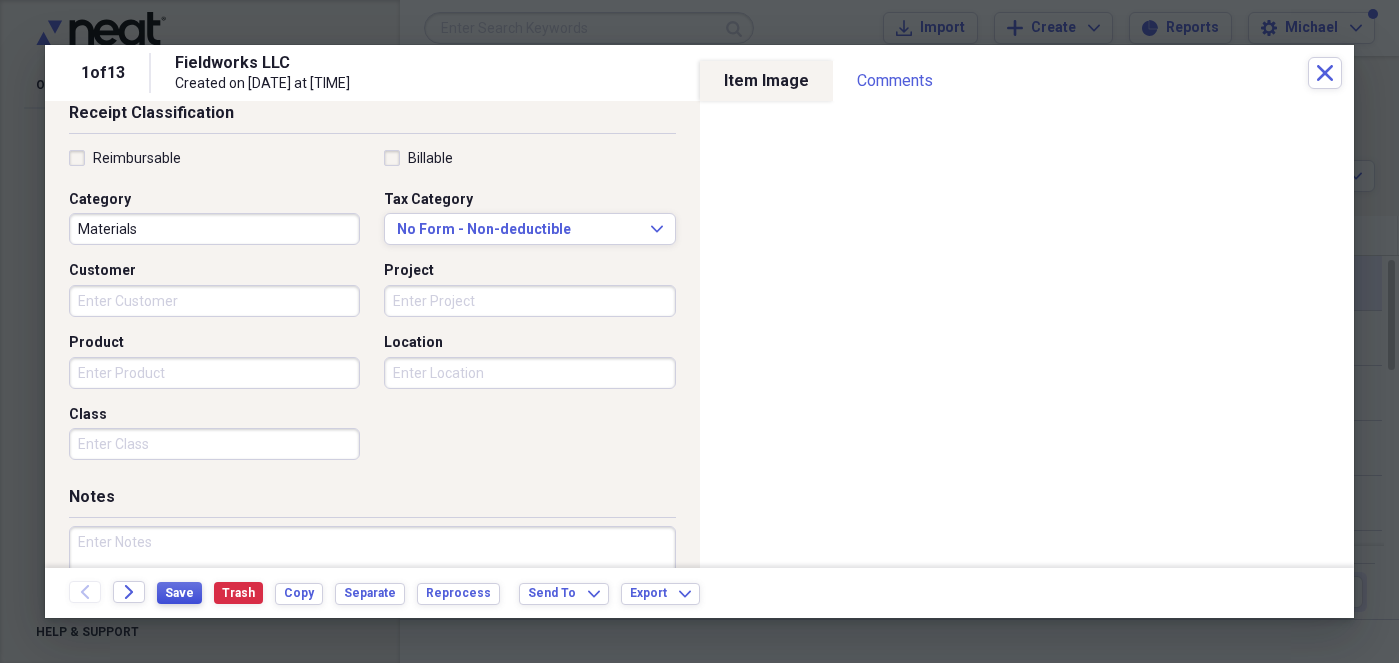 click on "Save" at bounding box center [179, 593] 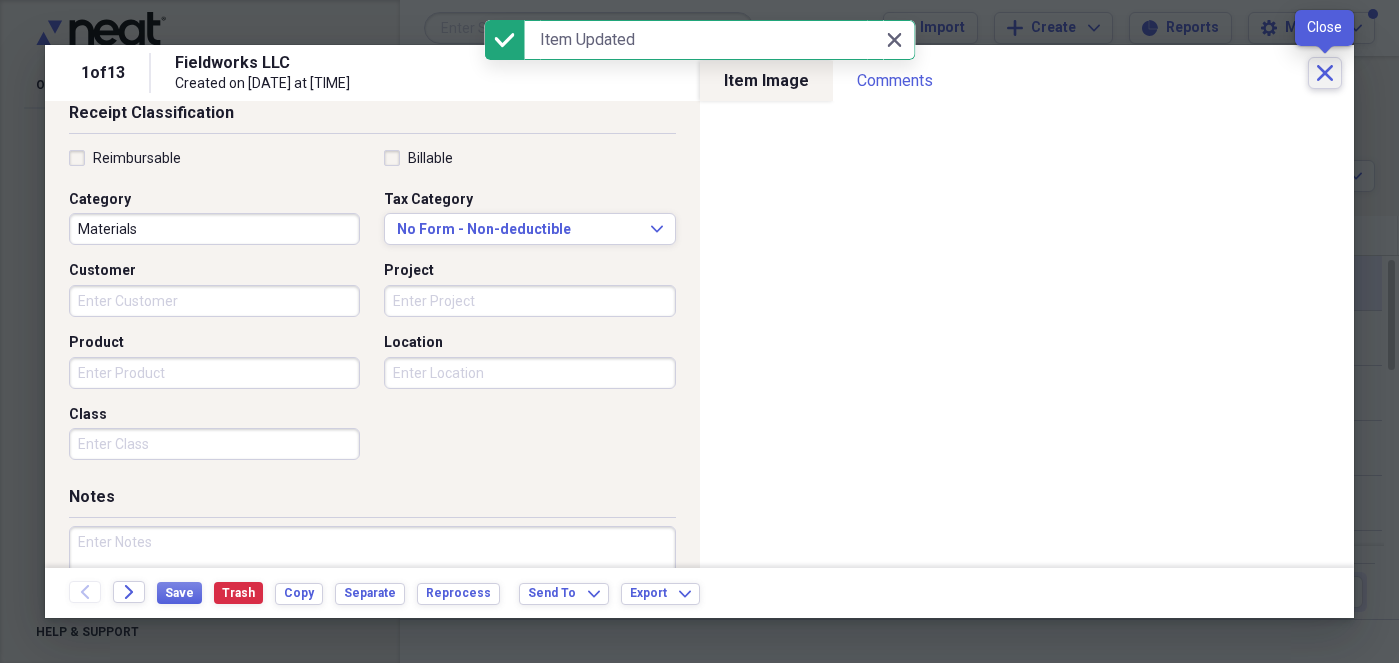 click on "Close" 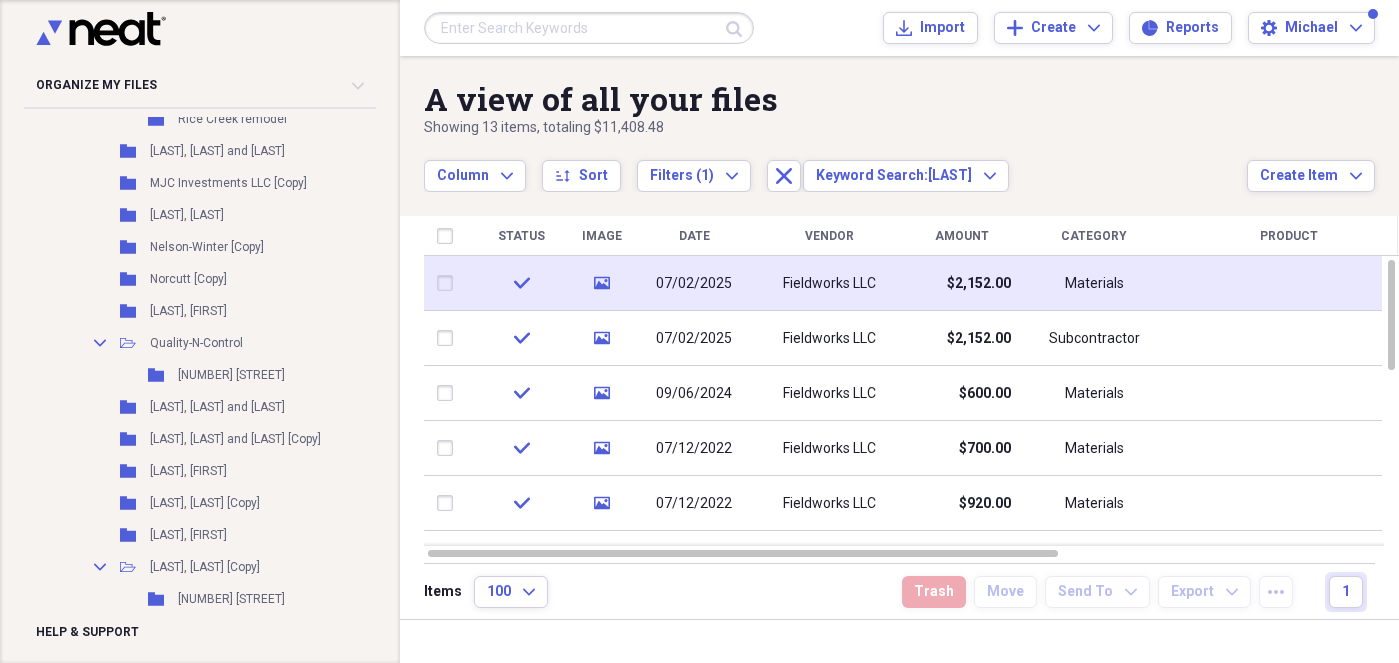 click on "07/02/2025" at bounding box center (694, 284) 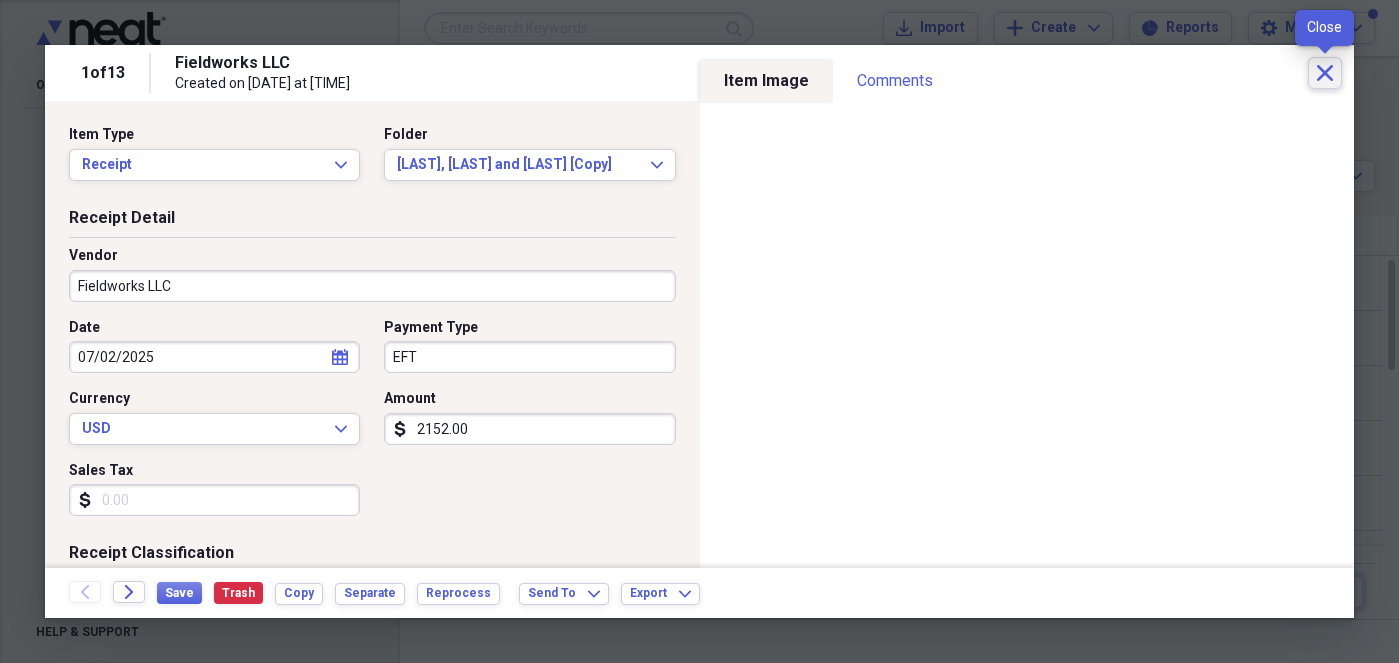 click on "Close" at bounding box center (1325, 73) 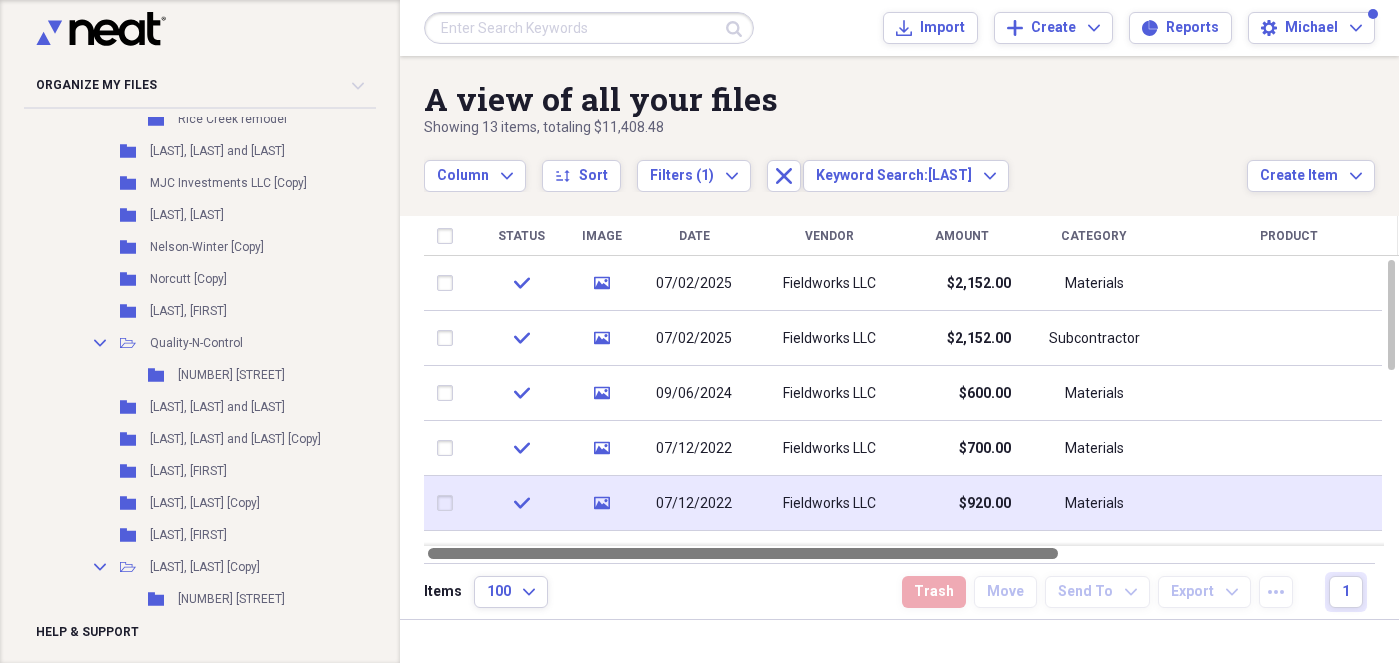 drag, startPoint x: 998, startPoint y: 549, endPoint x: 878, endPoint y: 487, distance: 135.07036 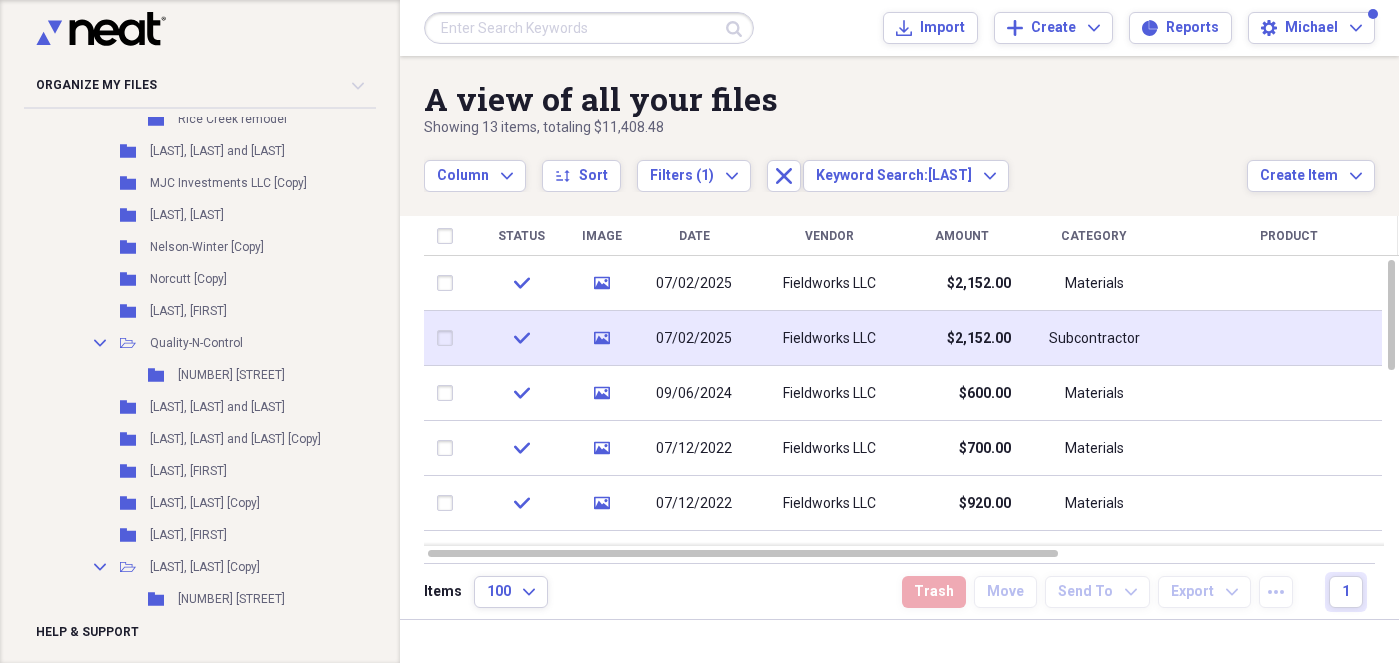click at bounding box center [449, 338] 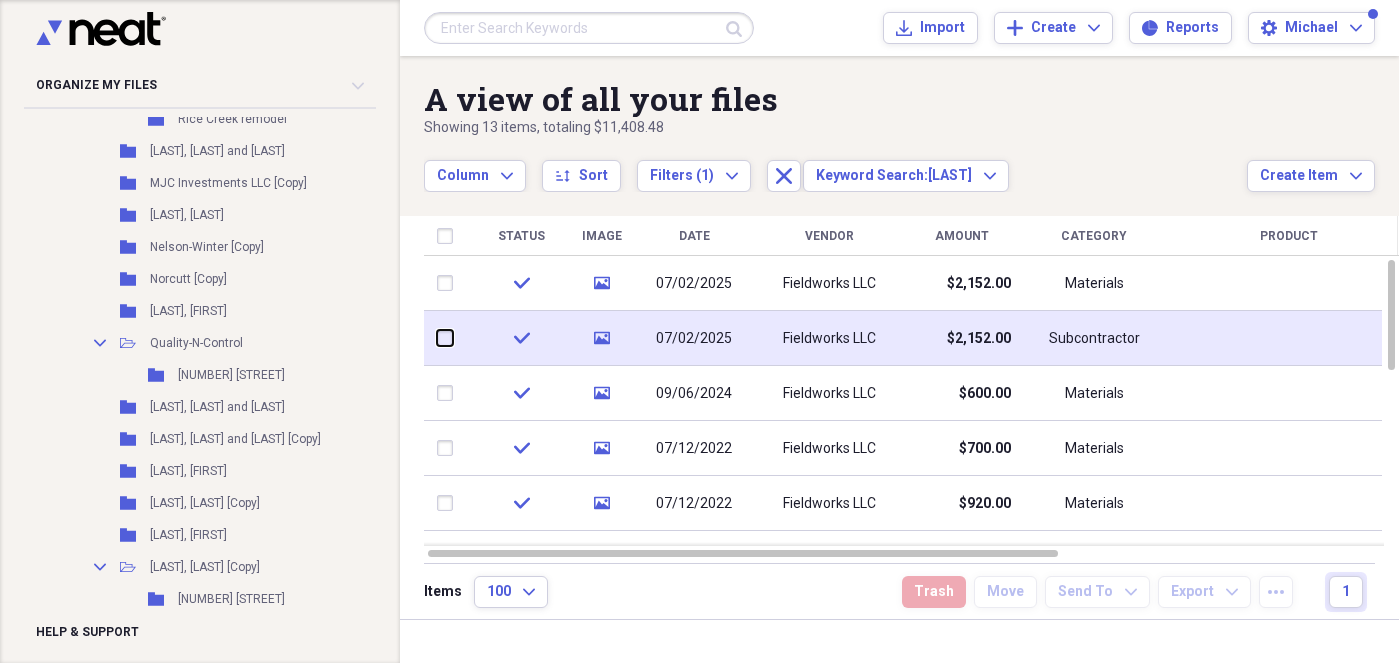 click at bounding box center (437, 338) 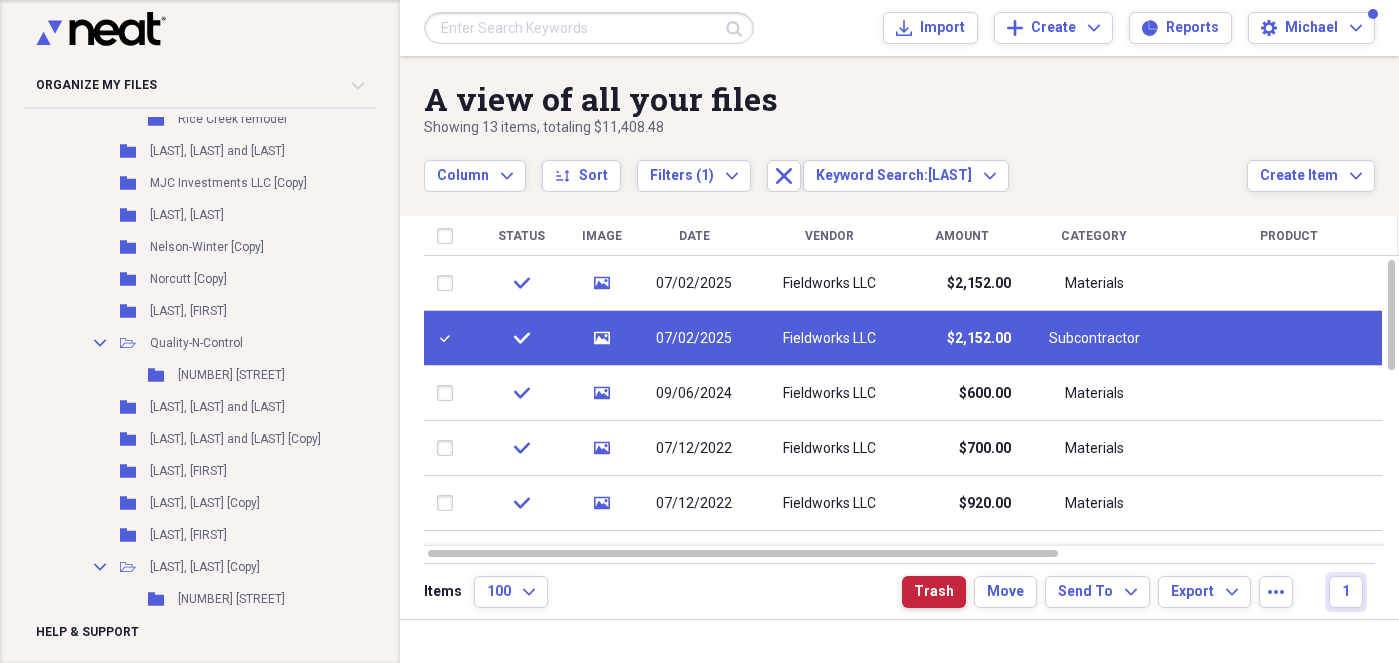 click on "Trash" at bounding box center [934, 592] 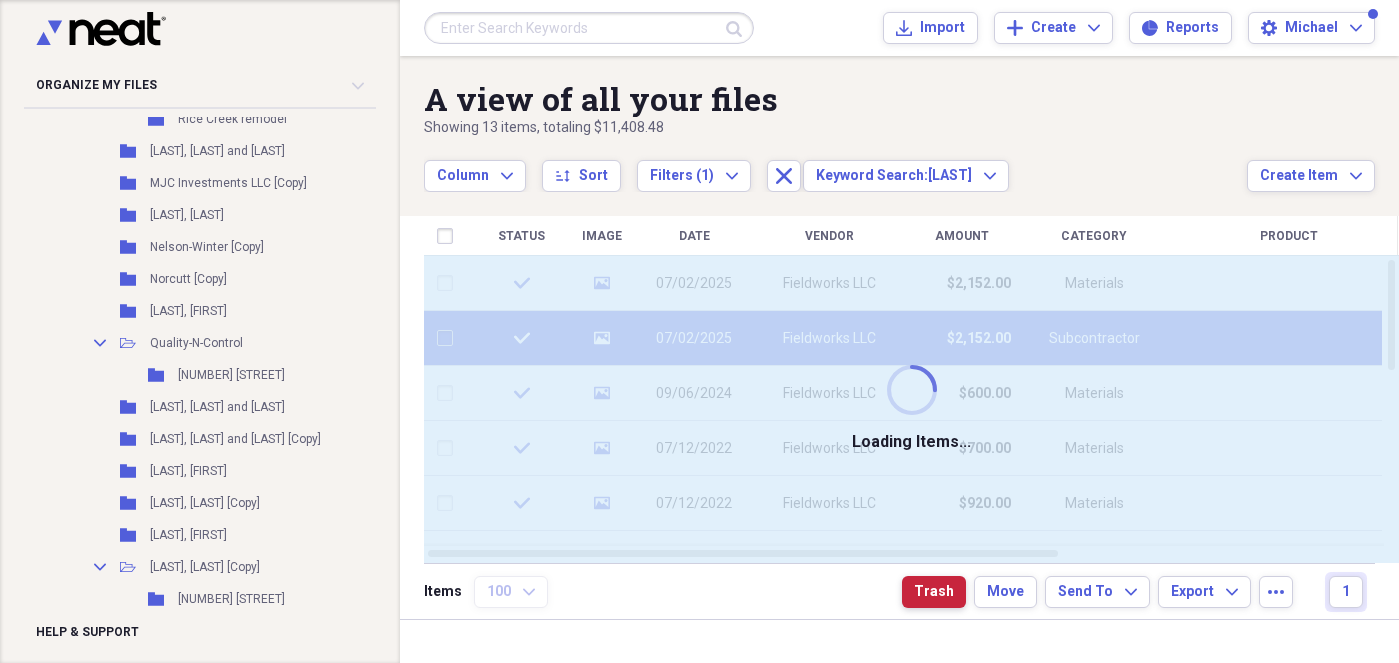 checkbox on "false" 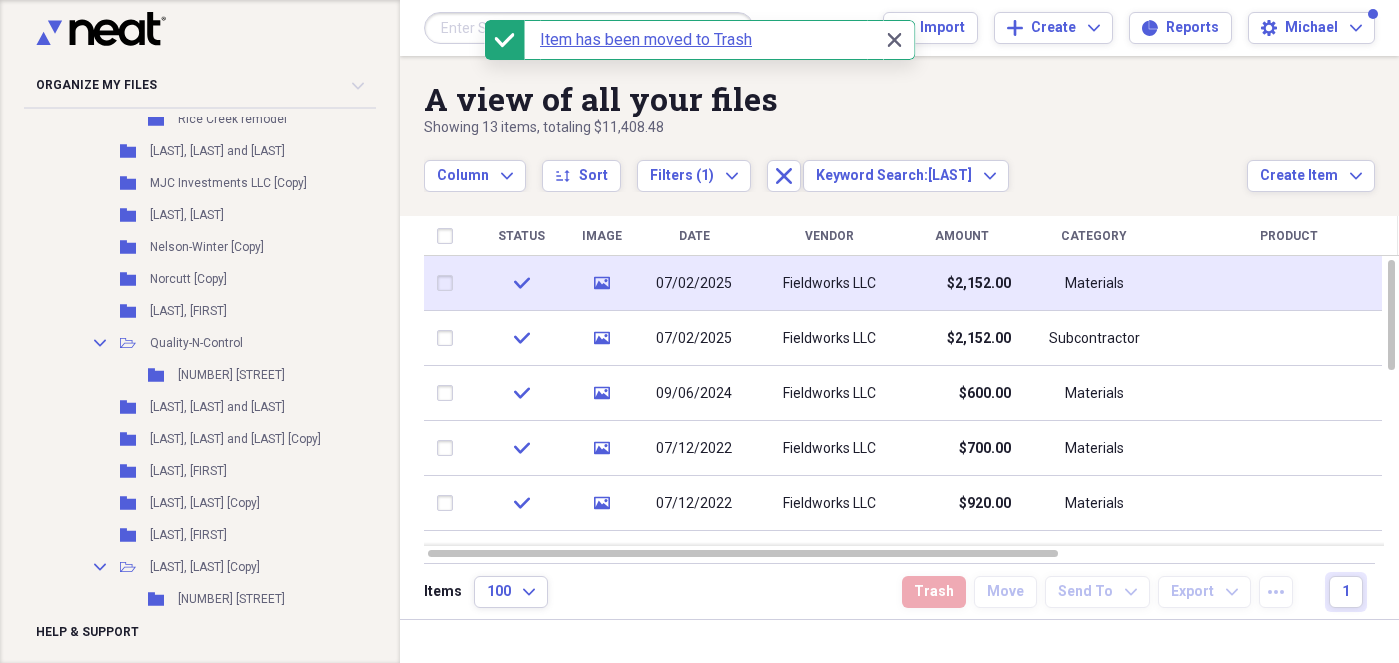 click on "$2,152.00" at bounding box center [979, 284] 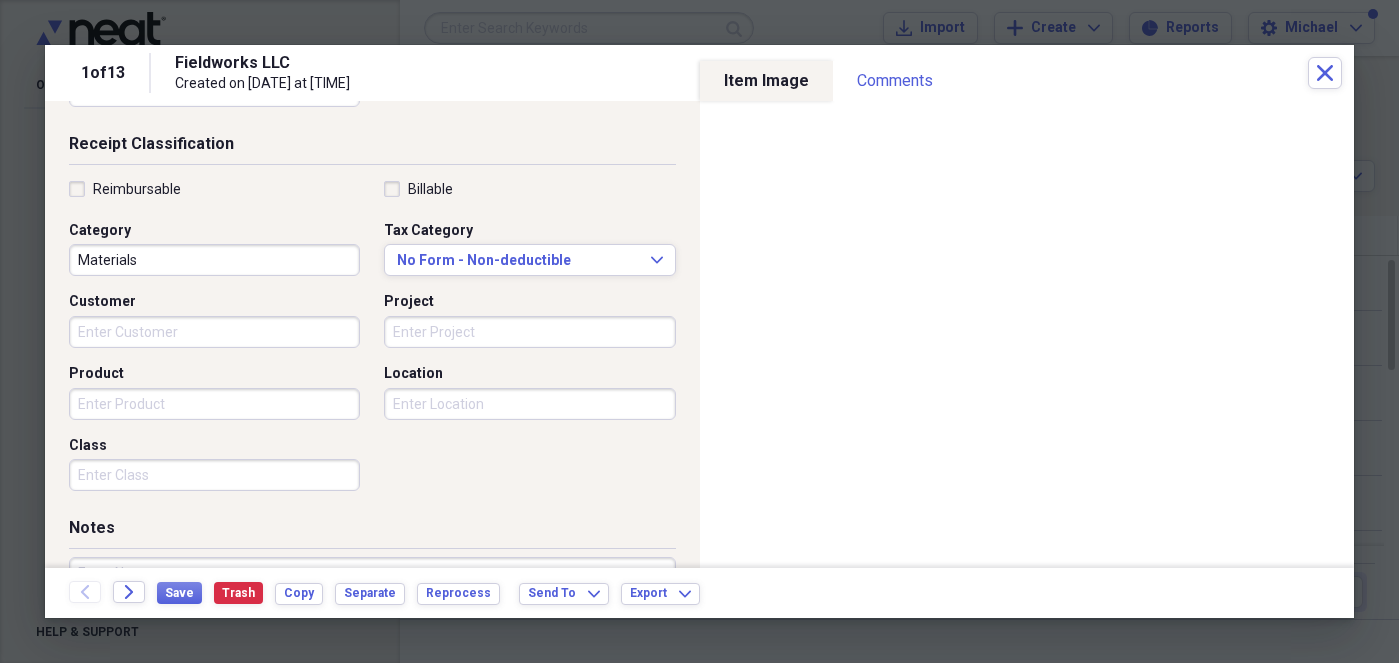 scroll, scrollTop: 456, scrollLeft: 0, axis: vertical 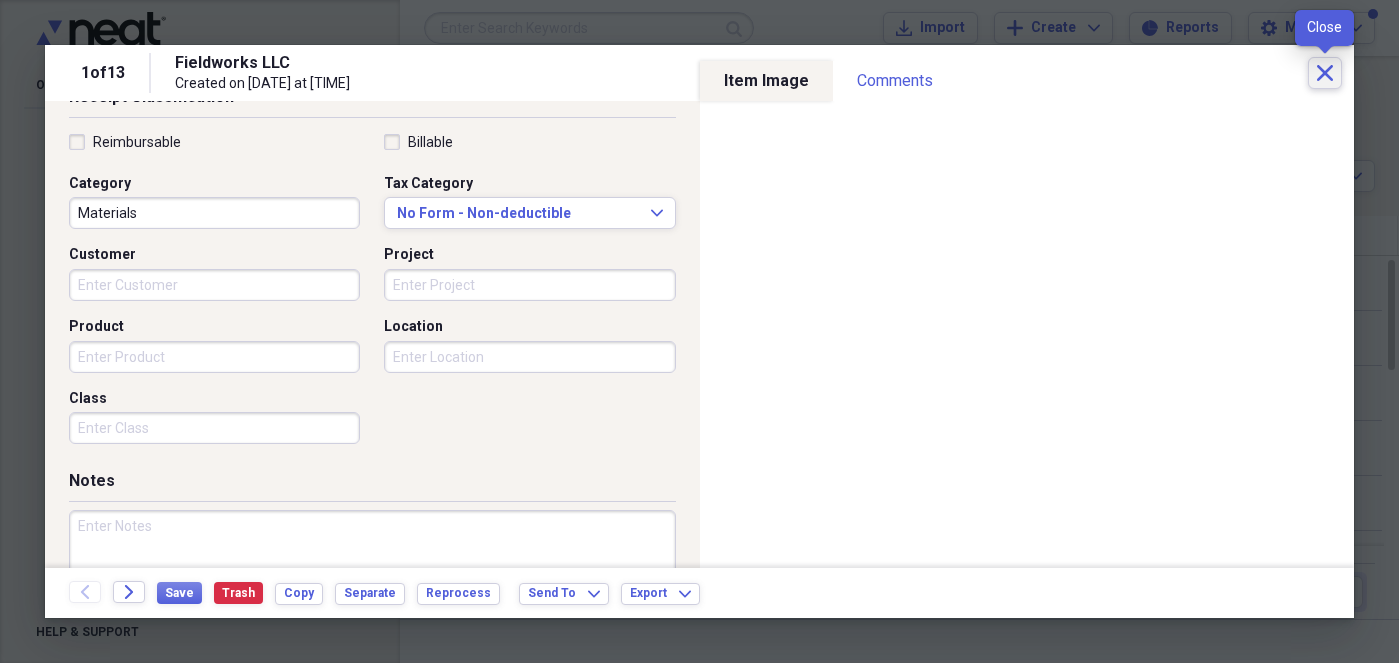 click on "Close" 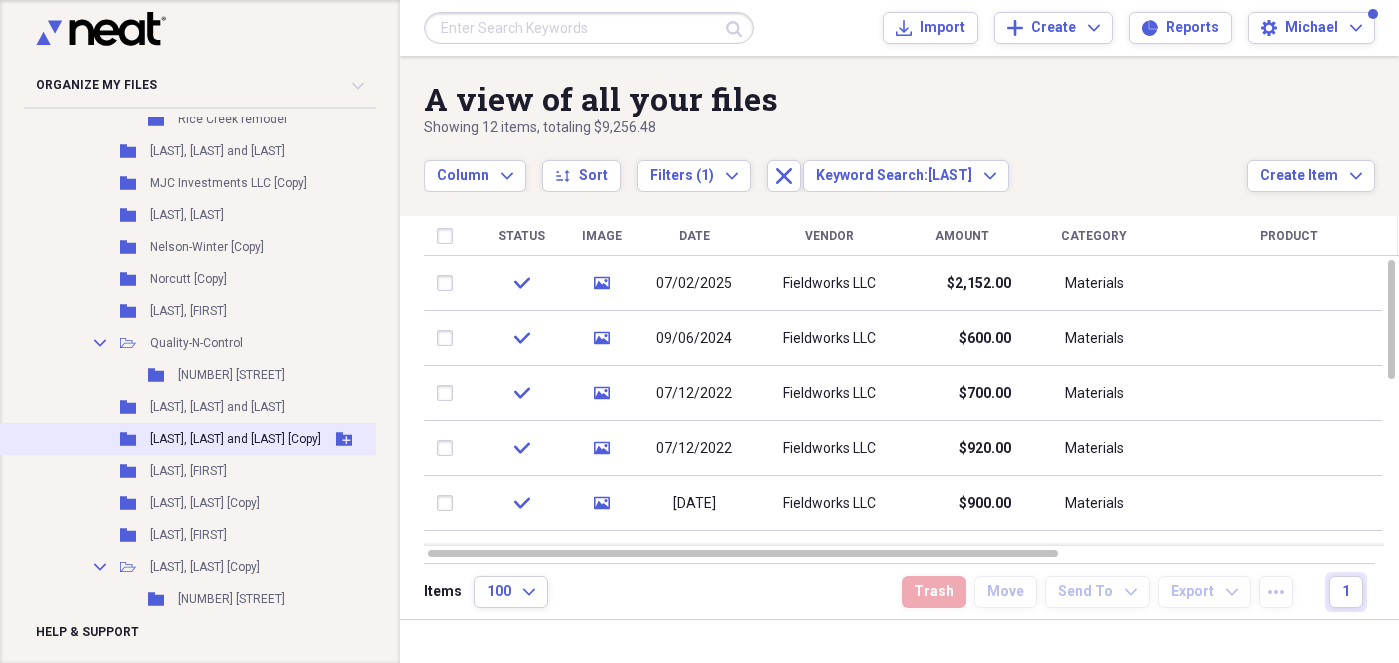 click on "[LAST], [LAST] and [LAST] [Copy]" at bounding box center (235, 439) 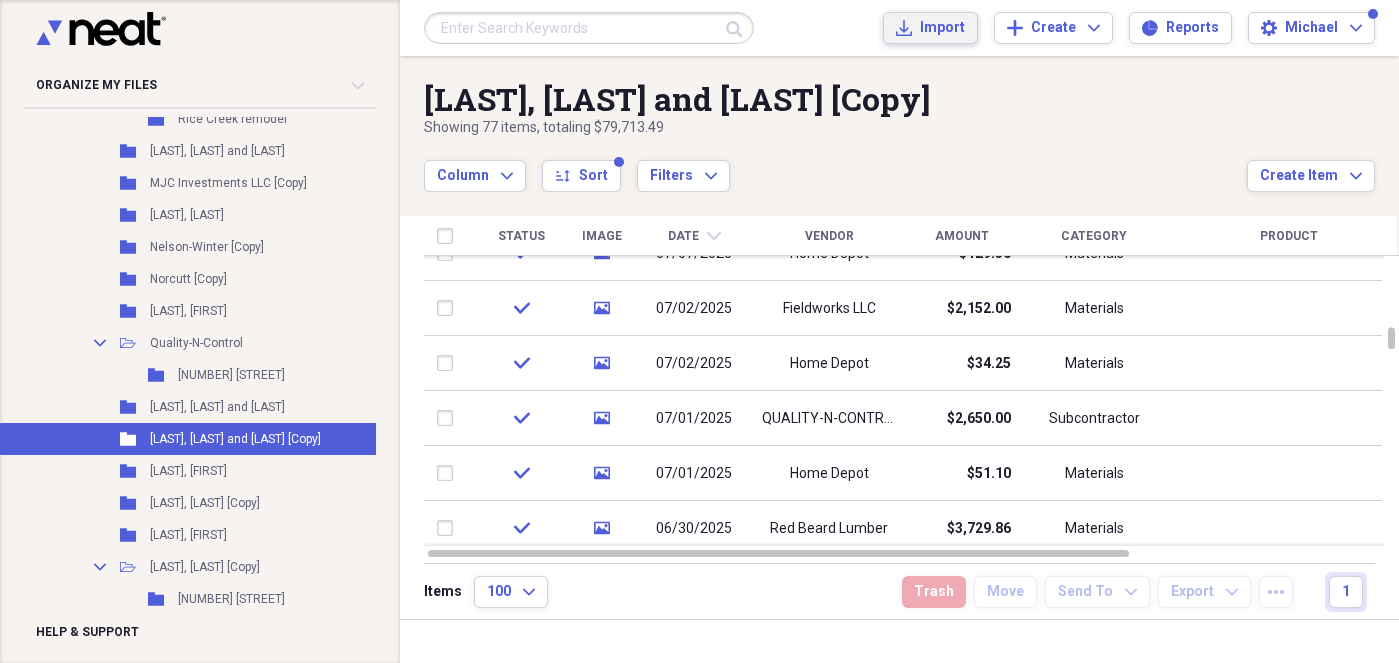 click on "Import" at bounding box center (942, 28) 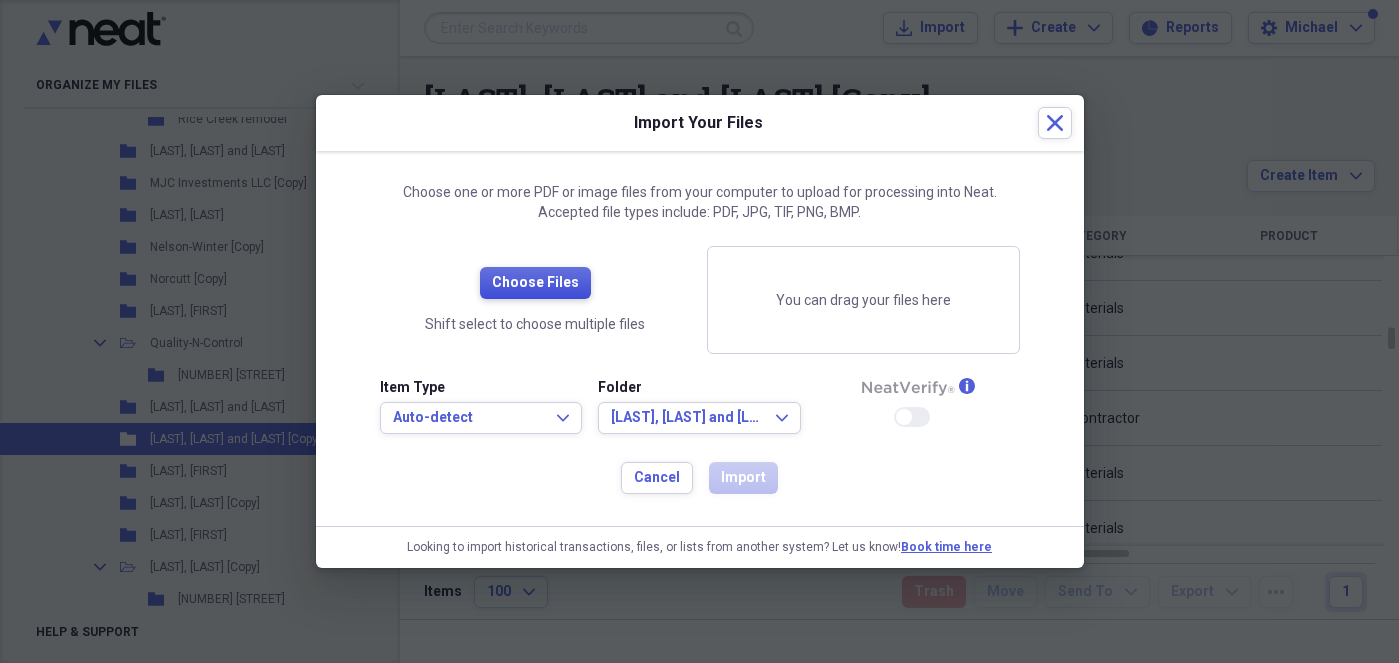 click on "Choose Files" at bounding box center [535, 283] 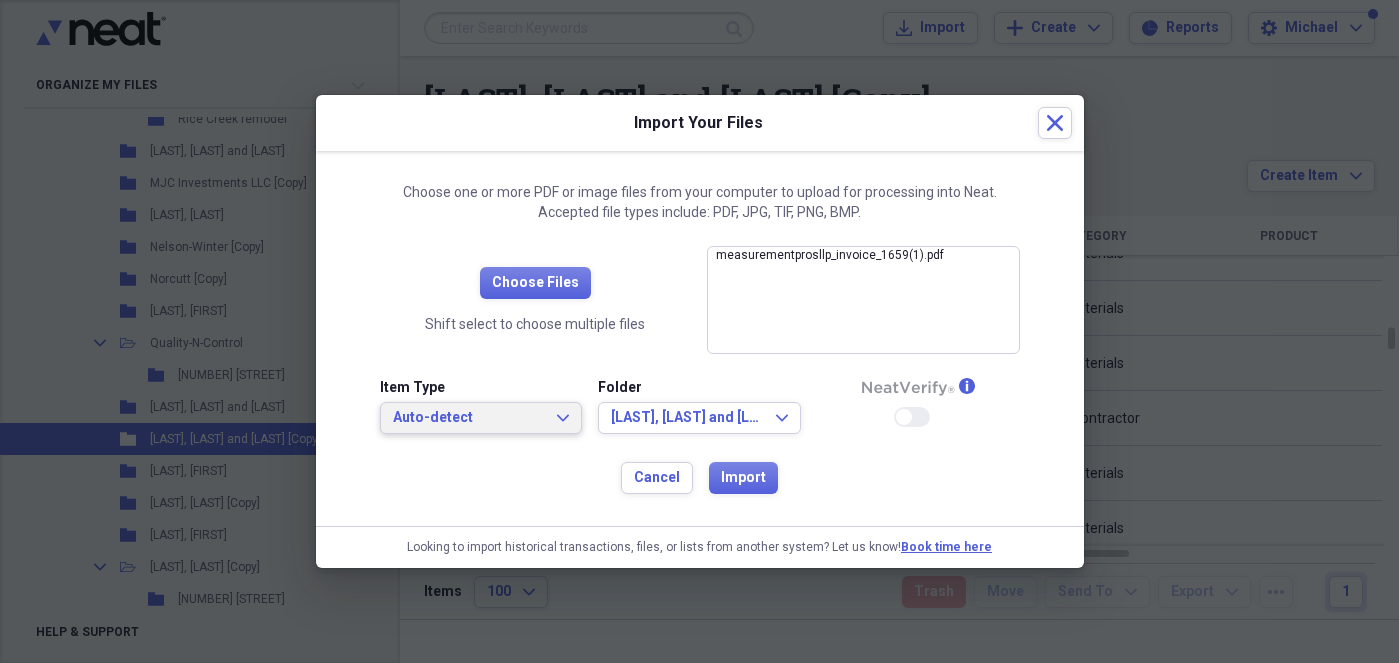 click on "Auto-detect" at bounding box center [469, 418] 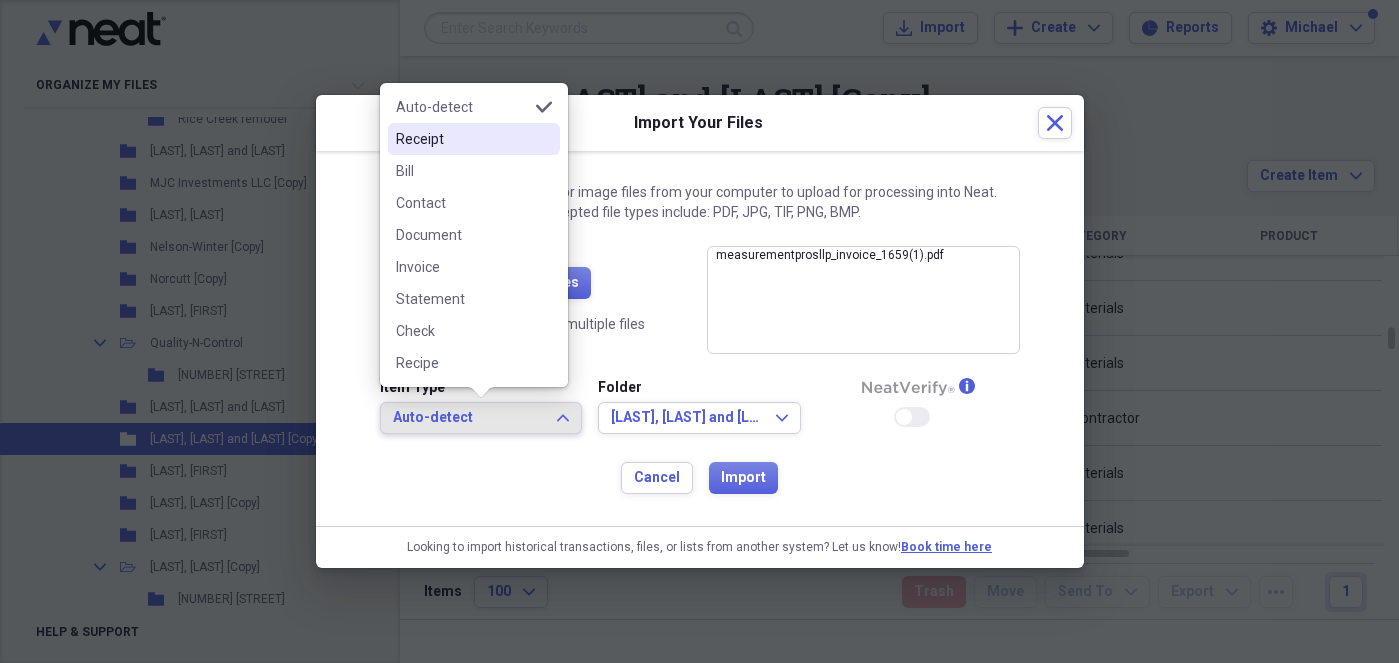 click on "Receipt" at bounding box center [462, 139] 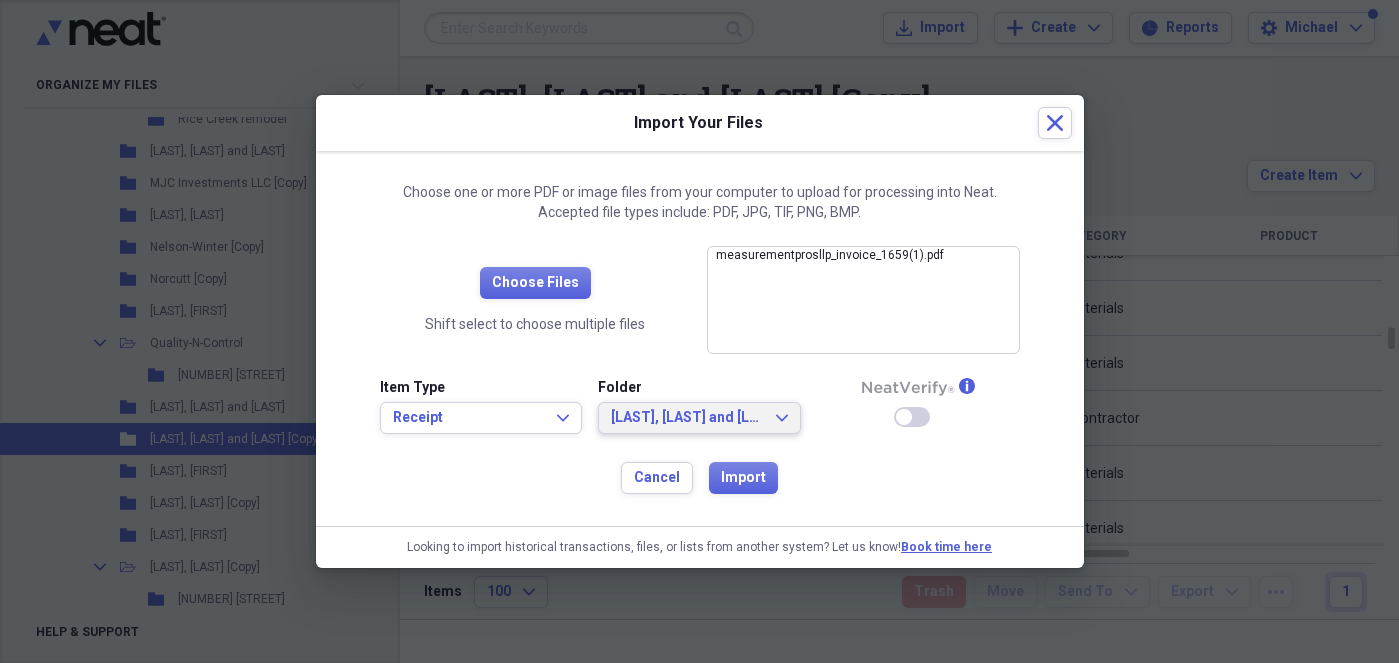 click on "[LAST], [LAST] and [LAST] [Copy]" at bounding box center [687, 418] 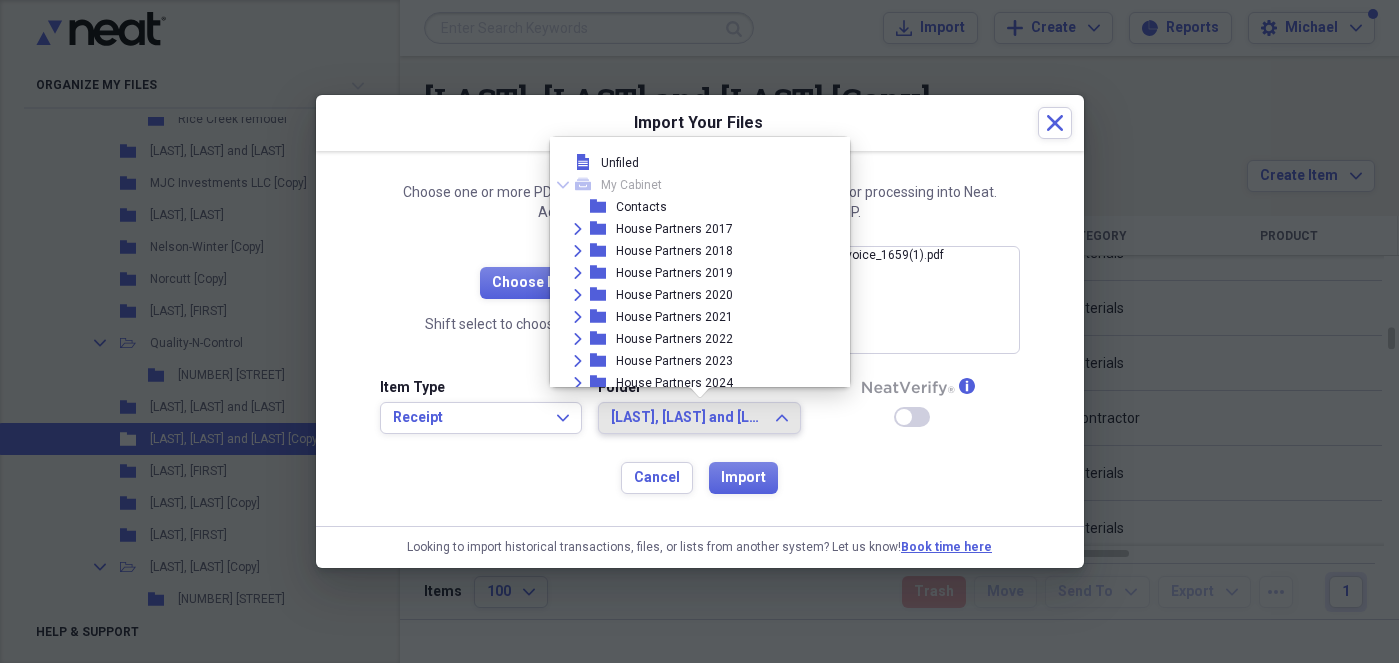 scroll, scrollTop: 878, scrollLeft: 0, axis: vertical 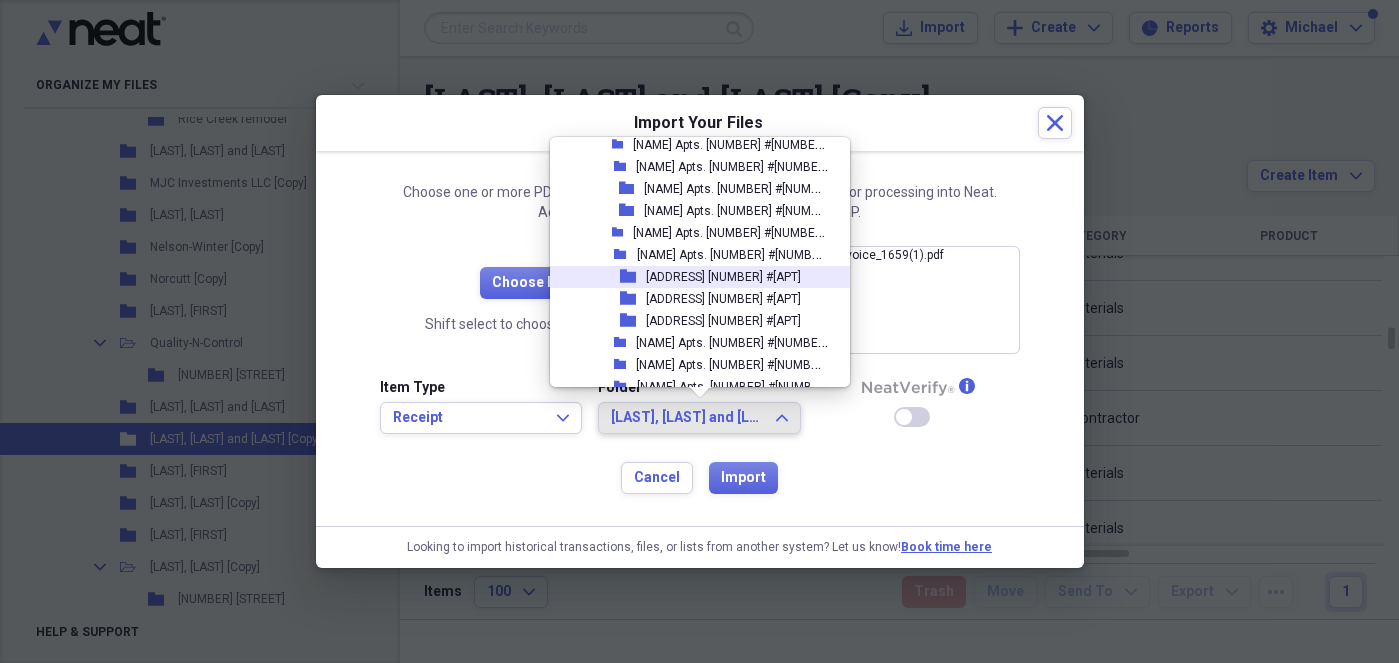 click on "[ADDRESS] [NUMBER] #[APT]" at bounding box center (723, 277) 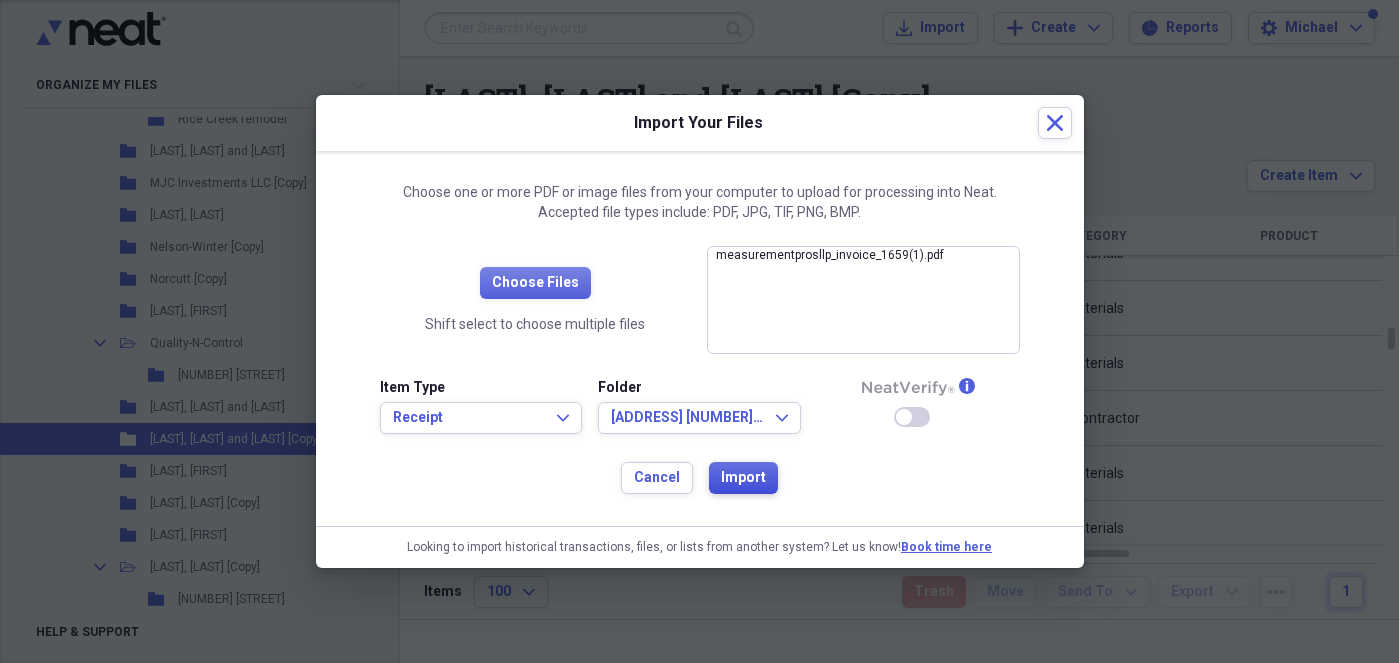 click on "Import" at bounding box center (743, 478) 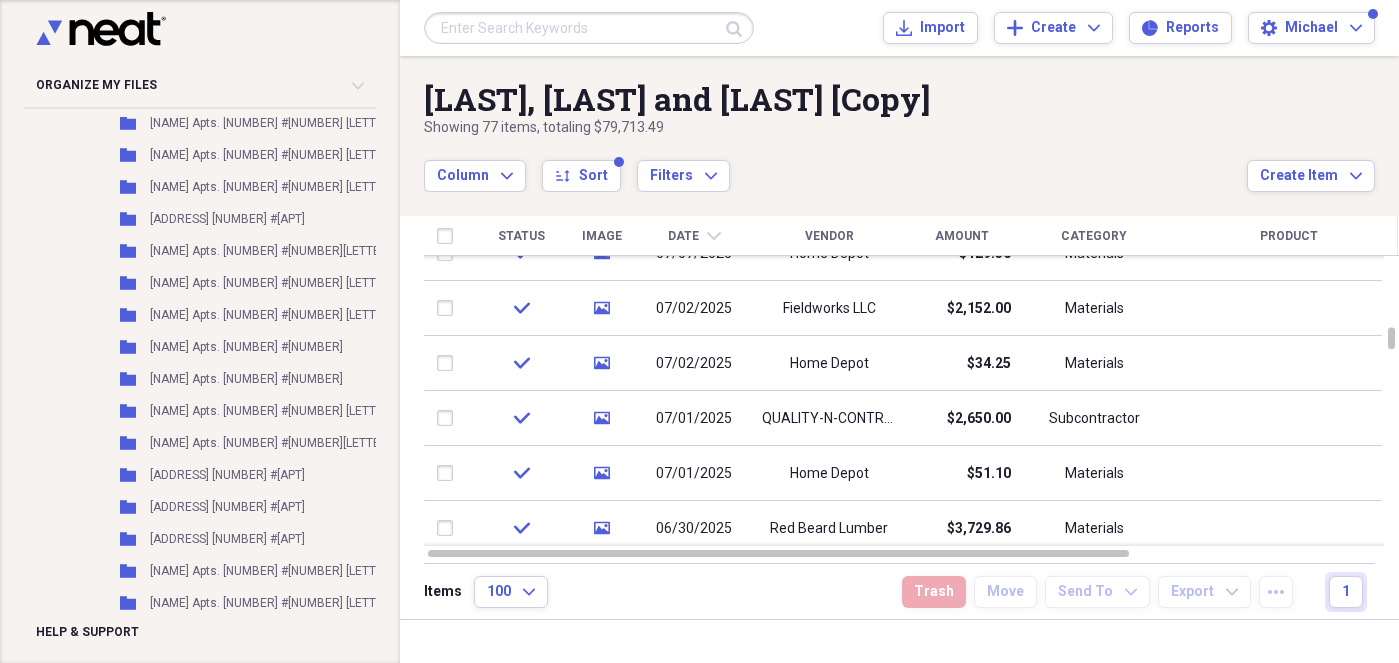 scroll, scrollTop: 2034, scrollLeft: 0, axis: vertical 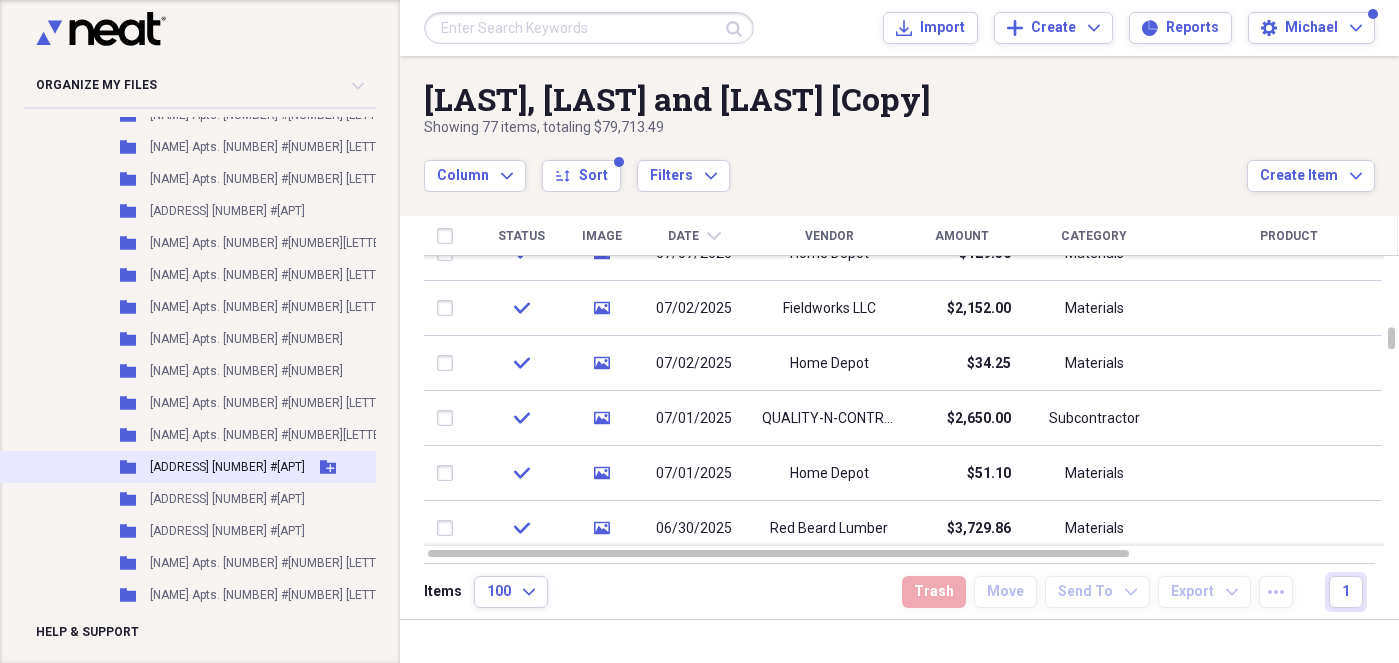 click on "[ADDRESS] [NUMBER] #[APT]" at bounding box center (227, 467) 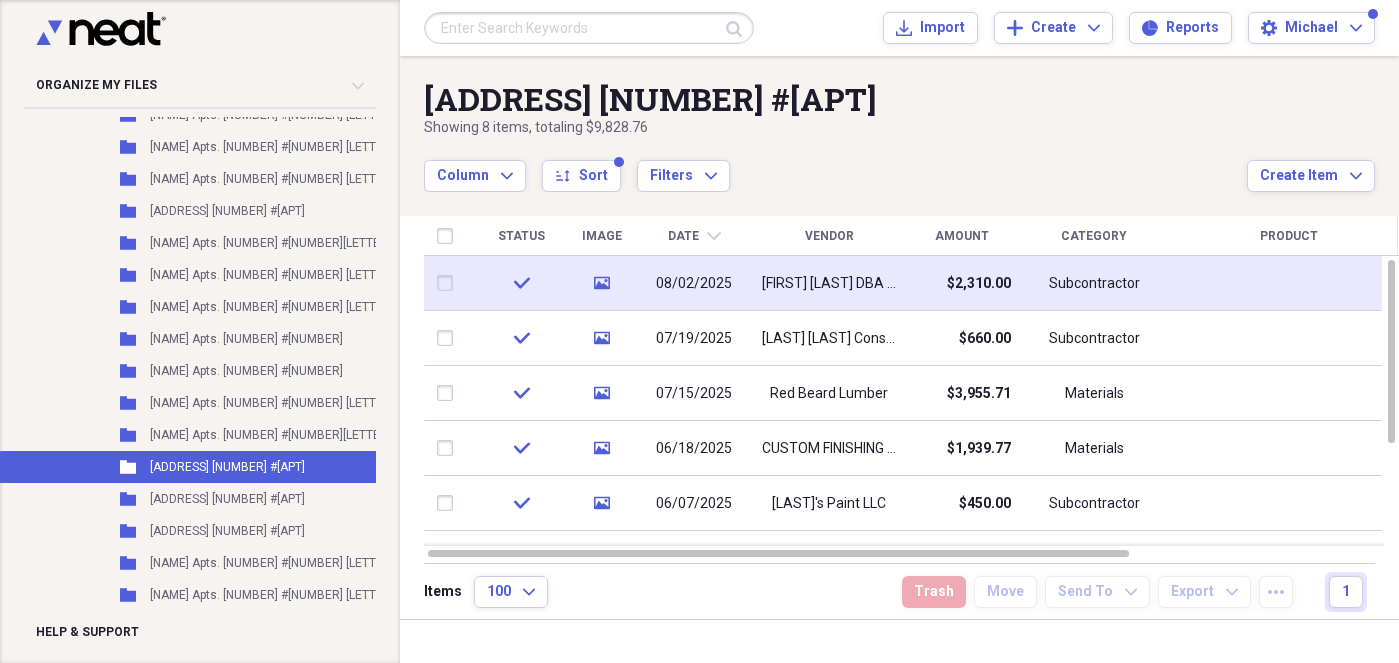 click at bounding box center (449, 283) 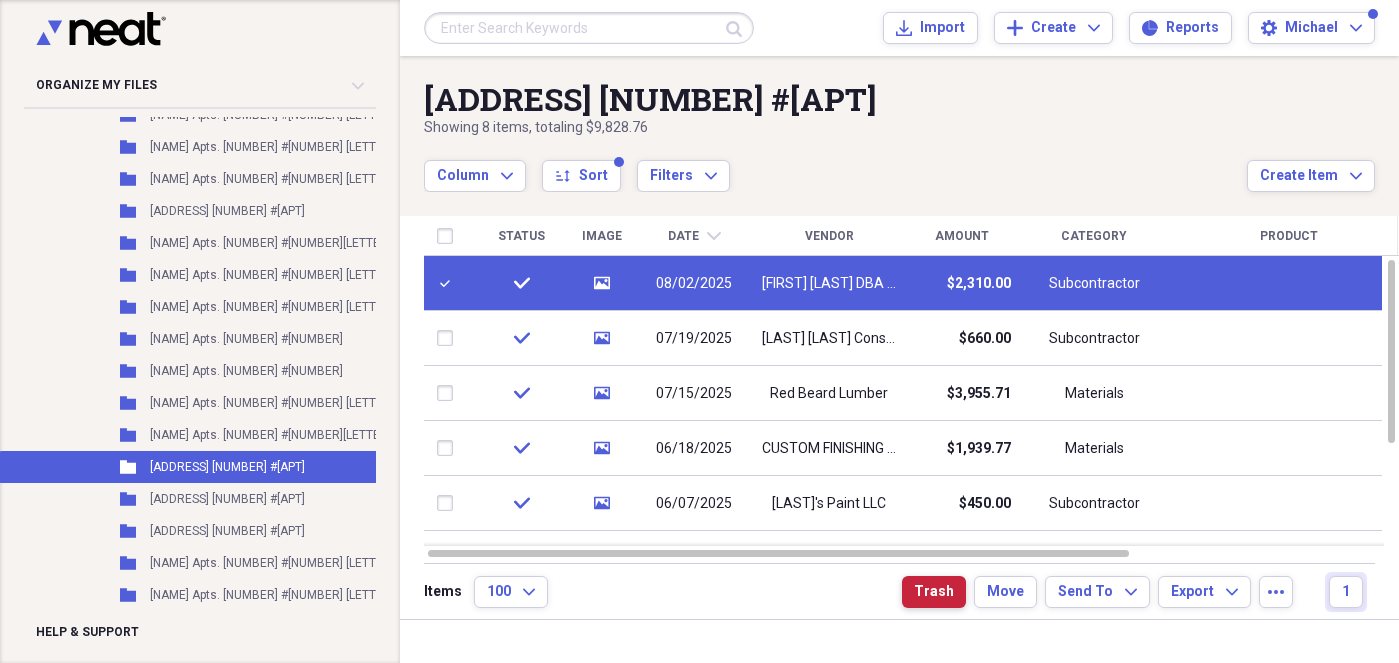 click on "Trash" at bounding box center (934, 592) 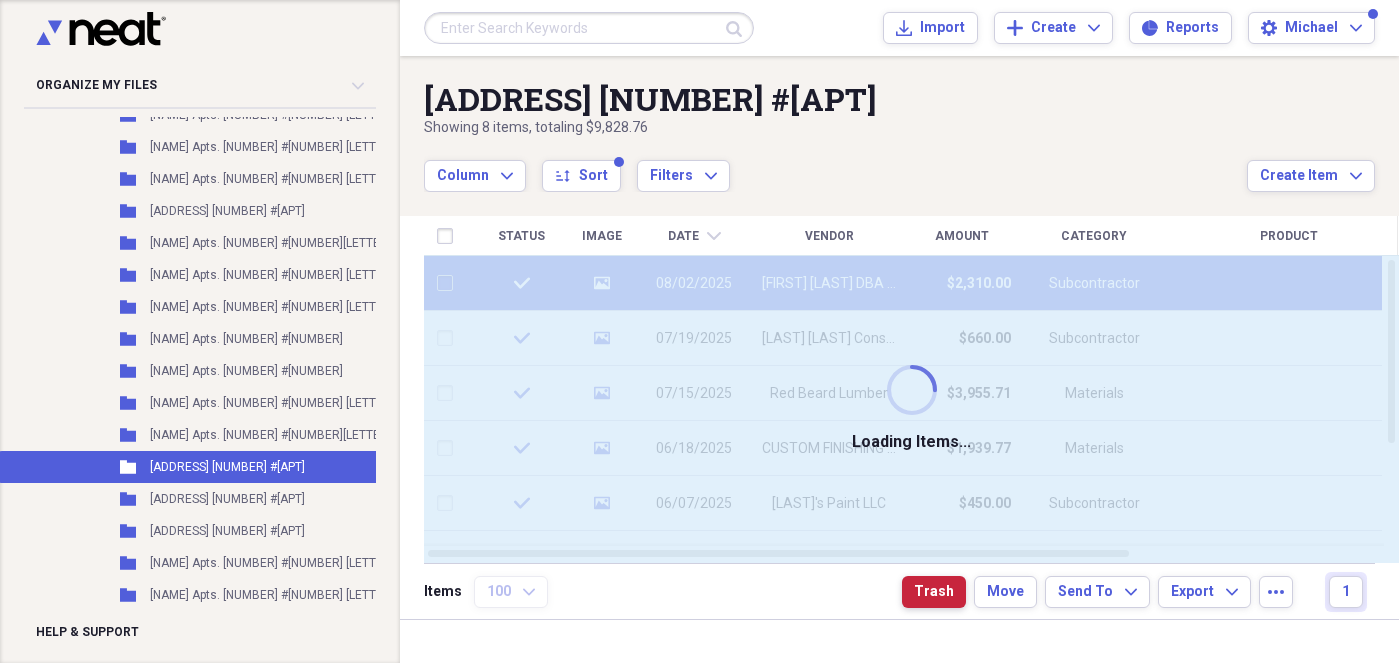 checkbox on "false" 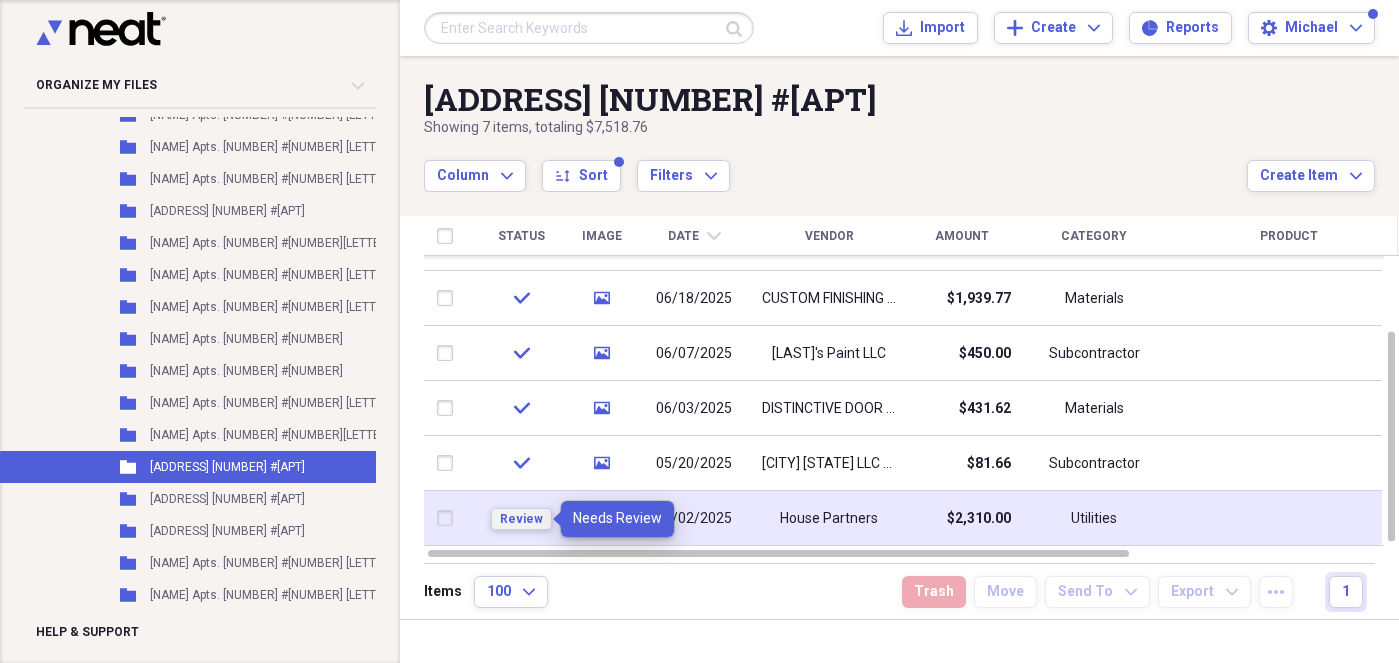 click on "Review" at bounding box center [521, 519] 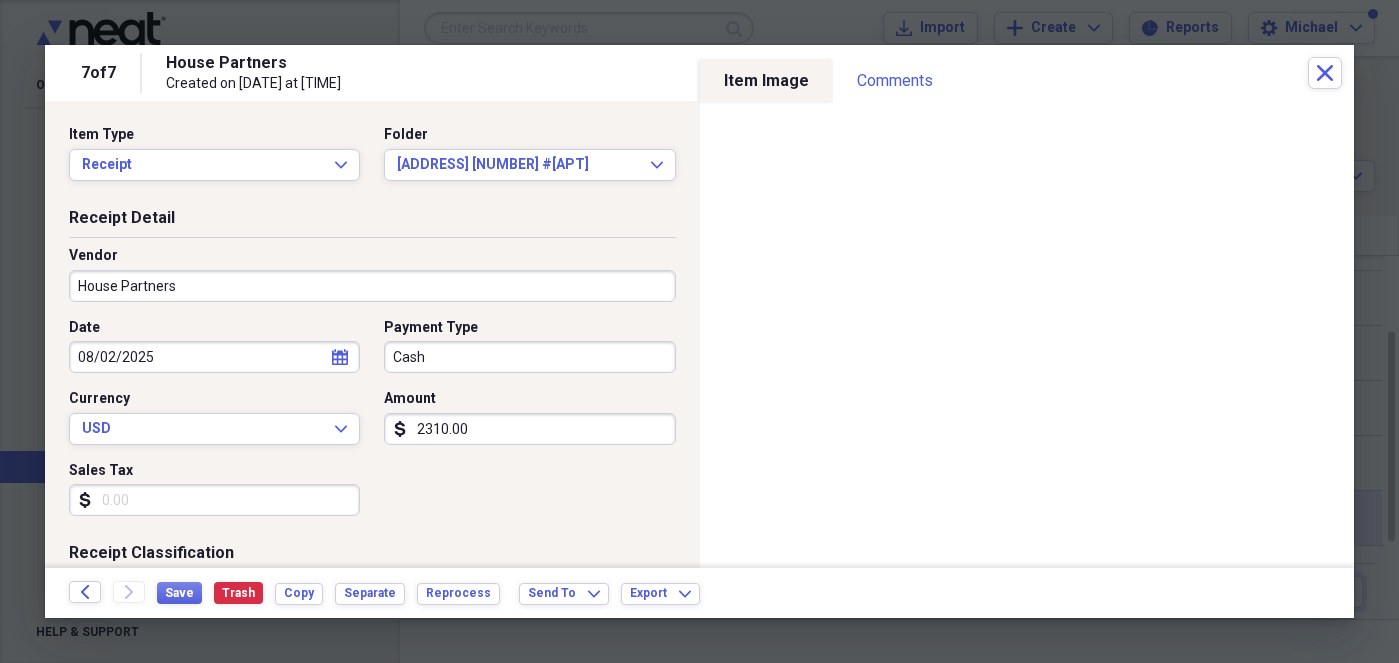 click on "House Partners" at bounding box center [372, 286] 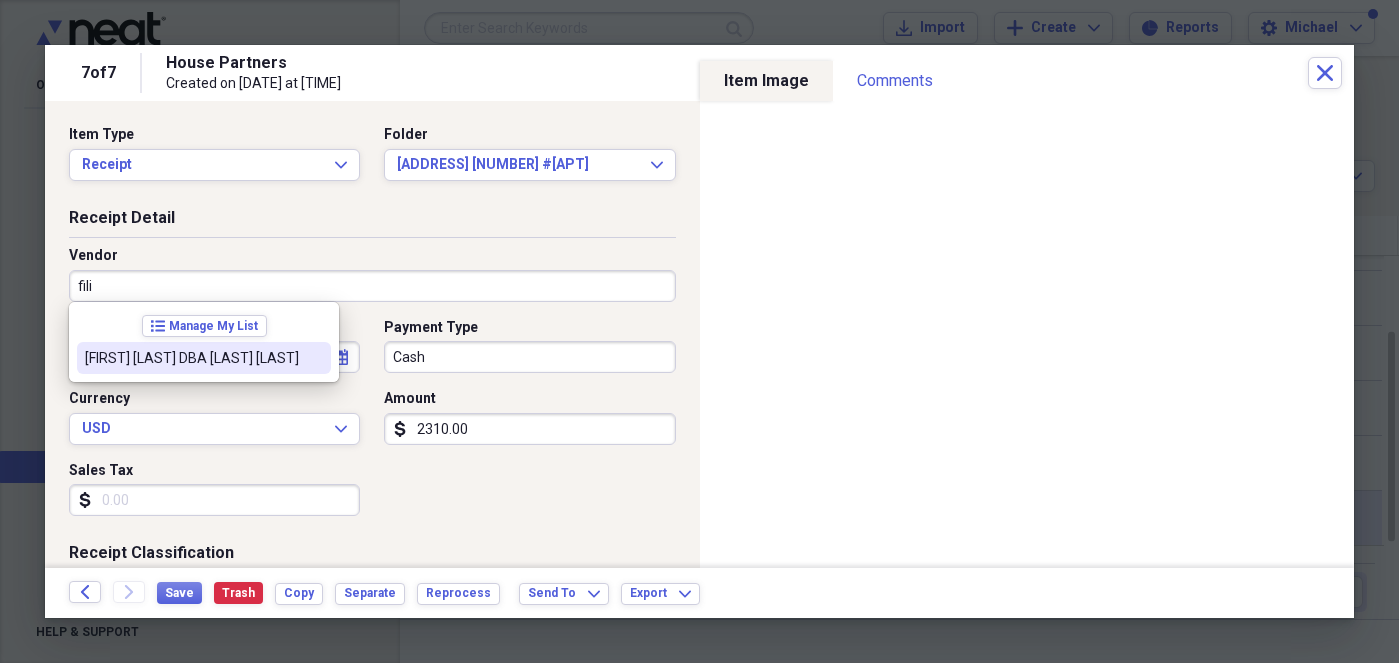 click on "[FIRST] [LAST] DBA [LAST] [LAST]" at bounding box center [192, 358] 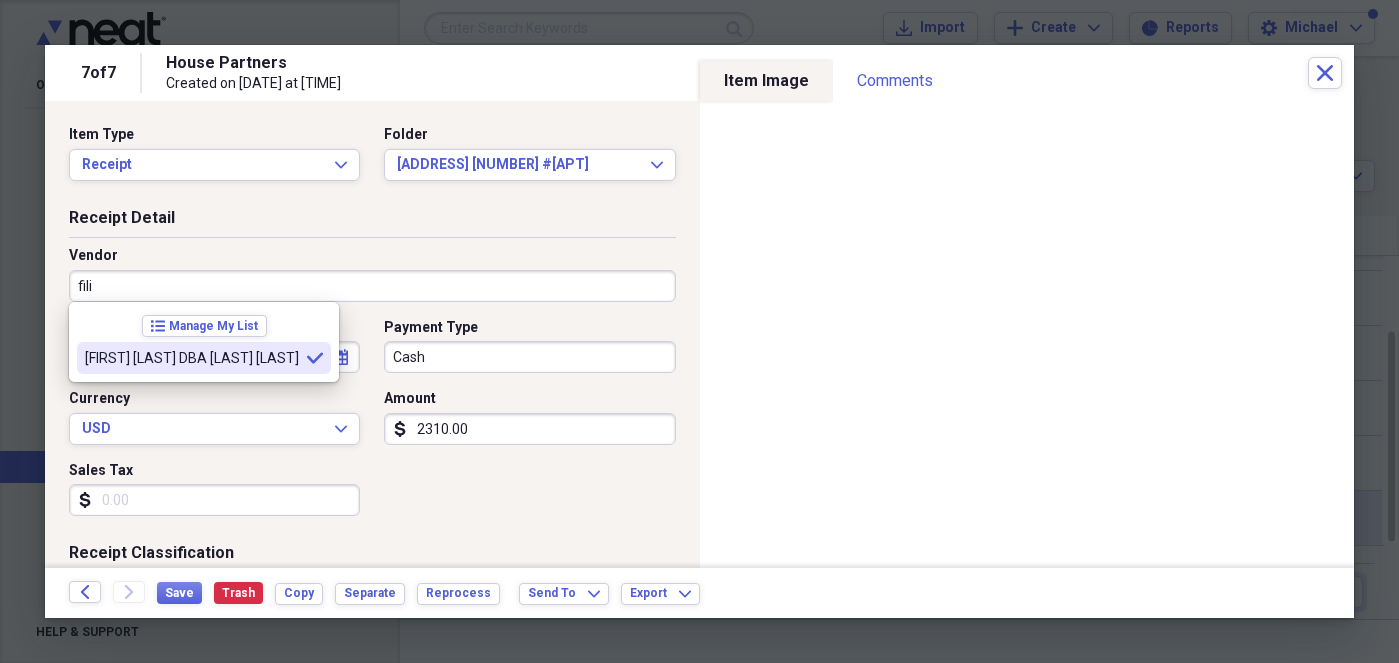 type on "[FIRST] [LAST] DBA [LAST] [LAST]" 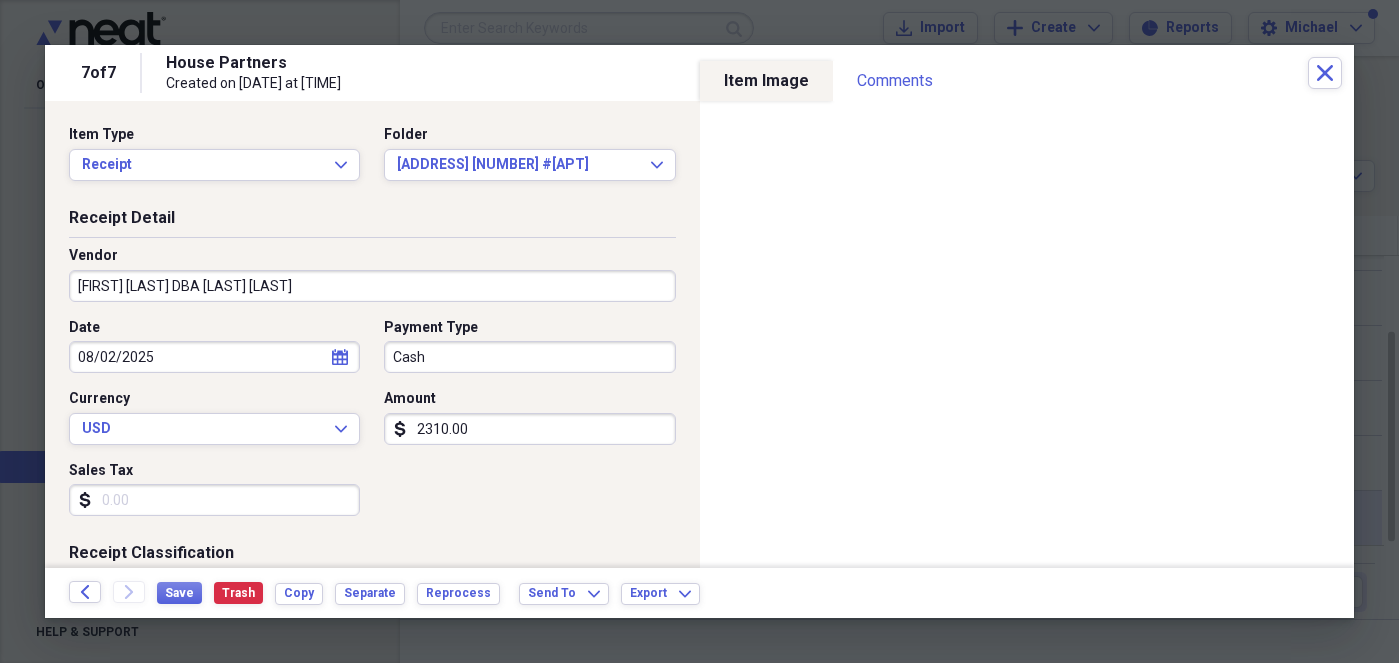 type on "Subcontractor" 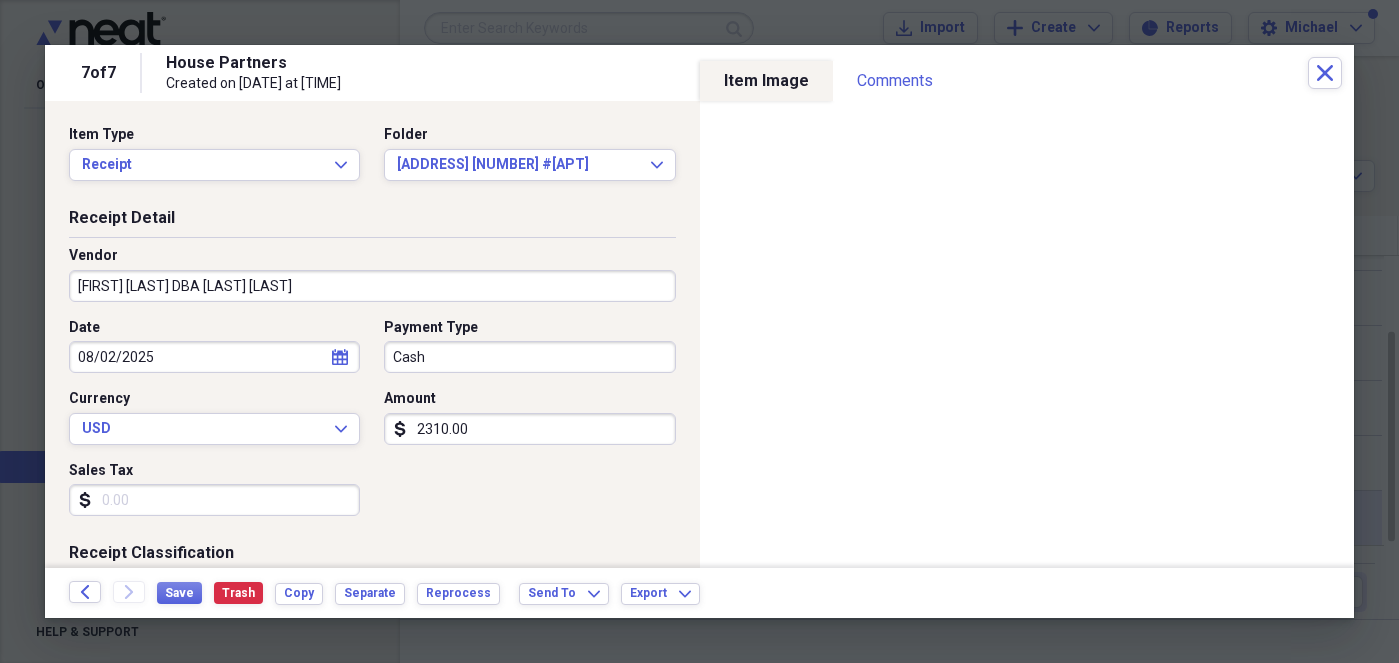 click on "Cash" at bounding box center [529, 357] 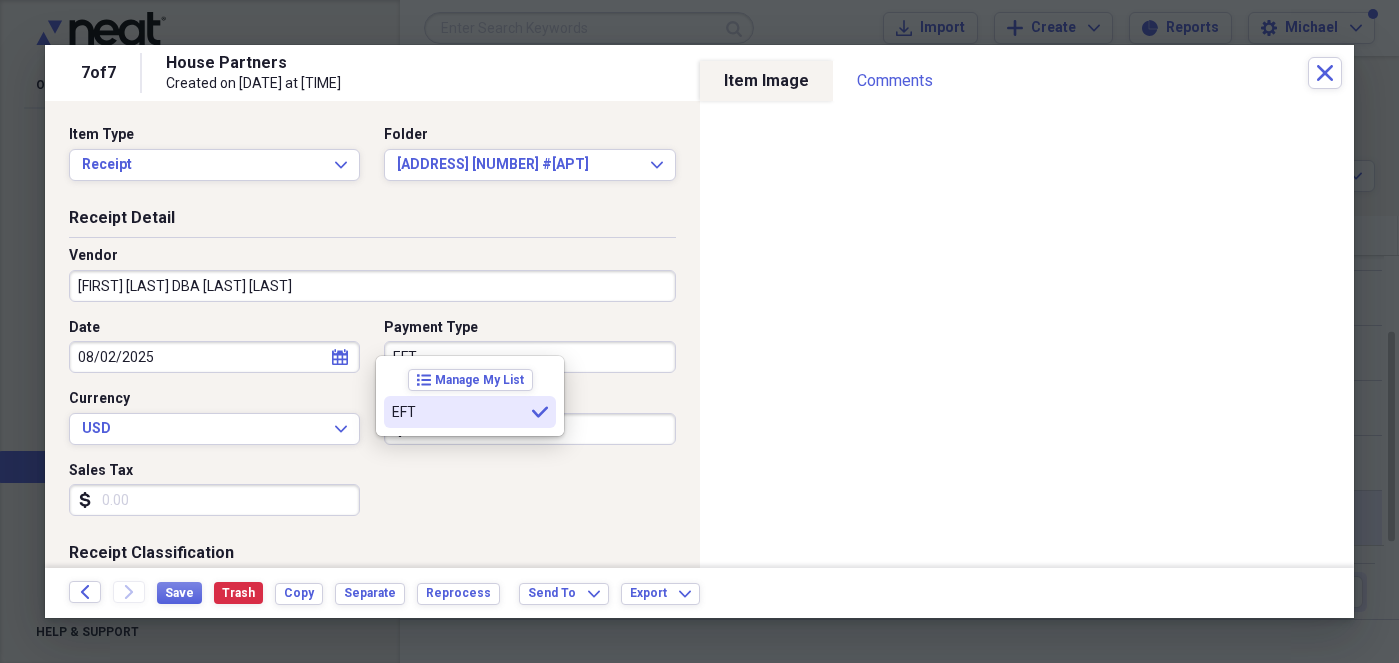 scroll, scrollTop: 228, scrollLeft: 0, axis: vertical 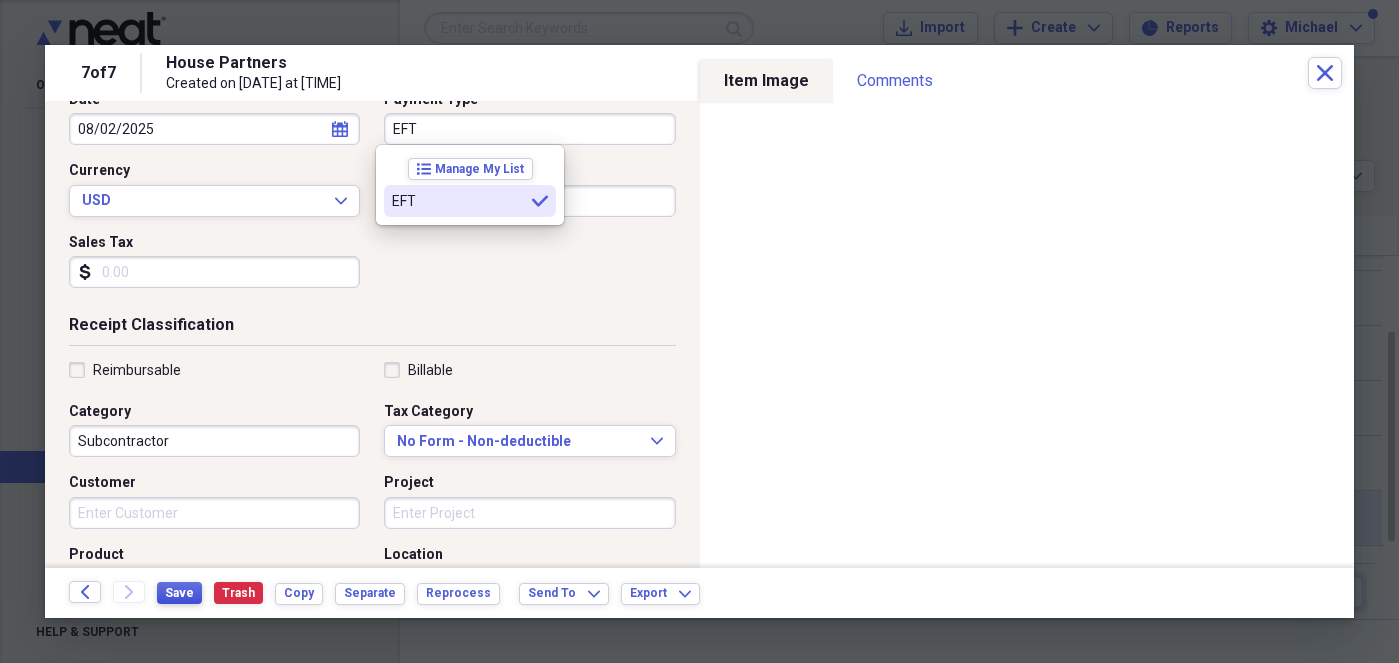 type on "EFT" 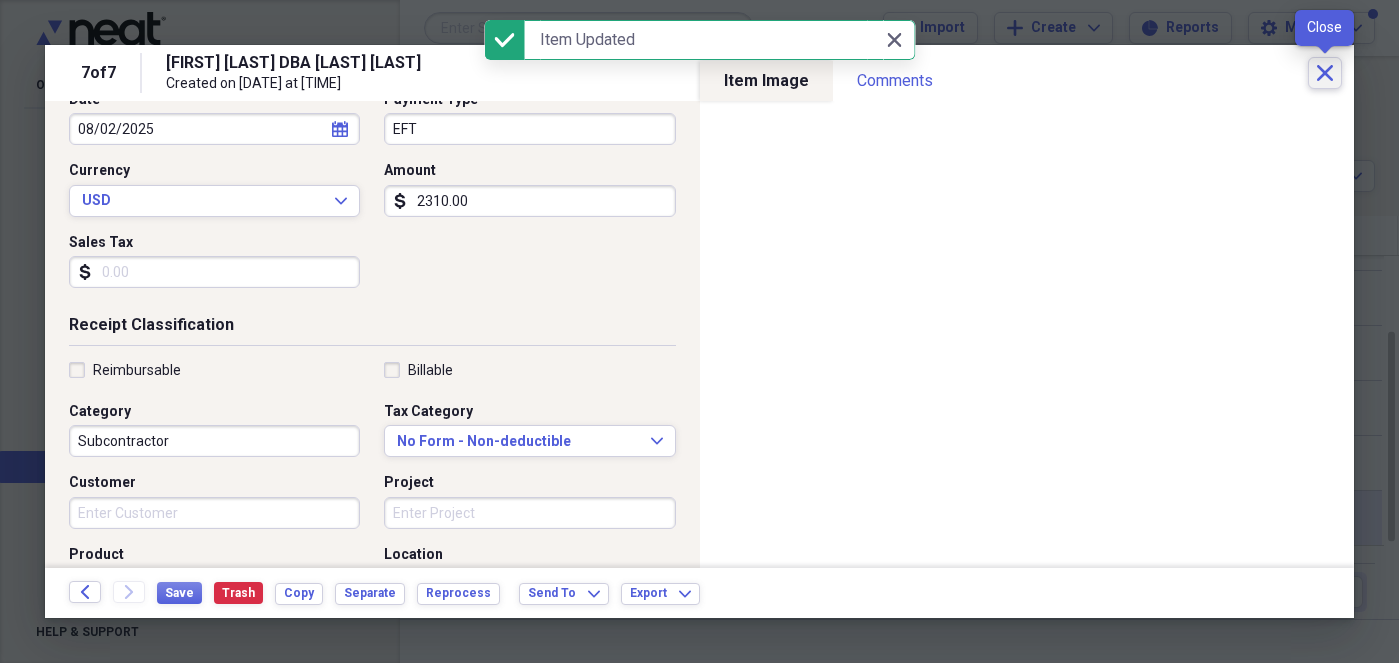 click on "Close" 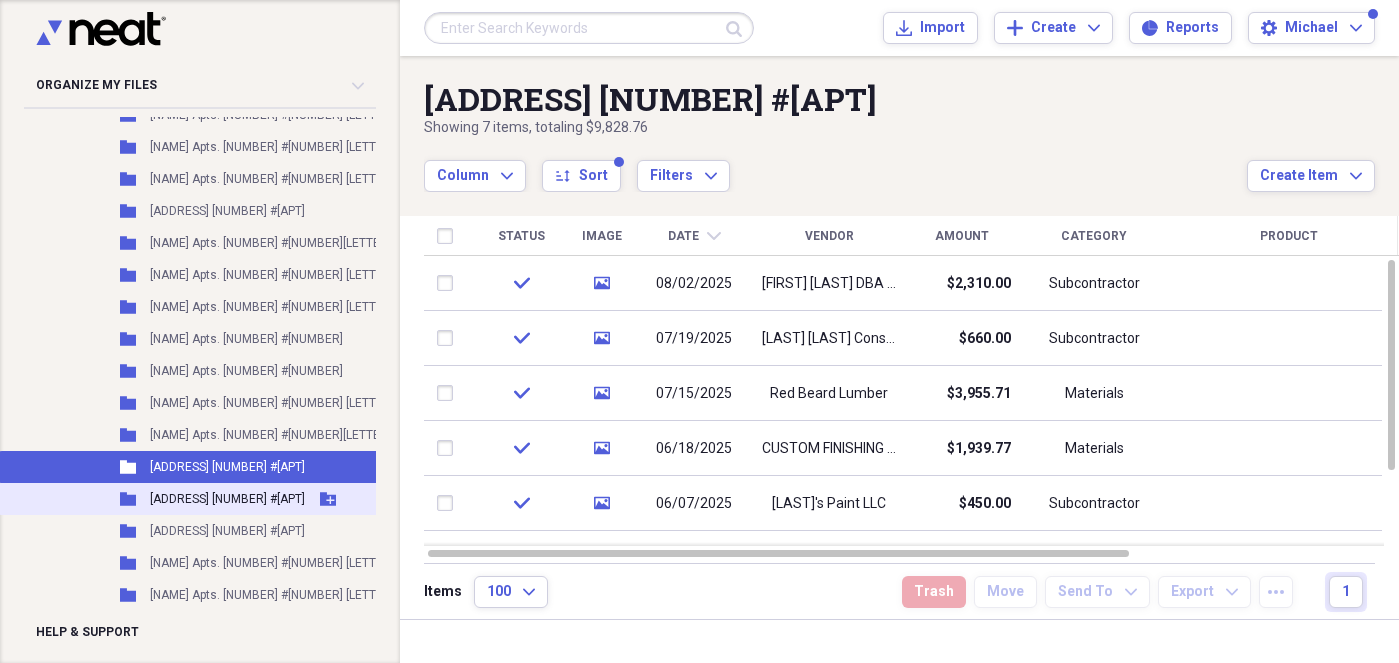 drag, startPoint x: 296, startPoint y: 491, endPoint x: 314, endPoint y: 490, distance: 18.027756 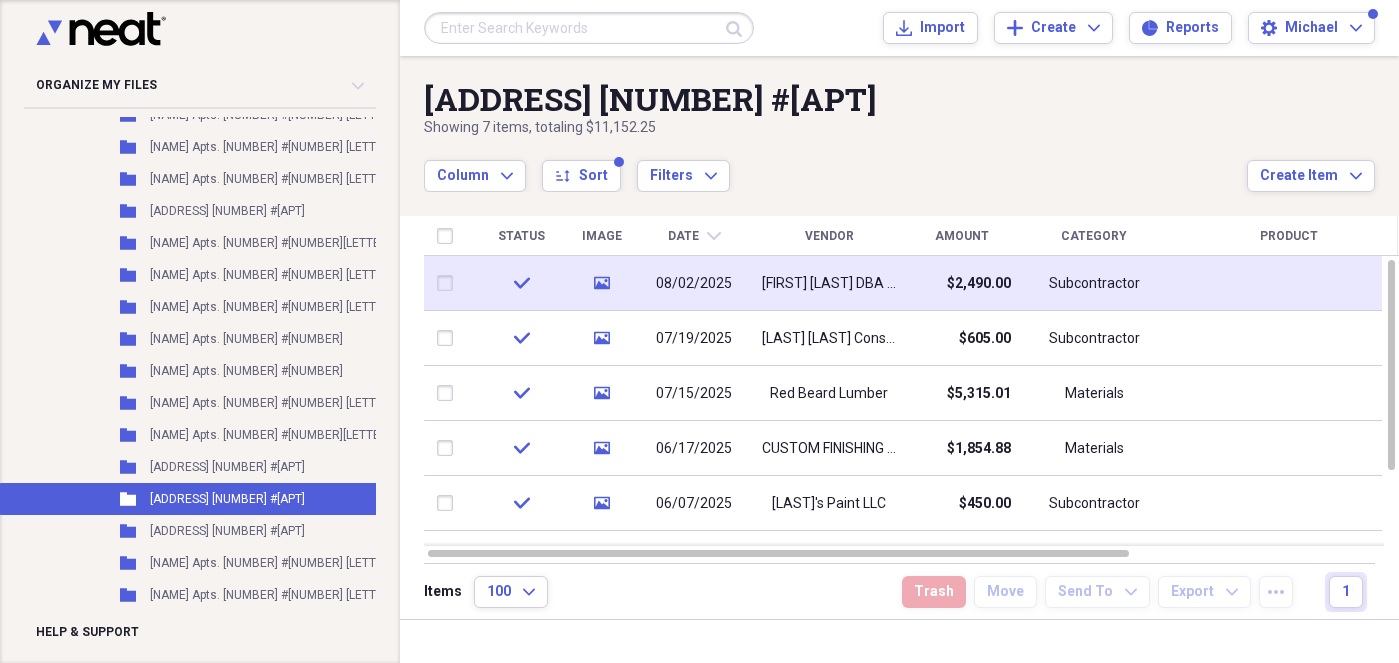 click at bounding box center (449, 283) 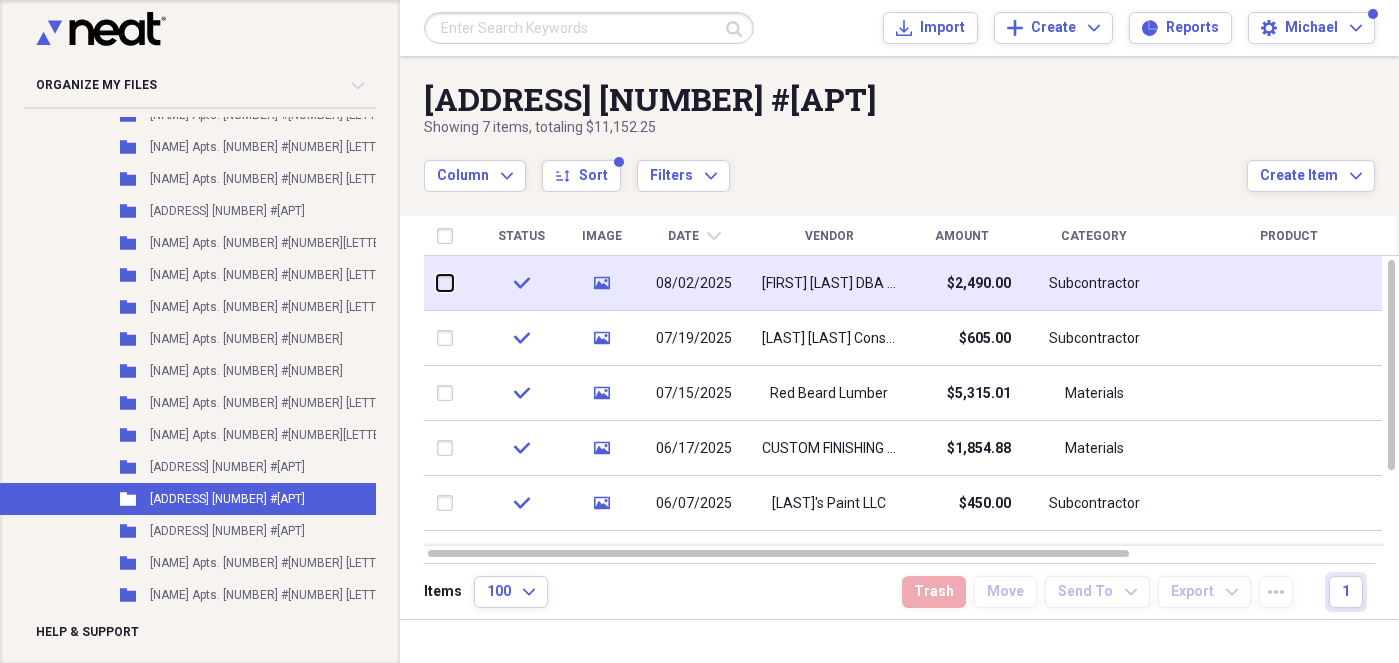 click at bounding box center (437, 283) 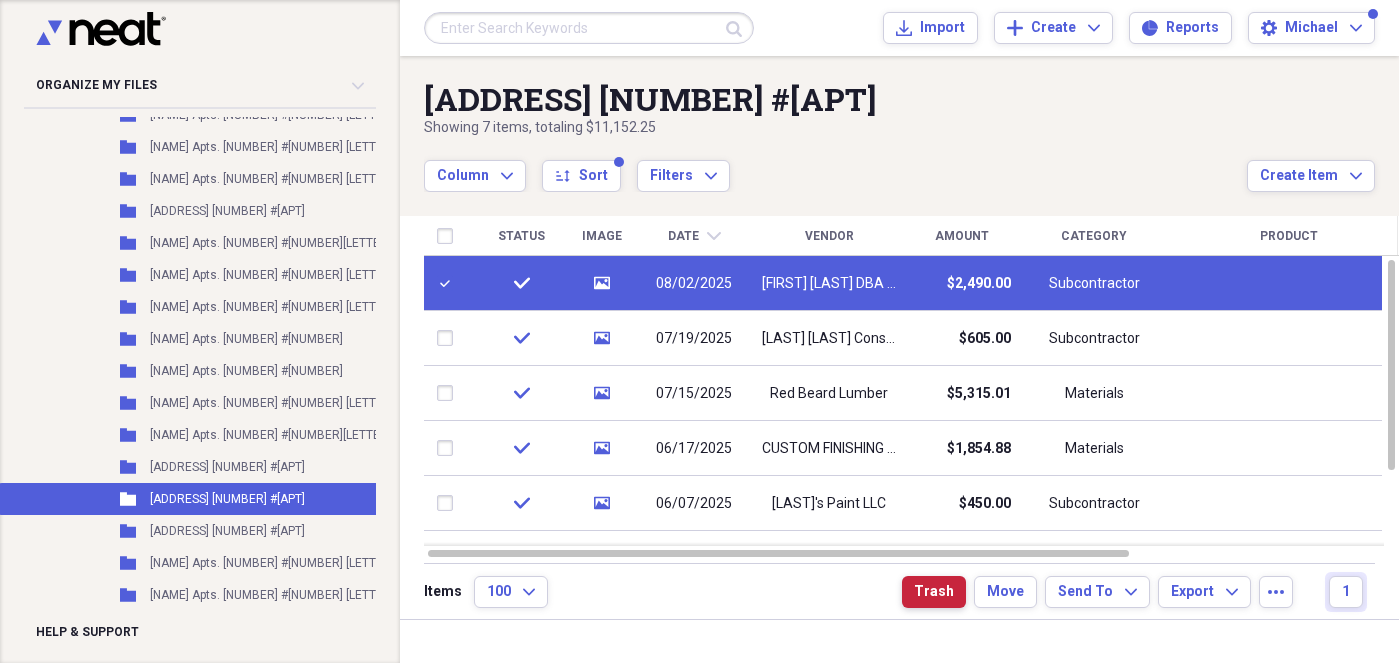click on "Trash" at bounding box center [934, 592] 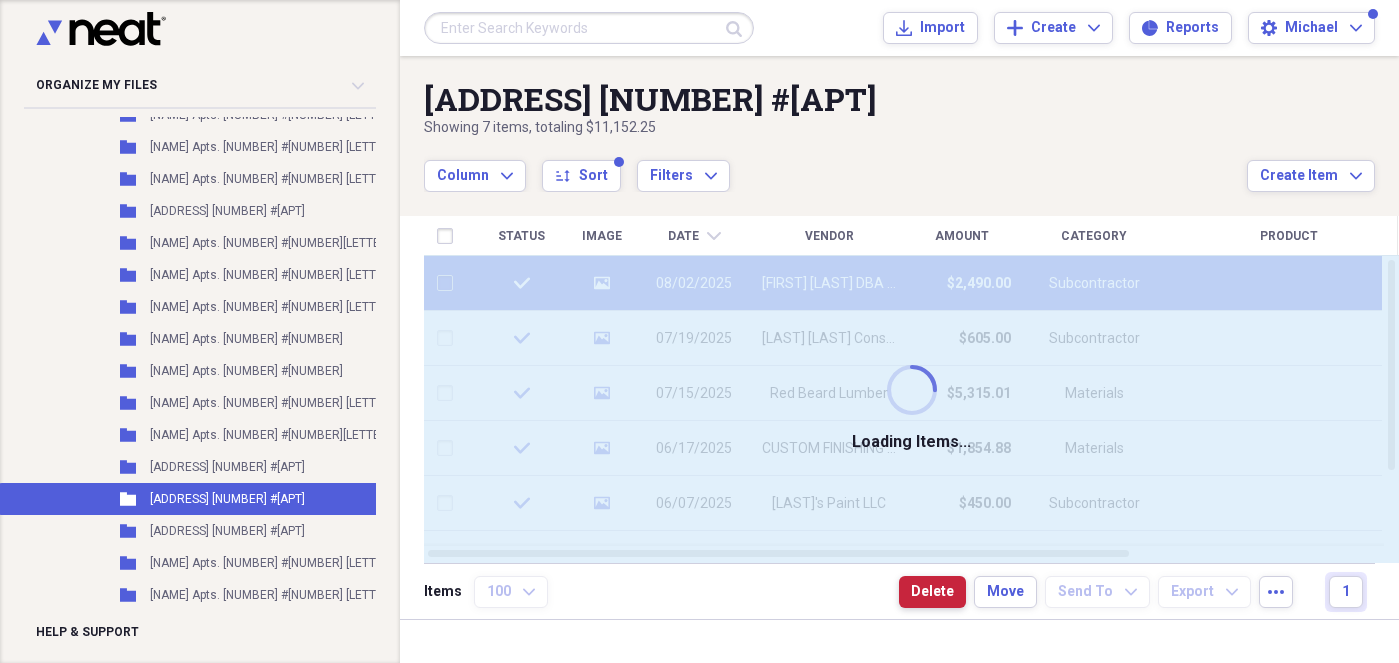 checkbox on "false" 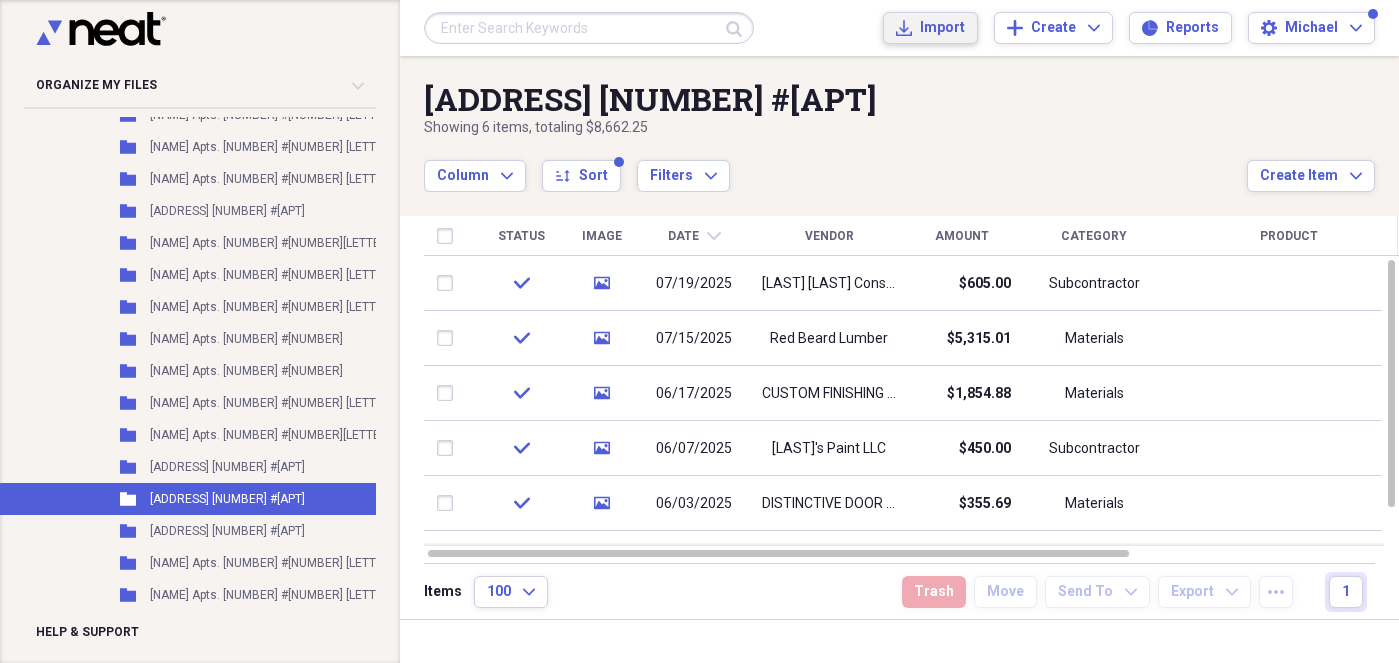 click on "Import" at bounding box center [942, 28] 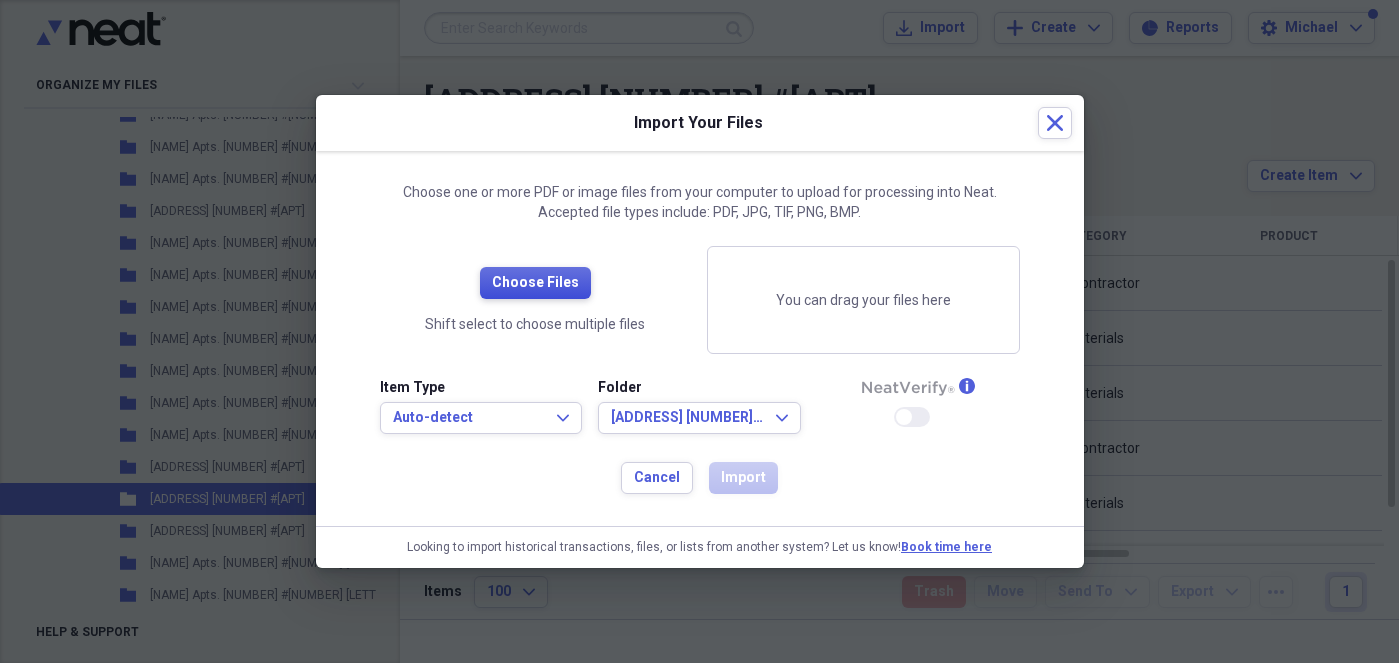 click on "Choose Files" at bounding box center (535, 283) 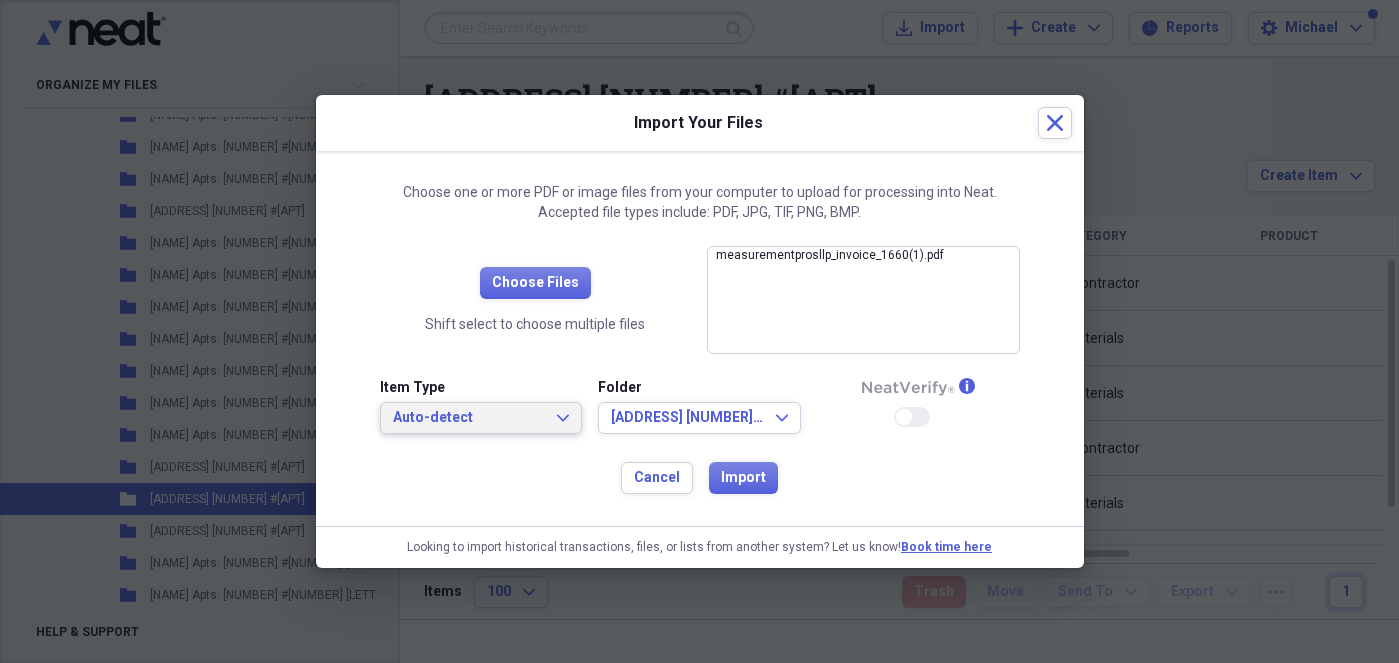 drag, startPoint x: 452, startPoint y: 425, endPoint x: 440, endPoint y: 395, distance: 32.31099 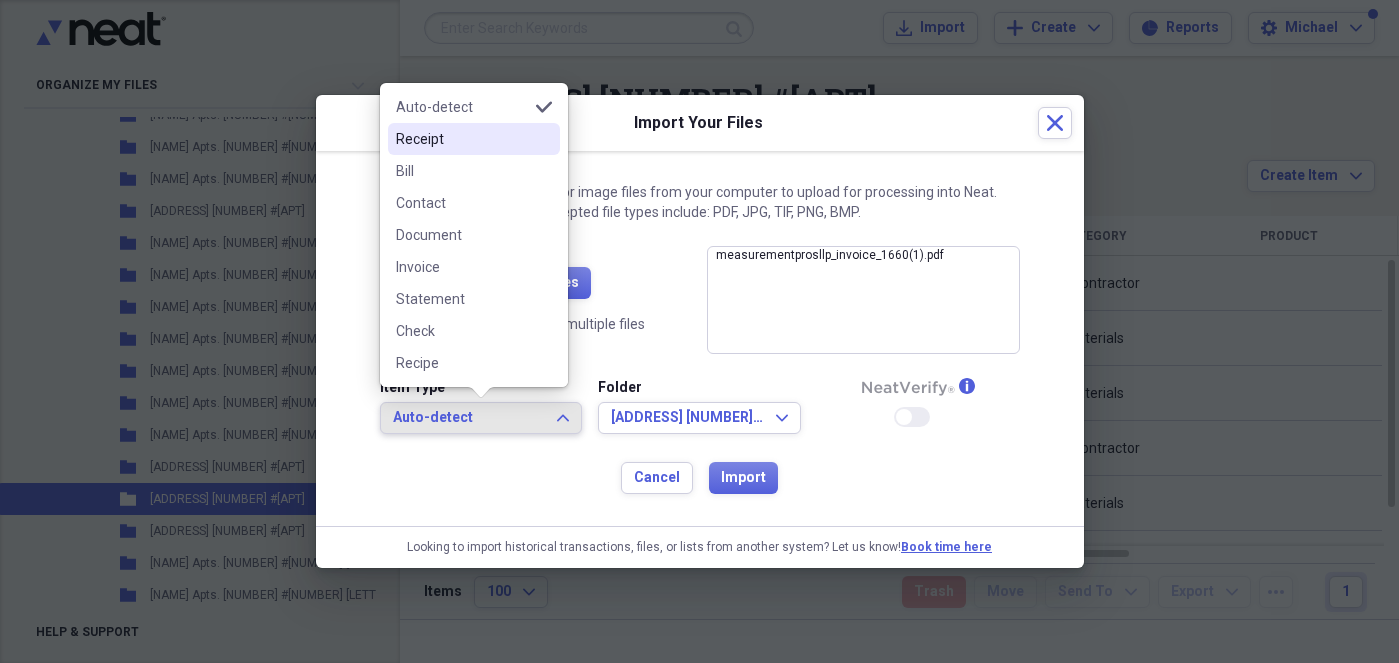 click on "Receipt" at bounding box center (474, 139) 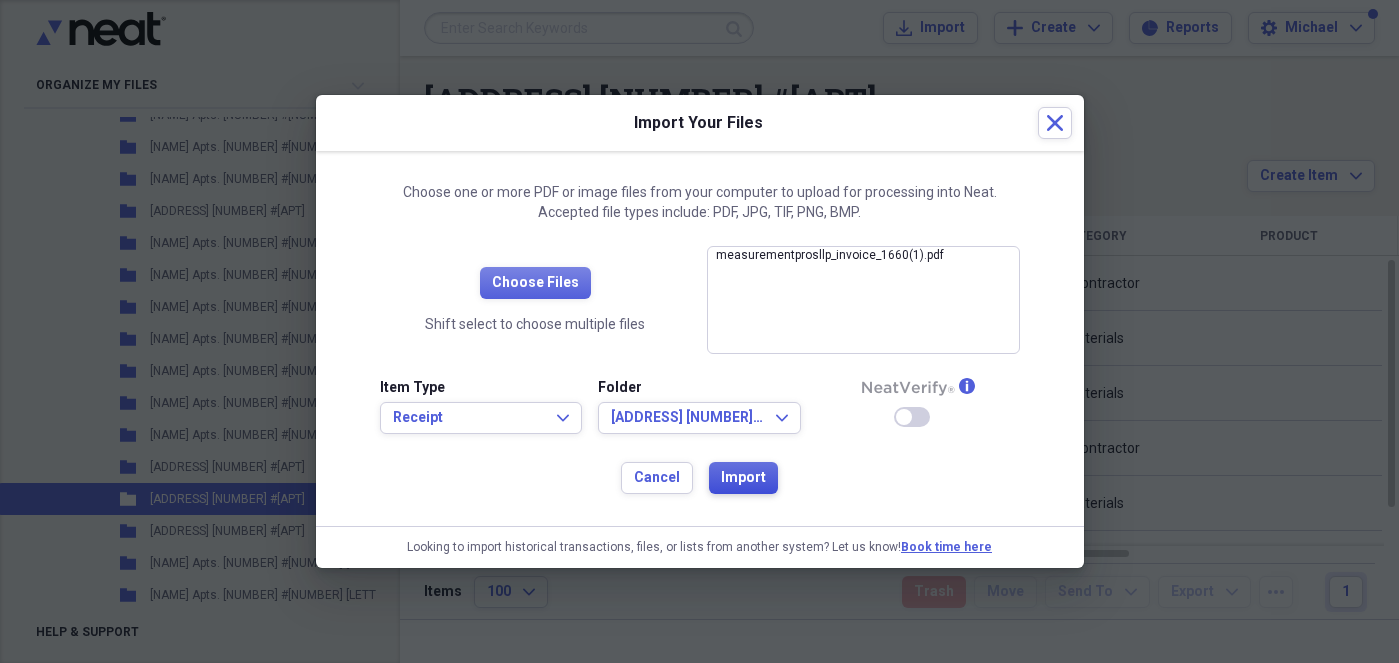 click on "Import" at bounding box center [743, 478] 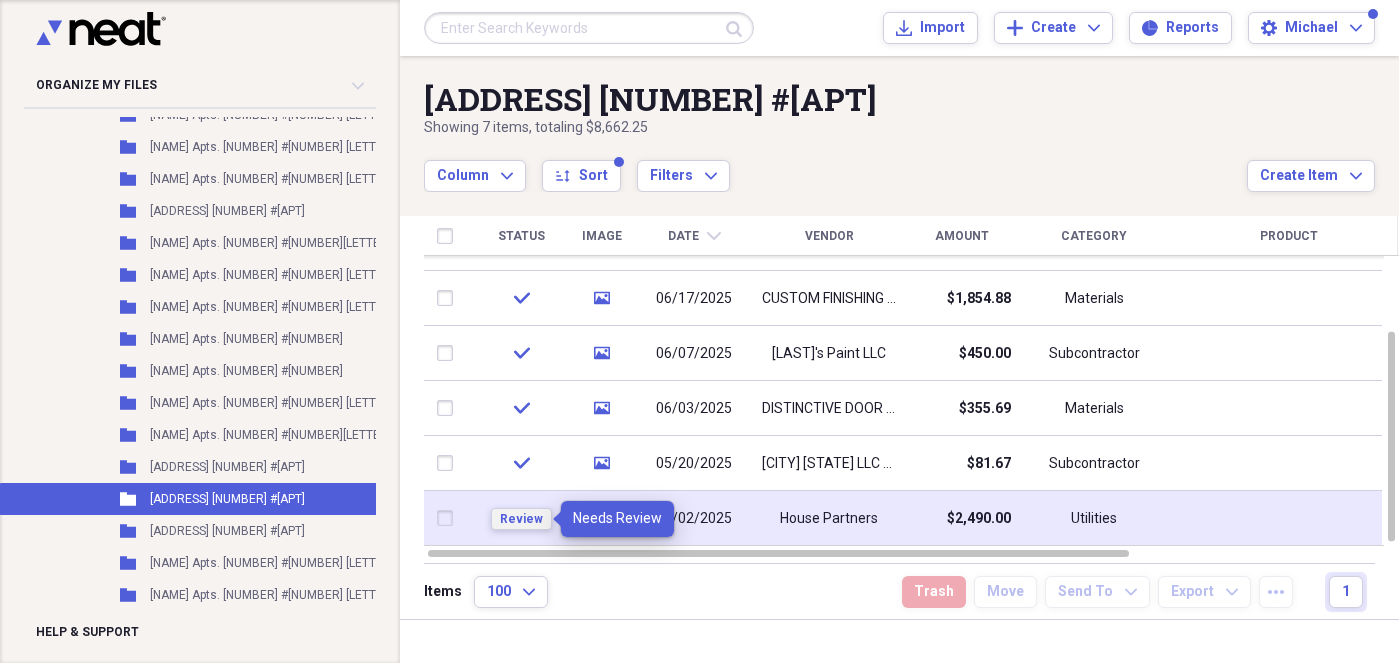 click on "Review" at bounding box center [521, 519] 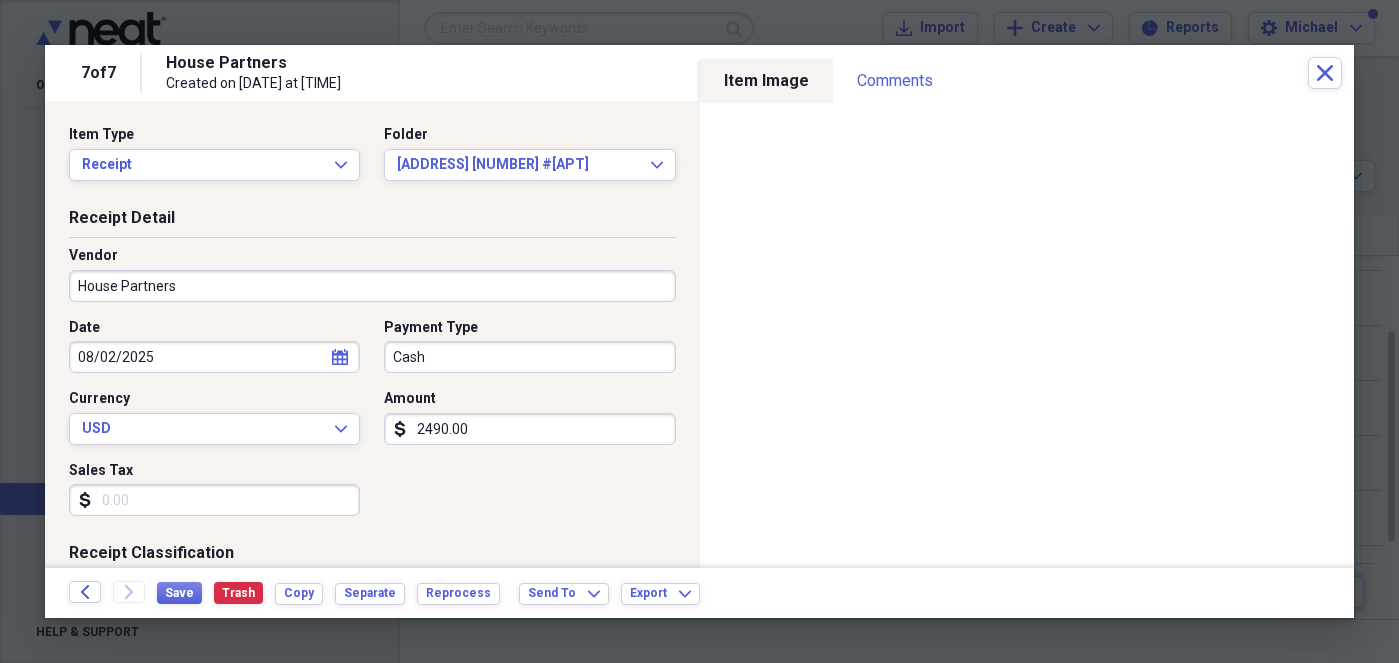 click on "House Partners" at bounding box center [372, 286] 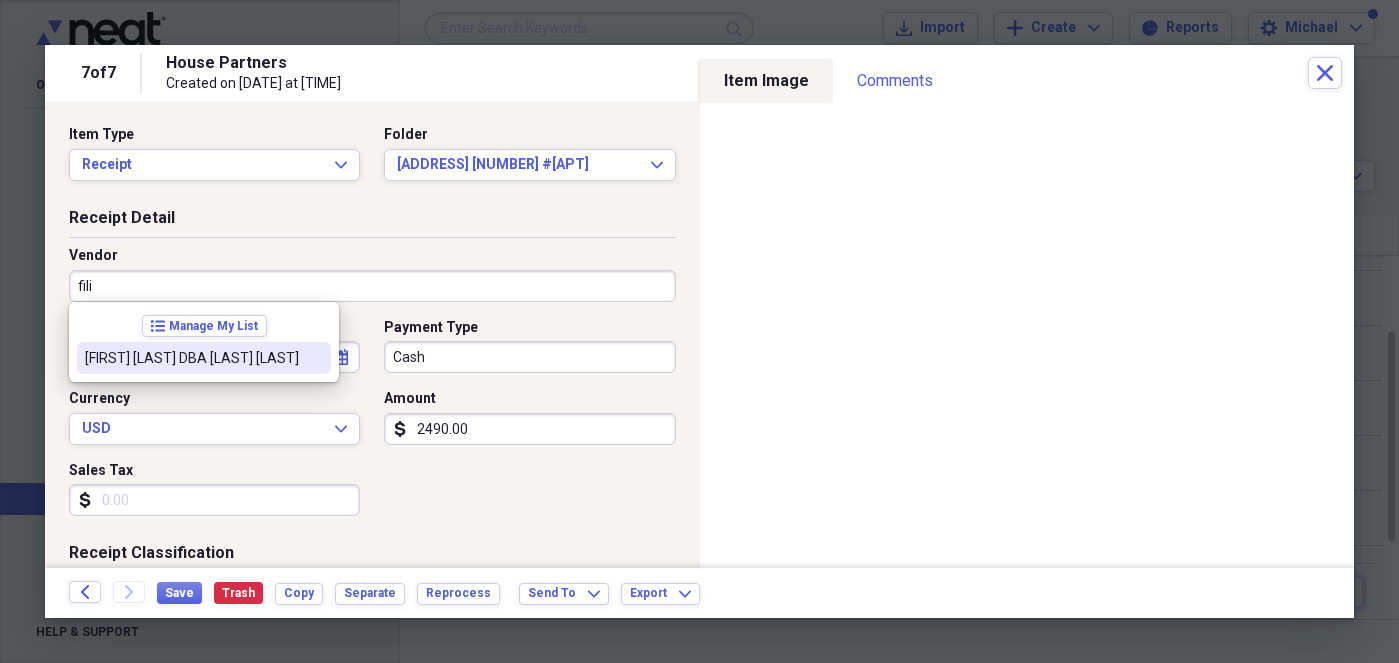 click on "[FIRST] [LAST] DBA [LAST] [LAST]" at bounding box center (204, 358) 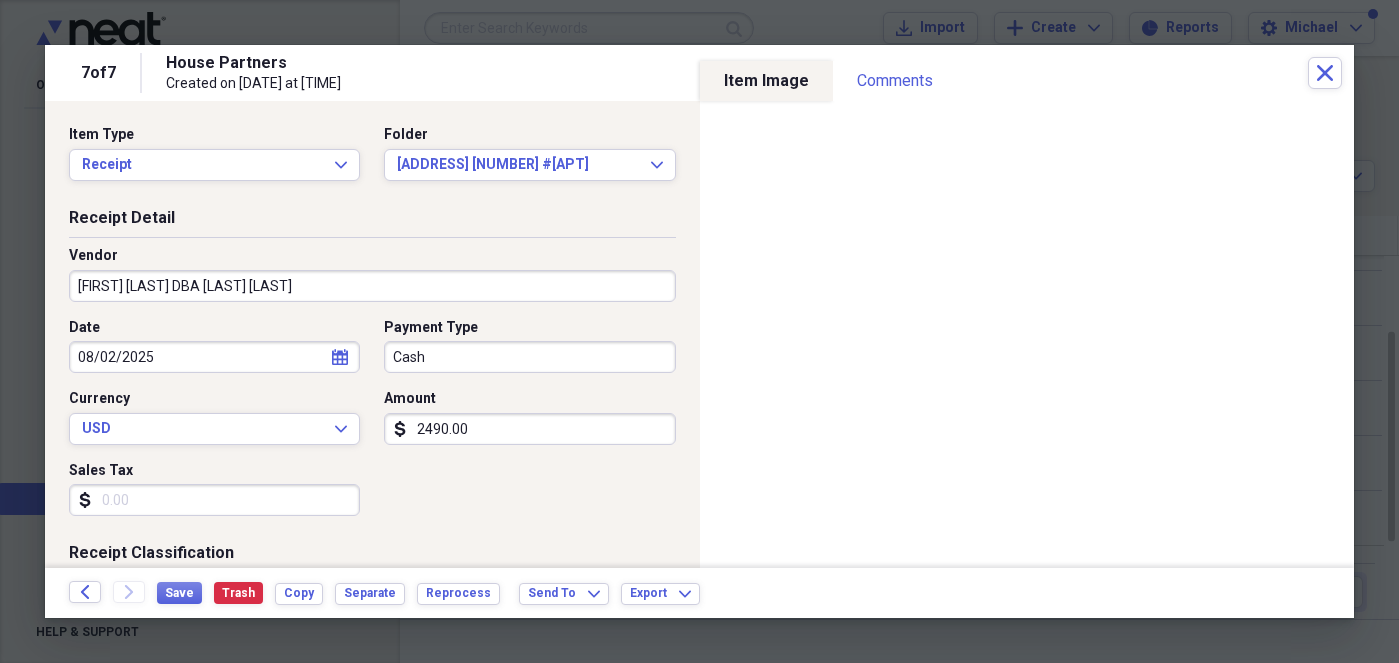 type on "Subcontractor" 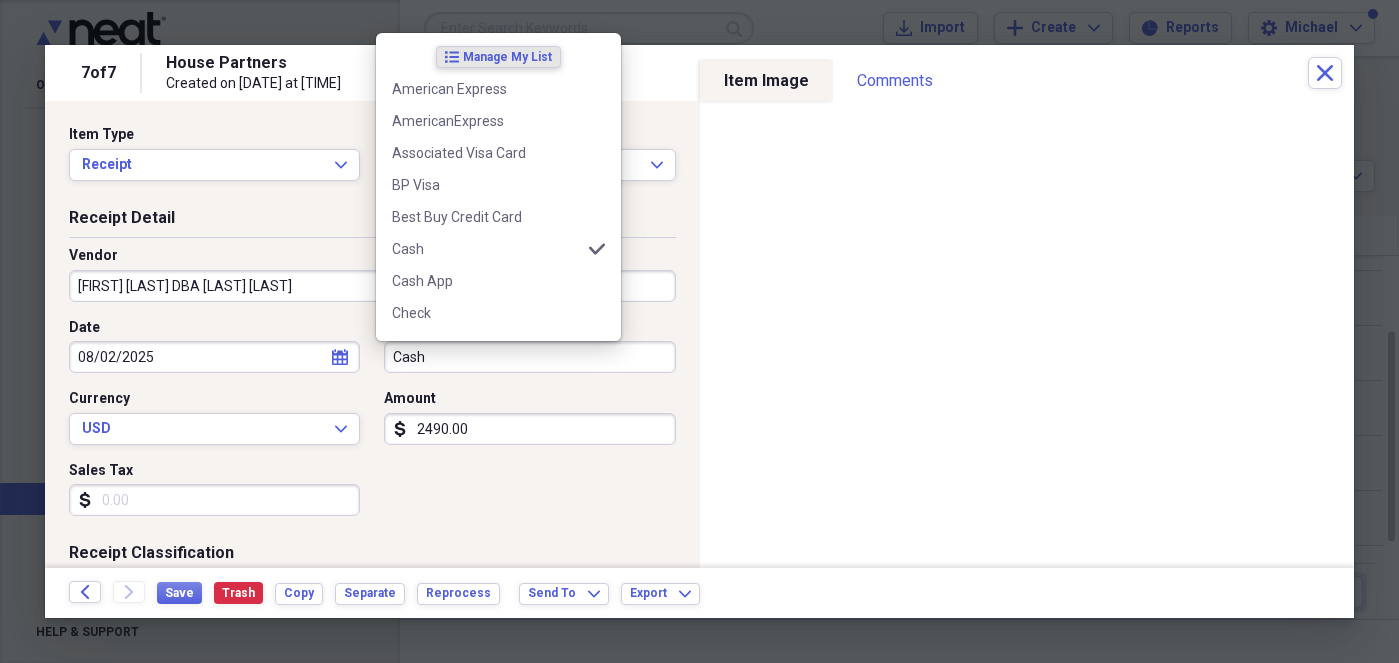 drag, startPoint x: 386, startPoint y: 363, endPoint x: 349, endPoint y: 365, distance: 37.054016 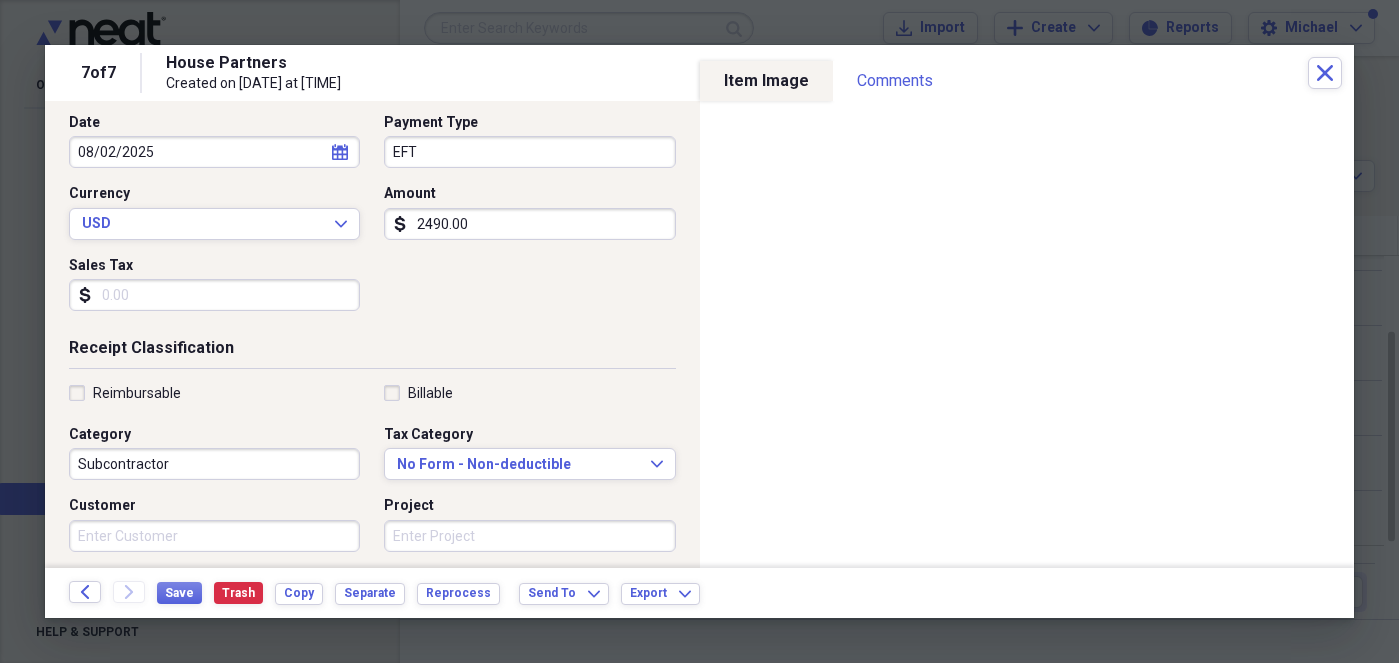 scroll, scrollTop: 342, scrollLeft: 0, axis: vertical 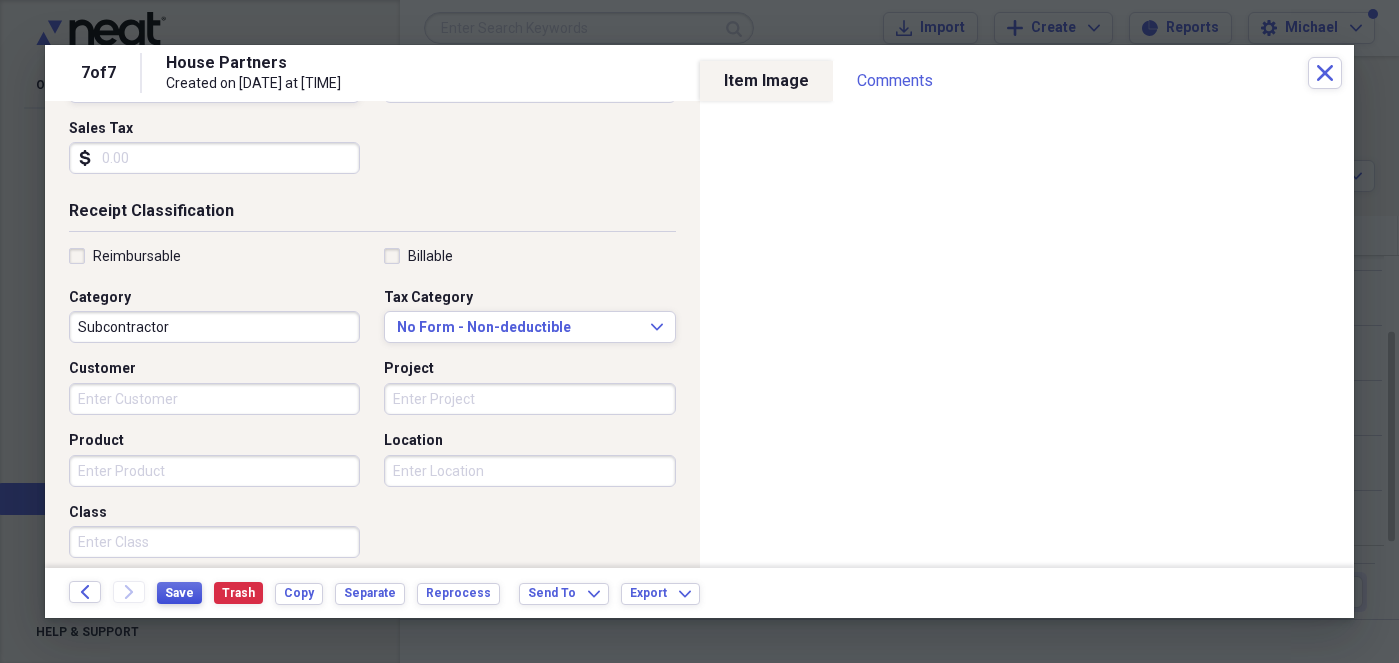 type on "EFT" 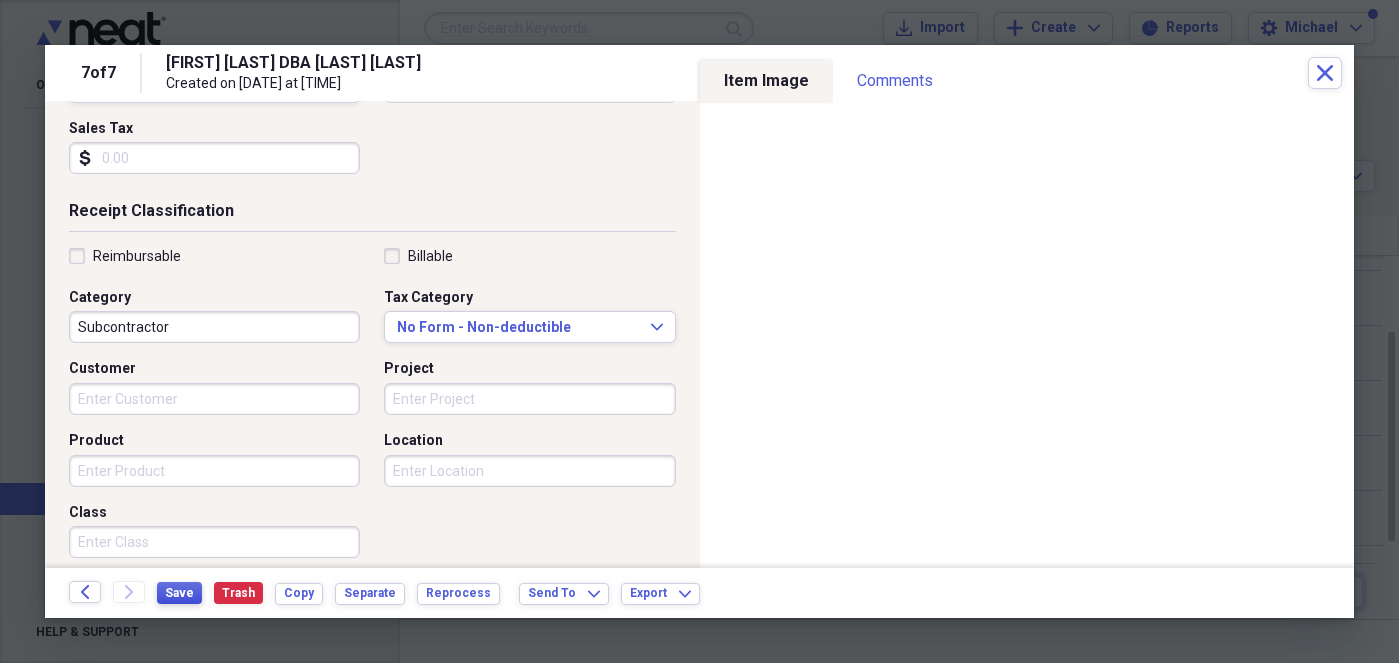 click on "Save" at bounding box center [179, 593] 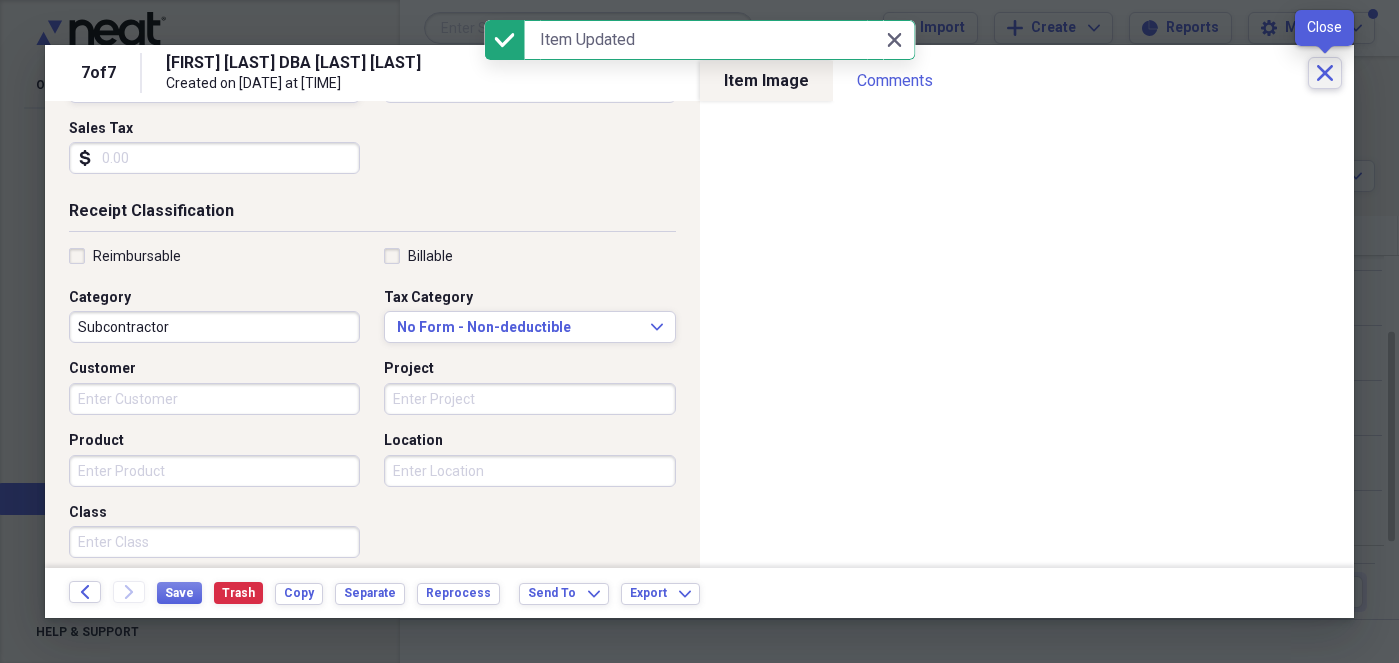 click on "Close" at bounding box center [1325, 73] 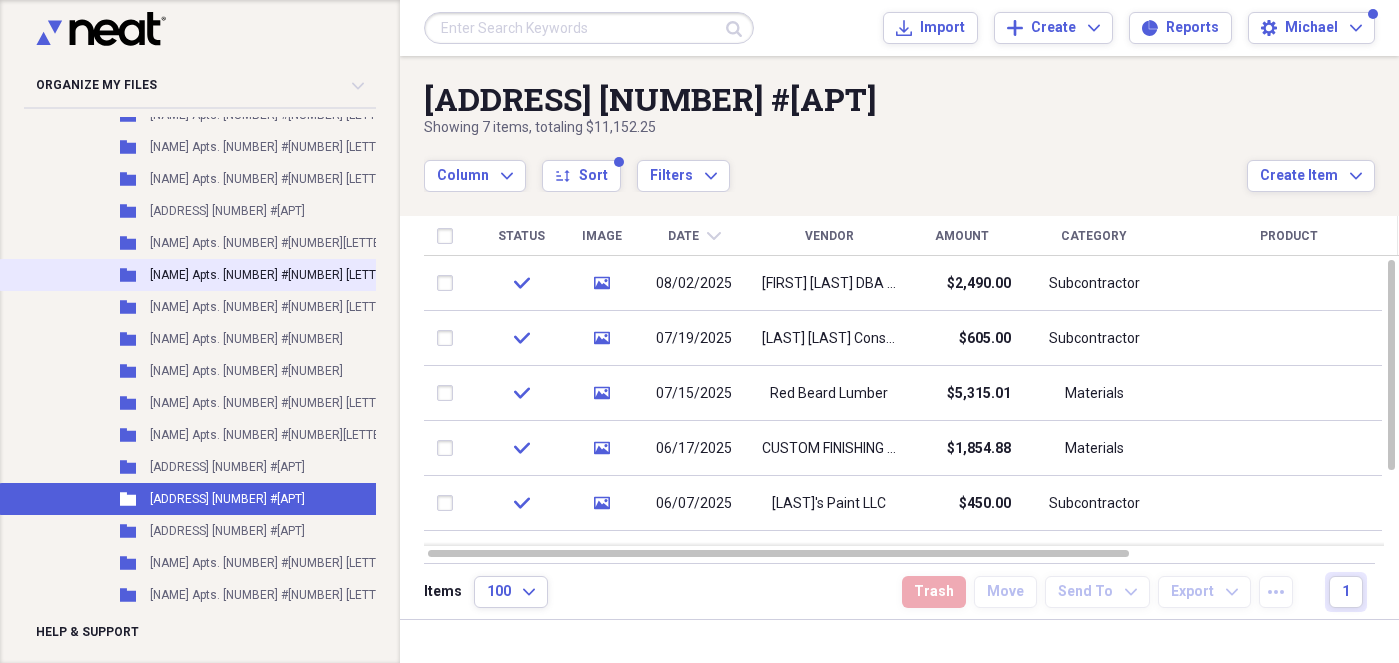 click on "[NAME] Apts. [NUMBER] #[NUMBER] [LETTER] [Copy]" at bounding box center (290, 275) 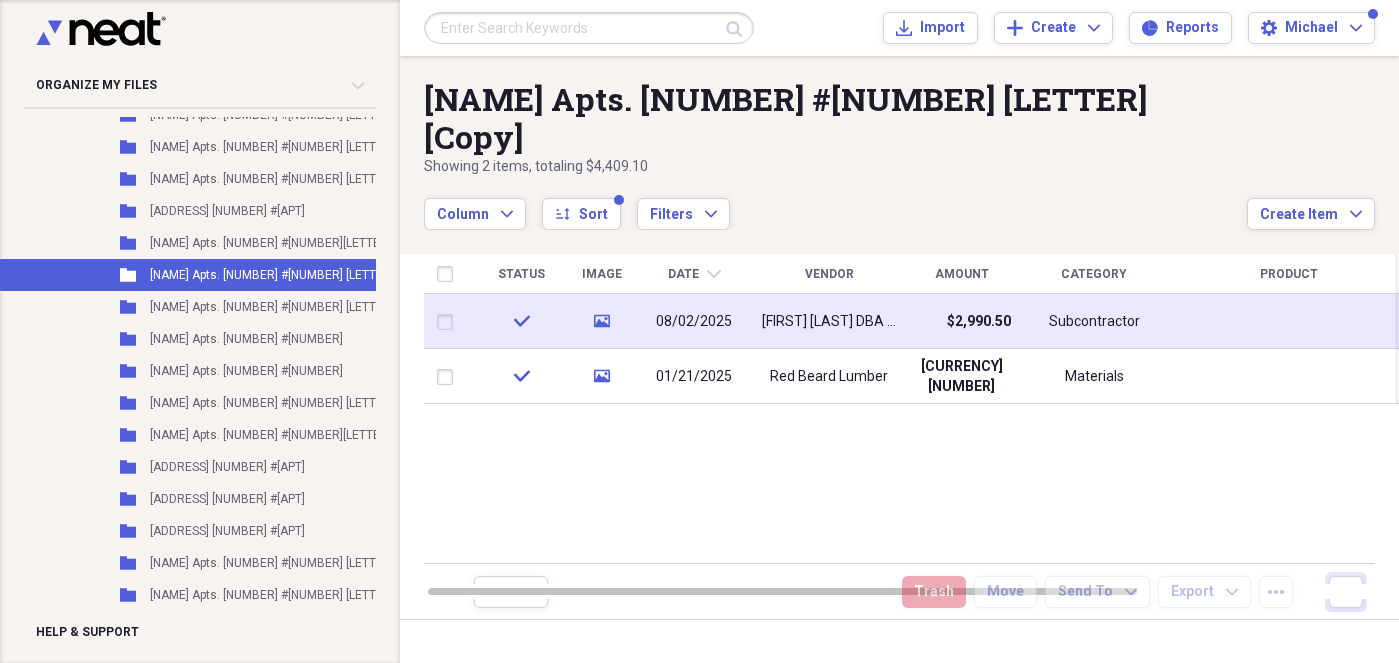 click at bounding box center [449, 322] 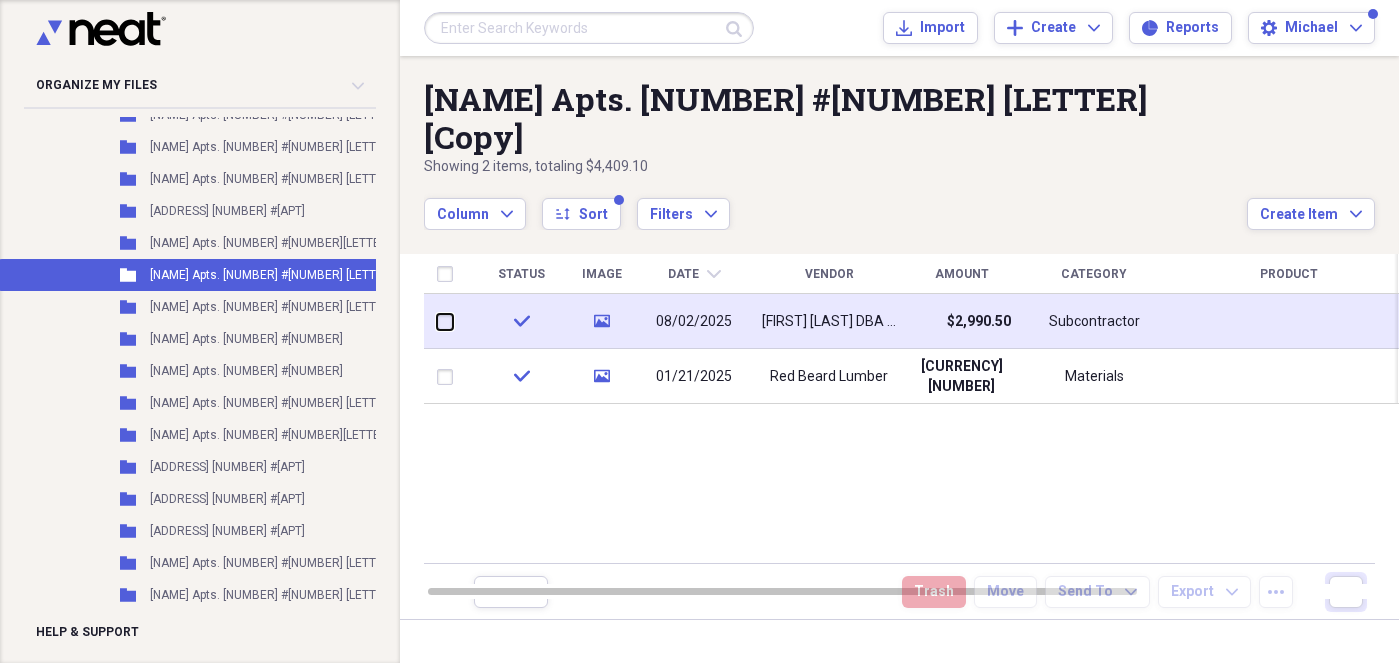 click at bounding box center (437, 321) 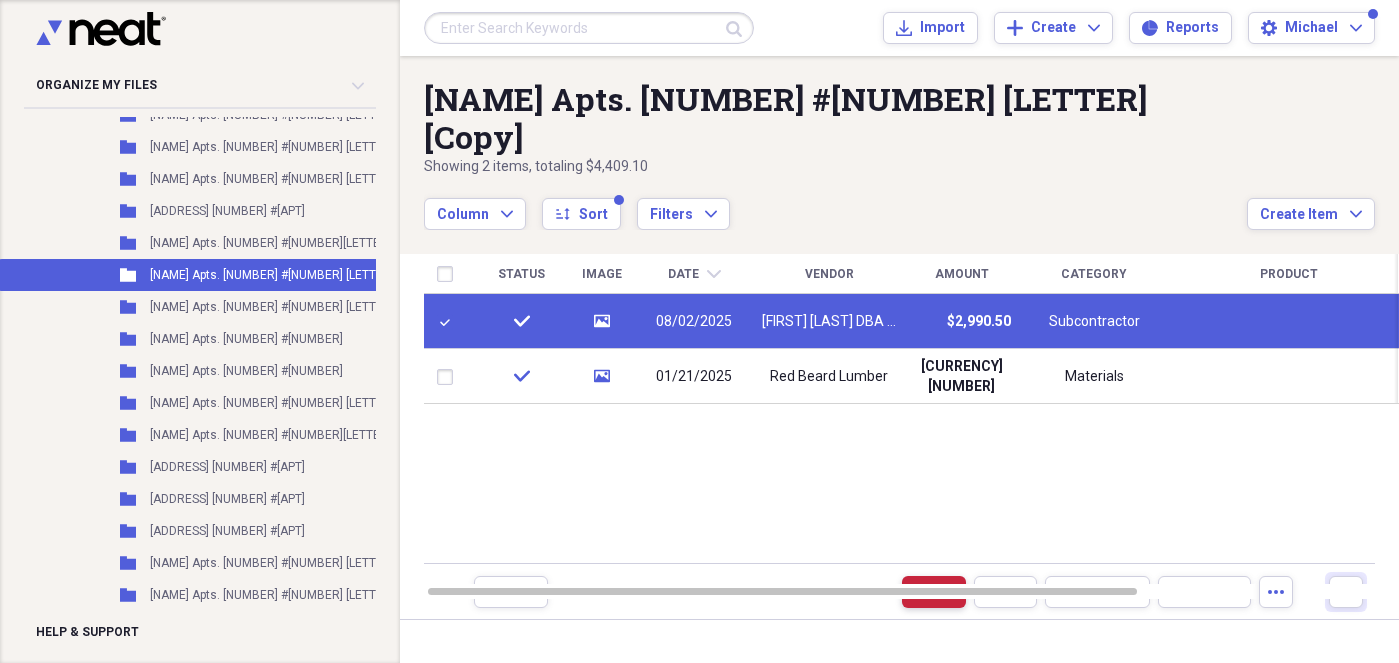 click on "Trash" at bounding box center (934, 592) 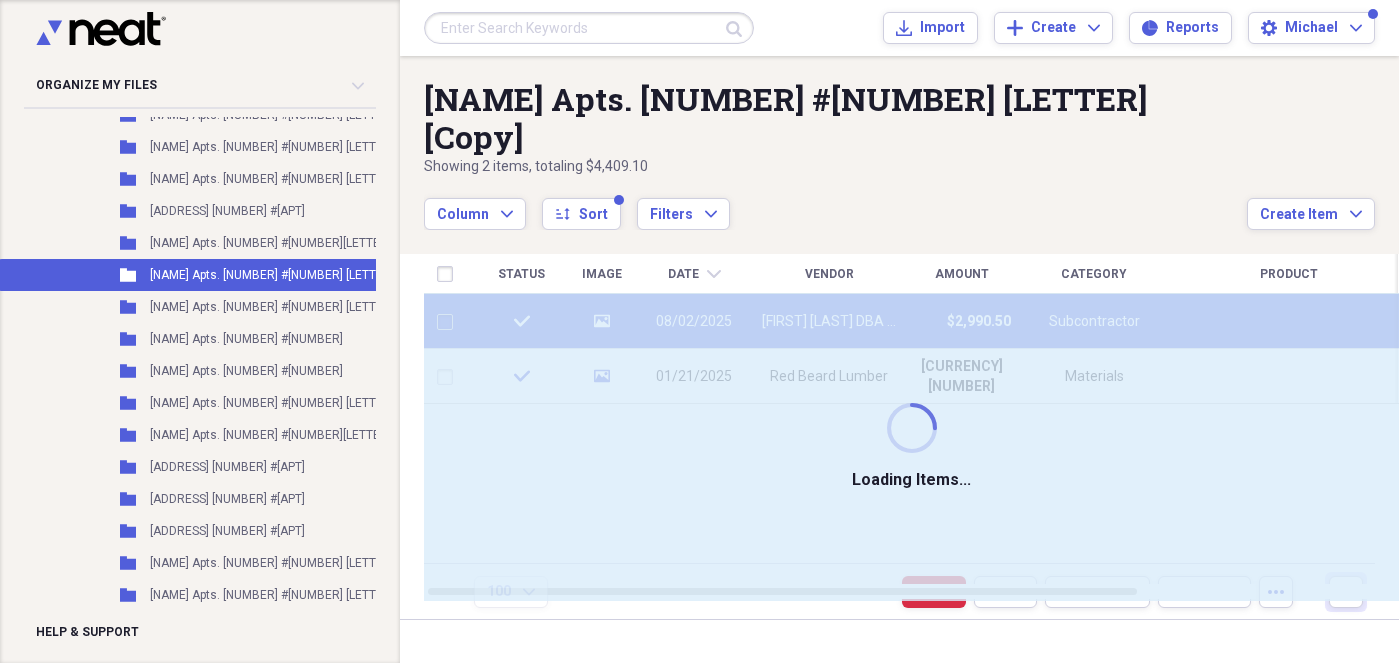 checkbox on "false" 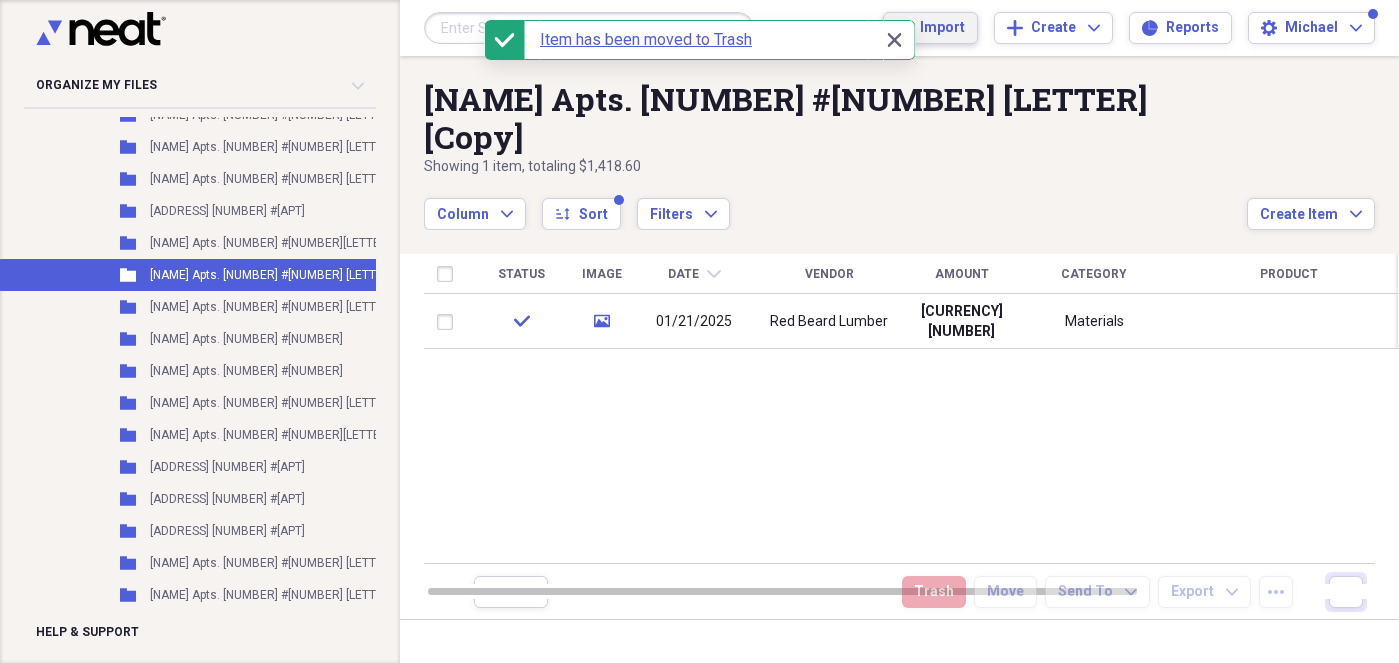 click on "Import" at bounding box center [942, 28] 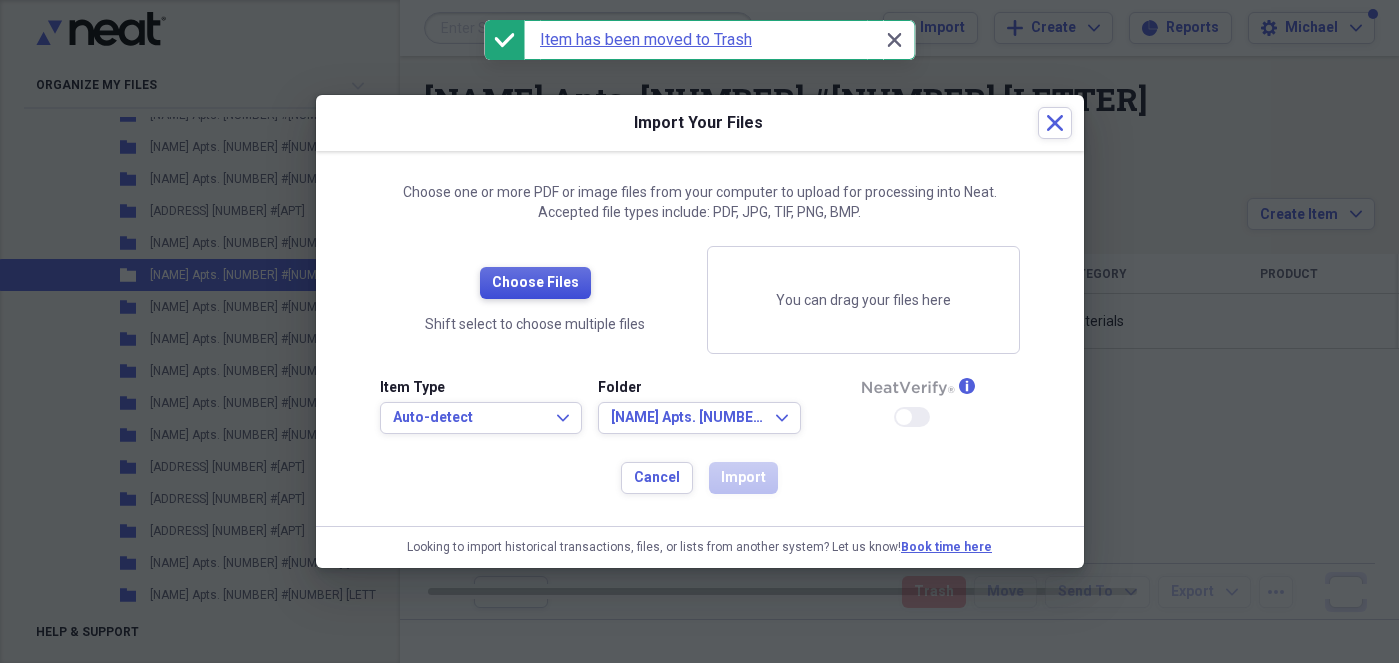click on "Choose Files" at bounding box center [535, 283] 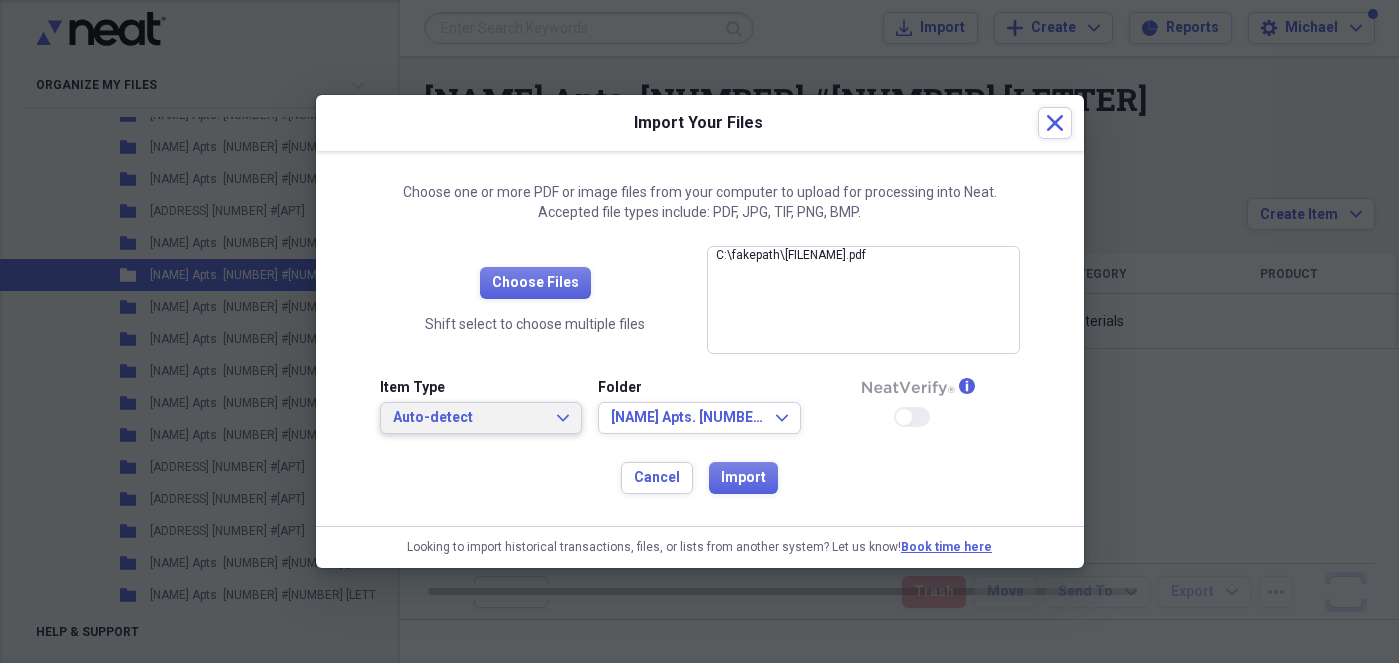 click on "Auto-detect Expand" at bounding box center (481, 418) 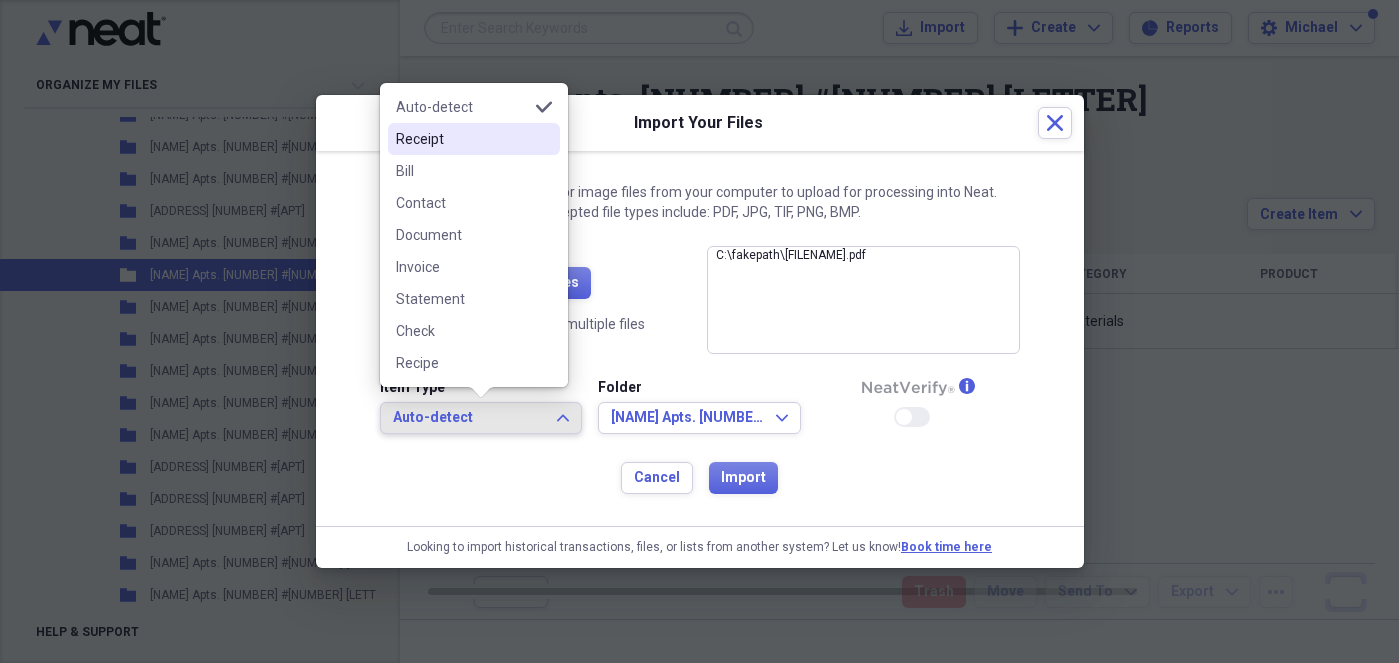 click on "Receipt" at bounding box center (462, 139) 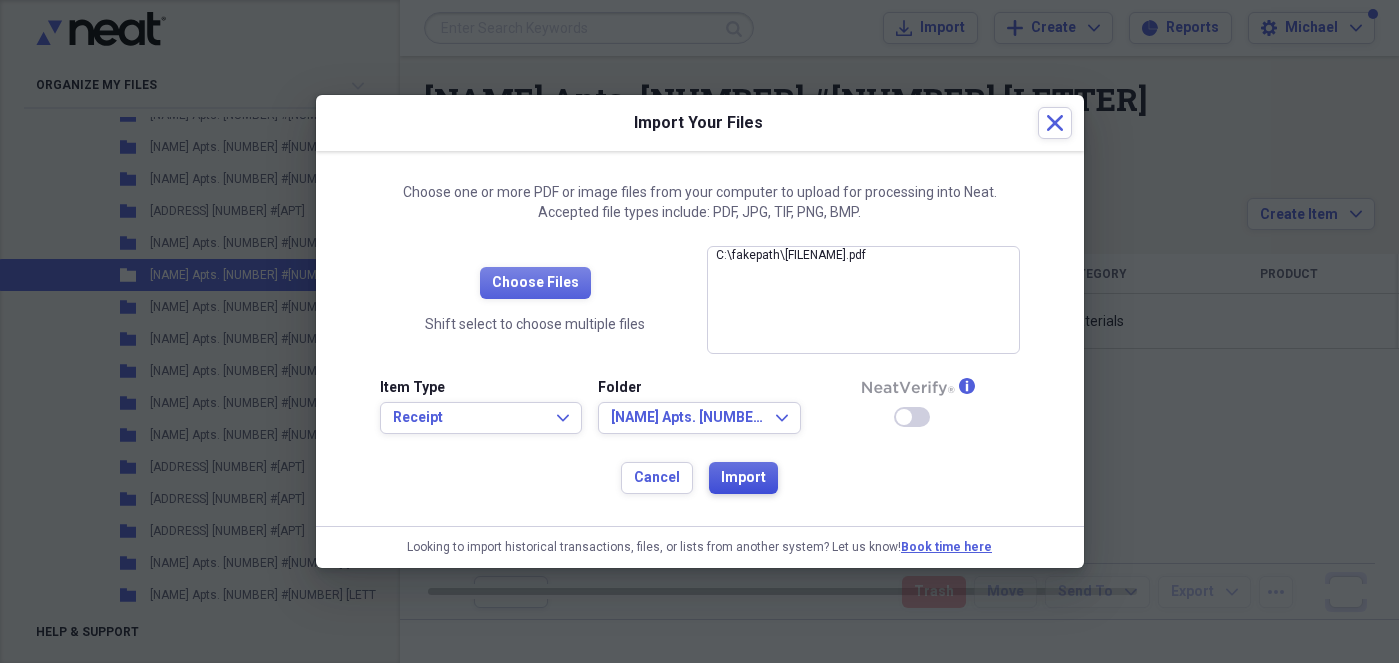 click on "Import" at bounding box center (743, 478) 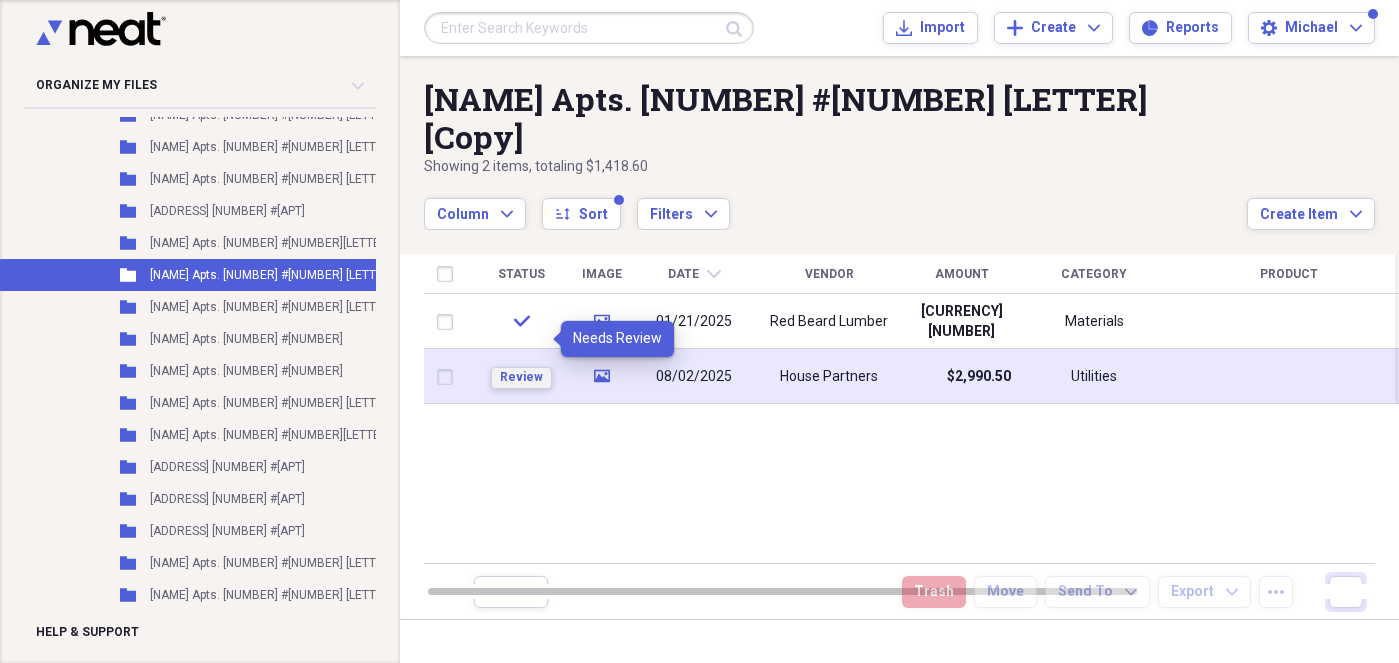 click on "Review" at bounding box center (521, 377) 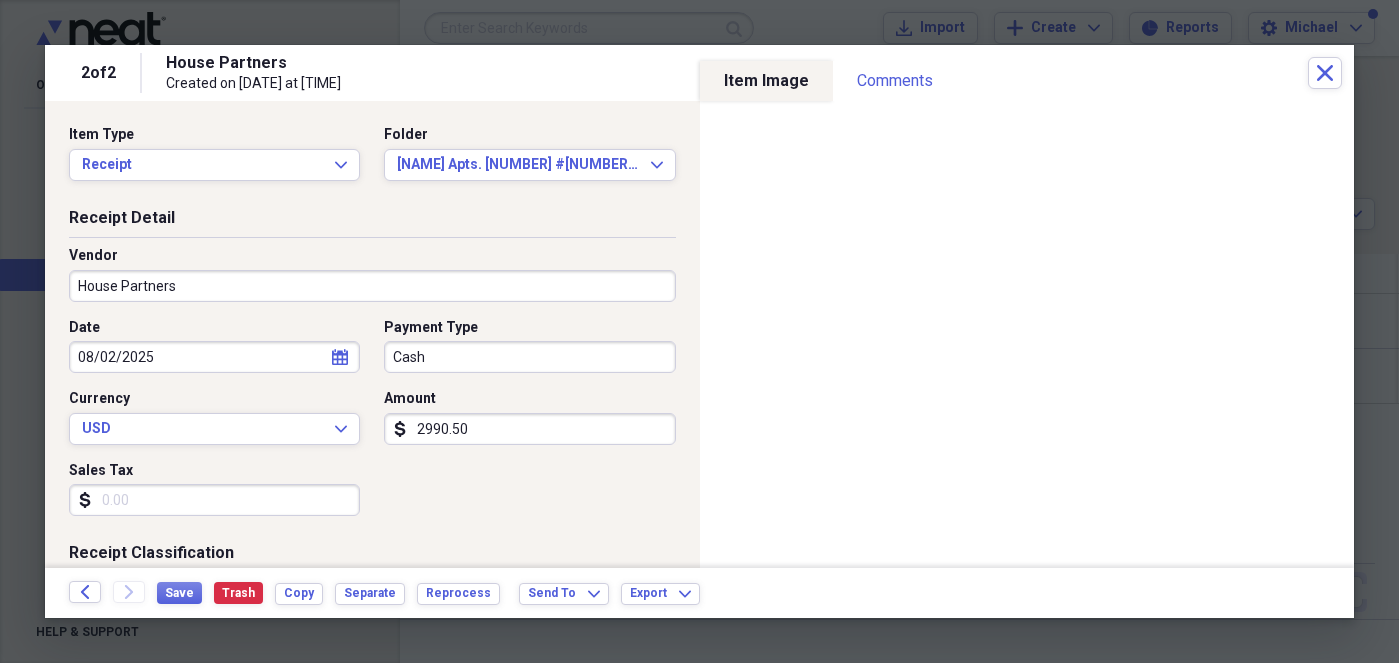 click on "House Partners" at bounding box center (372, 286) 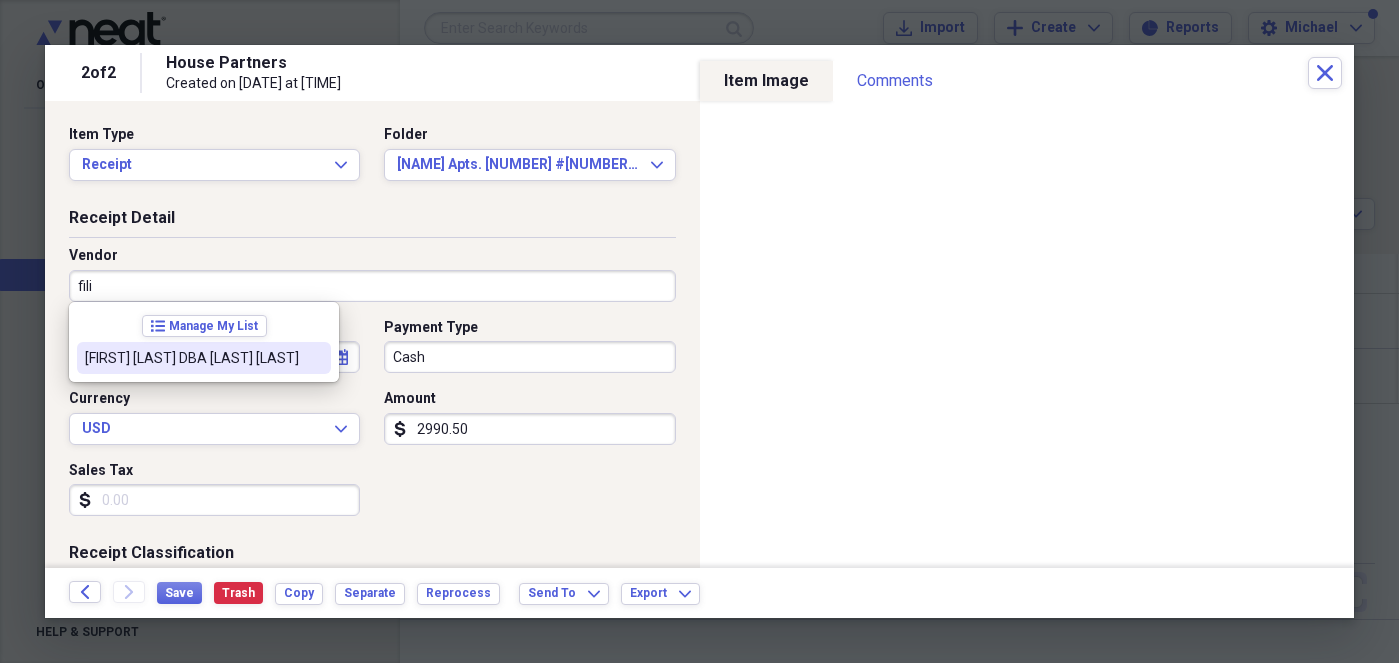 click on "[FIRST] [LAST] DBA [LAST] [LAST]" at bounding box center [192, 358] 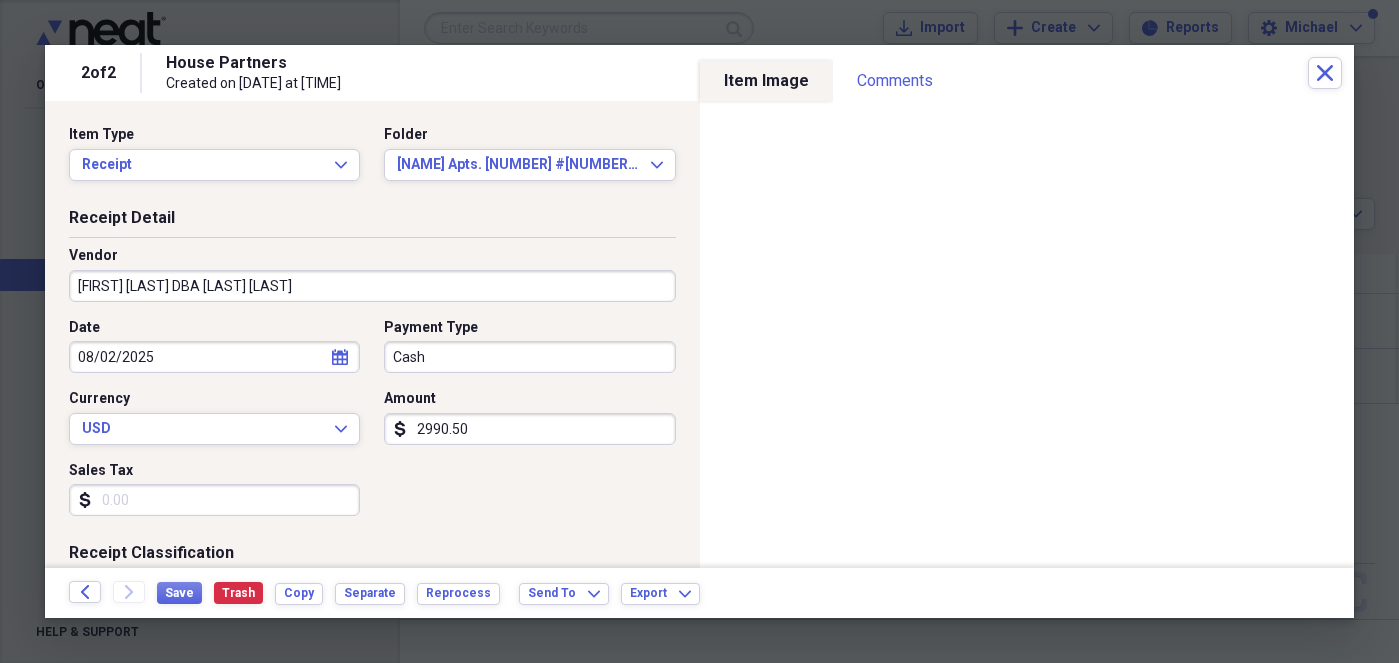 type on "Subcontractor" 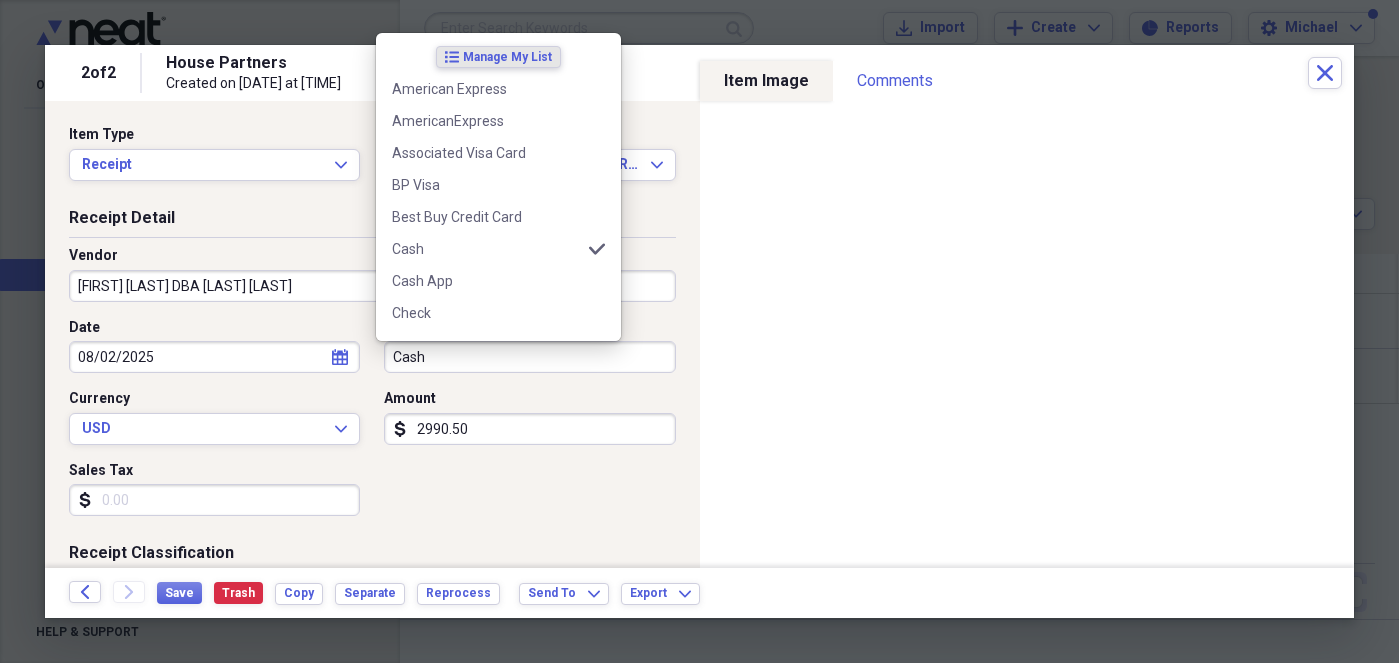 drag, startPoint x: 453, startPoint y: 355, endPoint x: 362, endPoint y: 360, distance: 91.13726 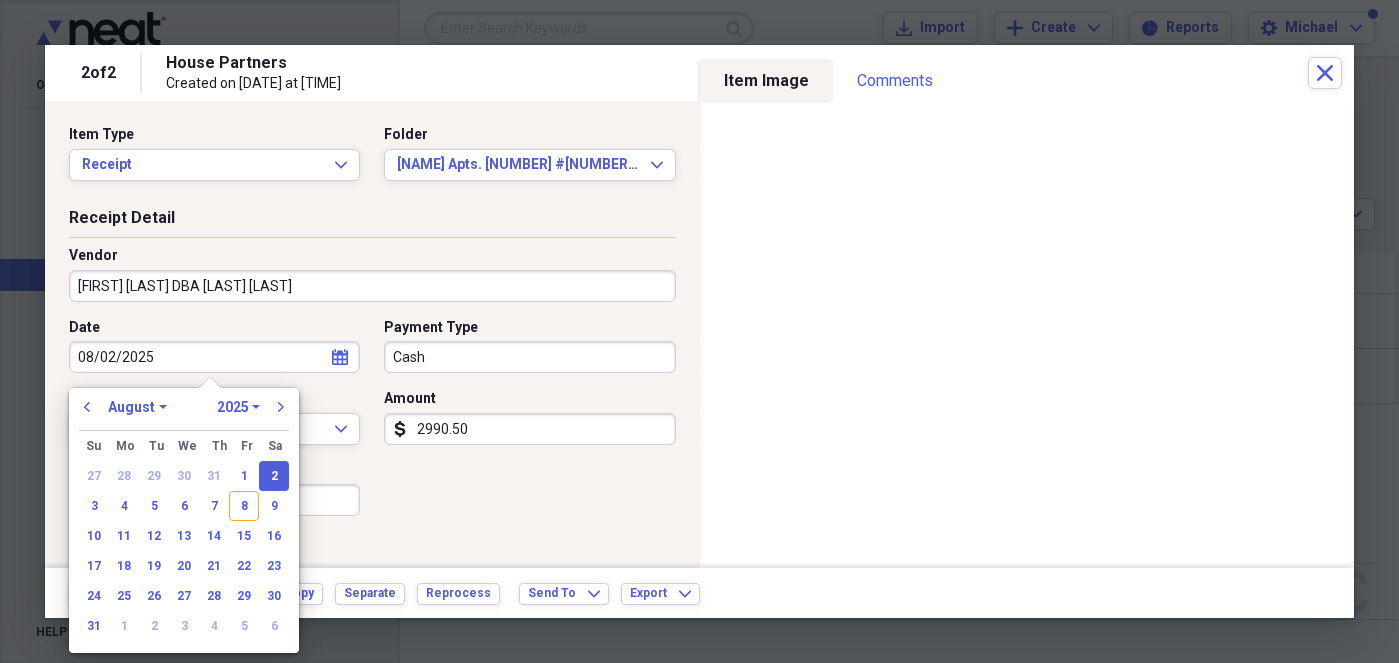 drag, startPoint x: 398, startPoint y: 370, endPoint x: 418, endPoint y: 371, distance: 20.024984 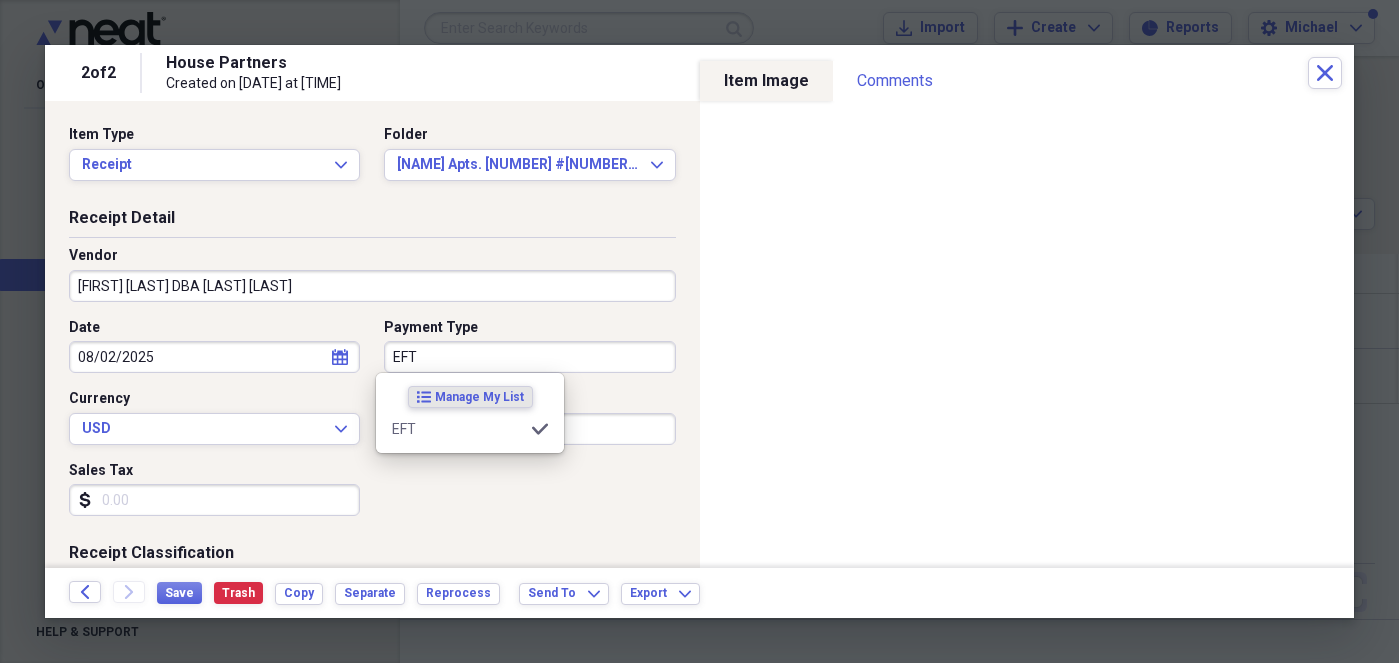 type on "EFT" 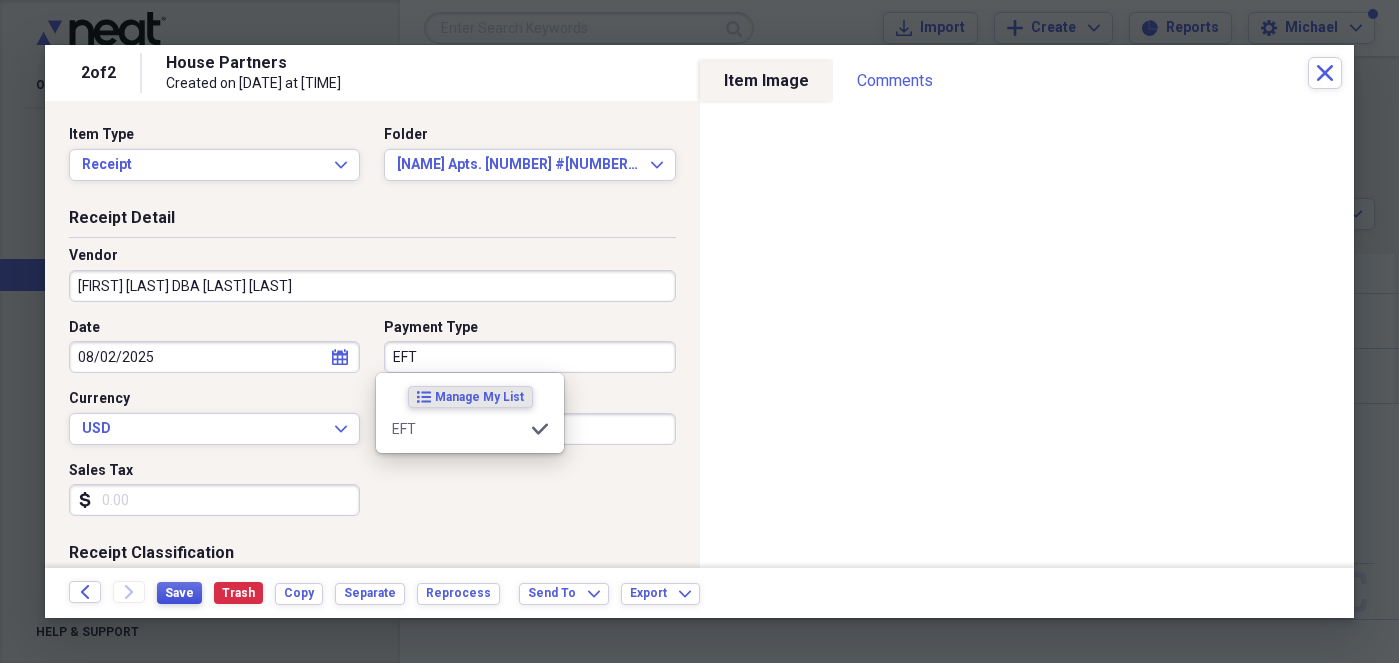 click on "Save" at bounding box center [179, 593] 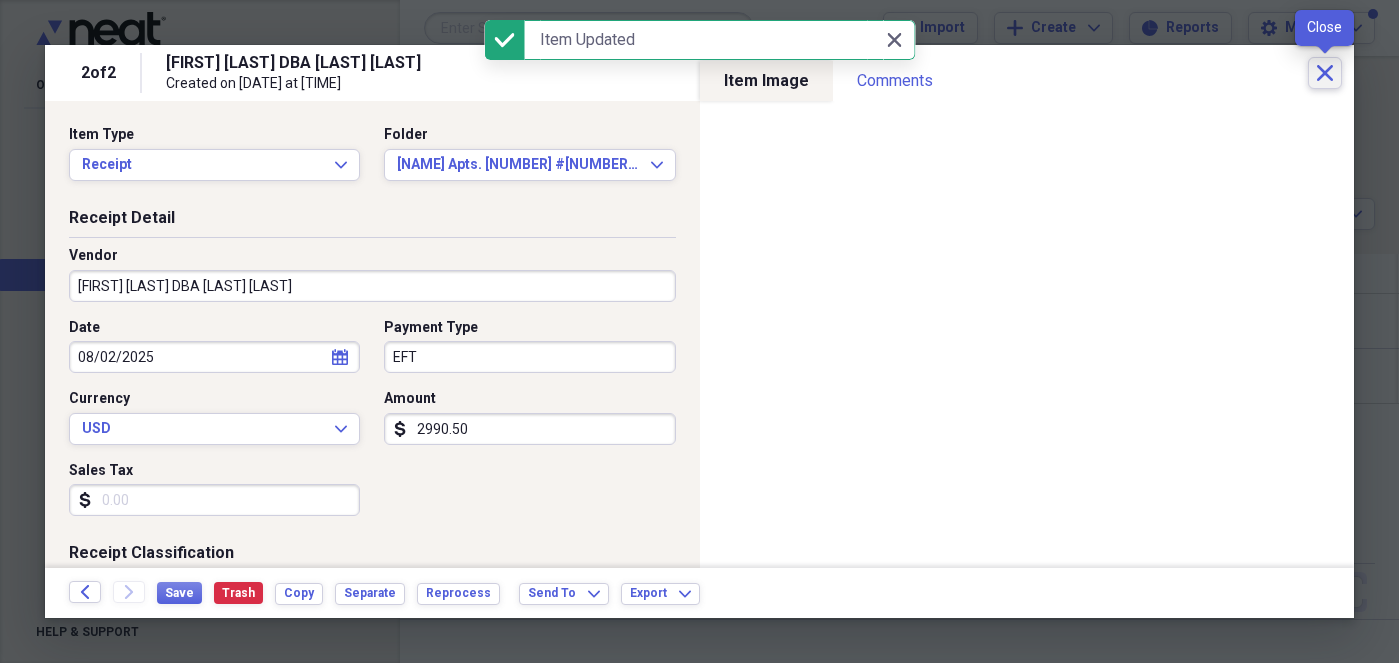click on "Close" 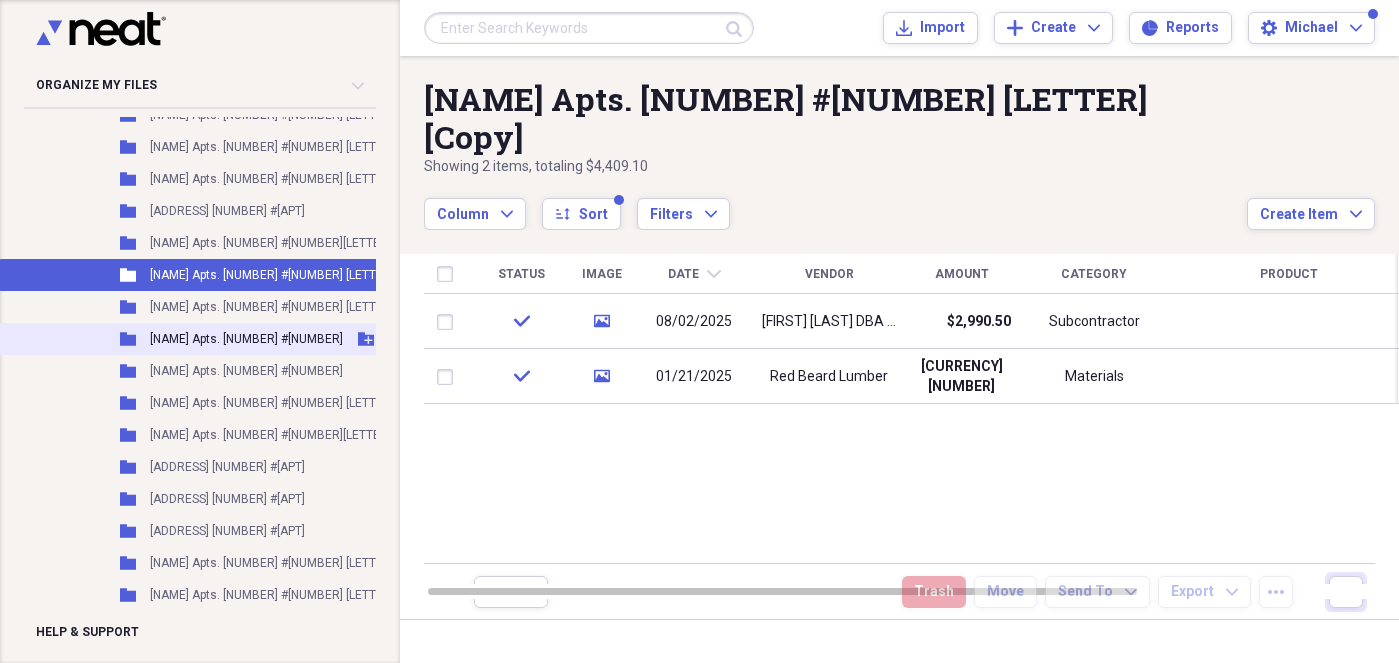 click on "[NAME] Apts. [NUMBER] #[NUMBER]" at bounding box center [246, 339] 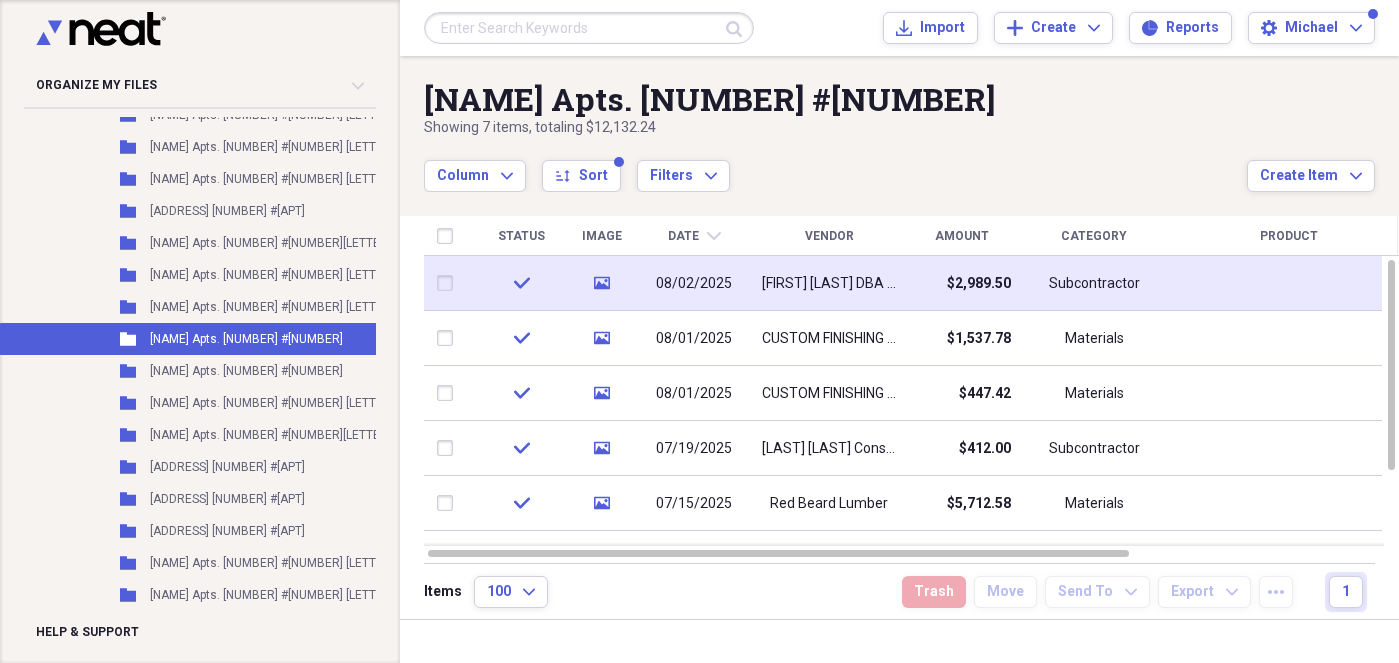 click at bounding box center [449, 283] 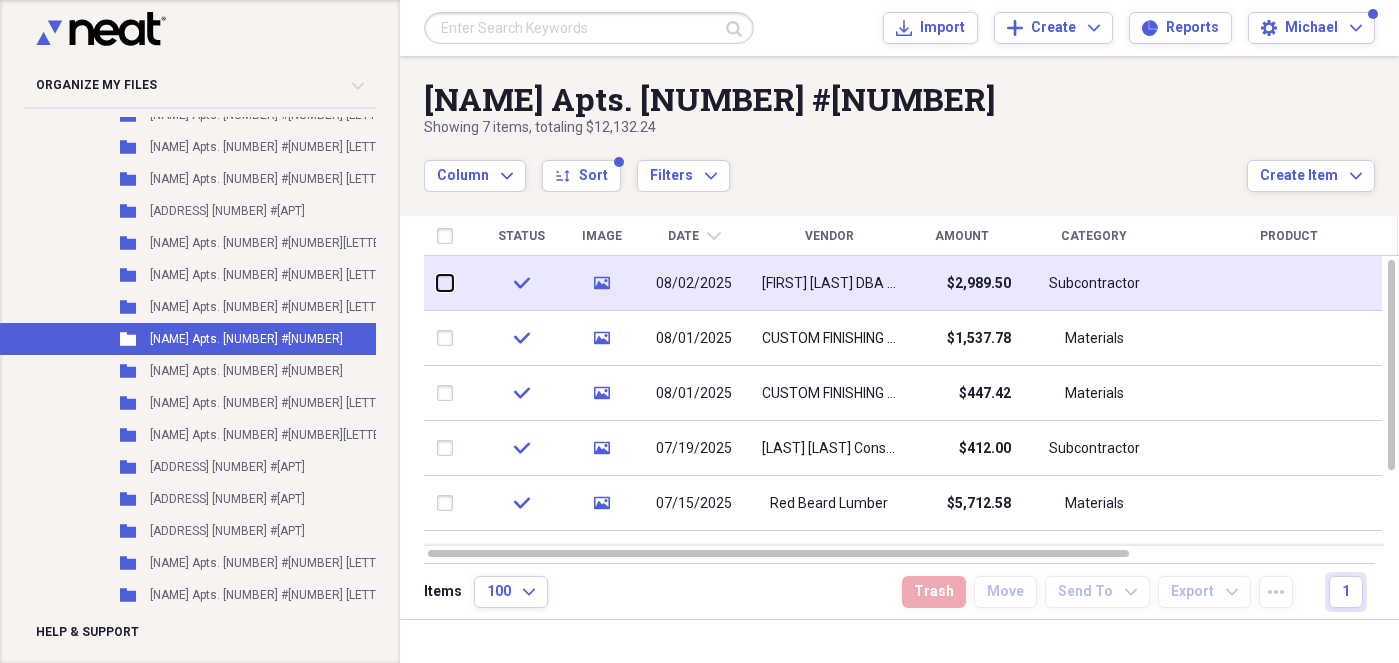 click at bounding box center (437, 283) 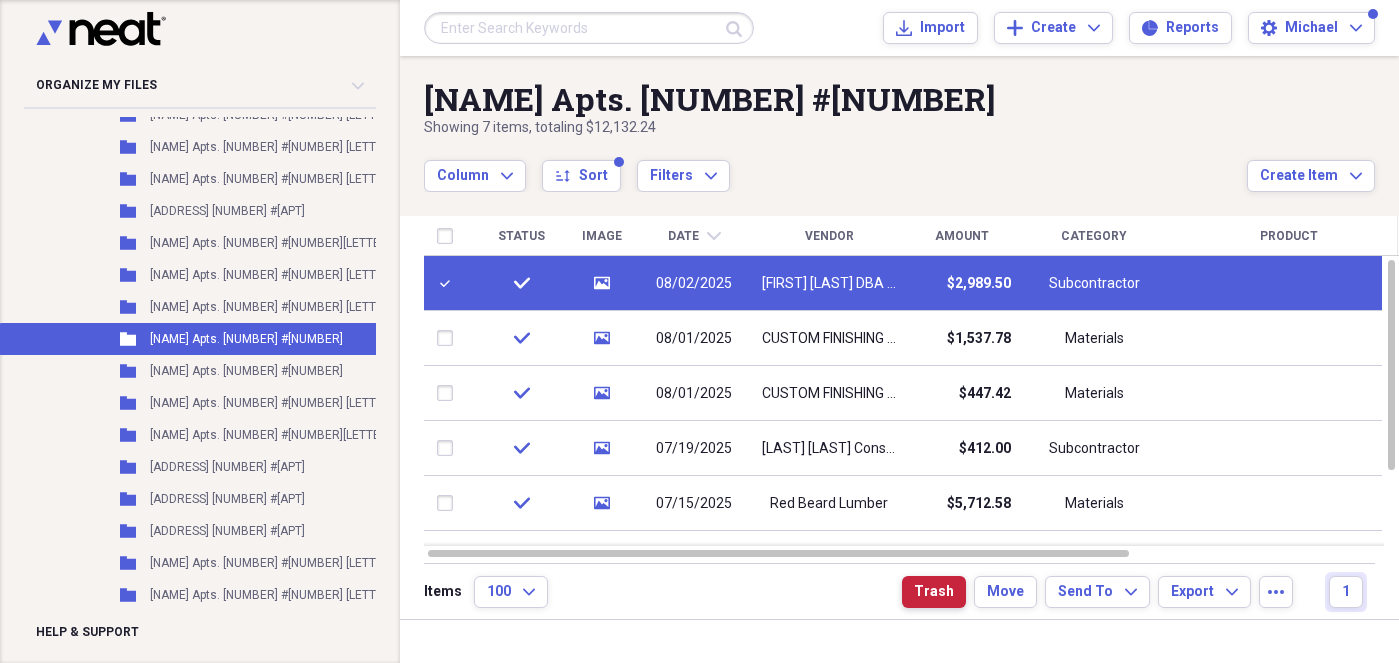 click on "Trash" at bounding box center [934, 592] 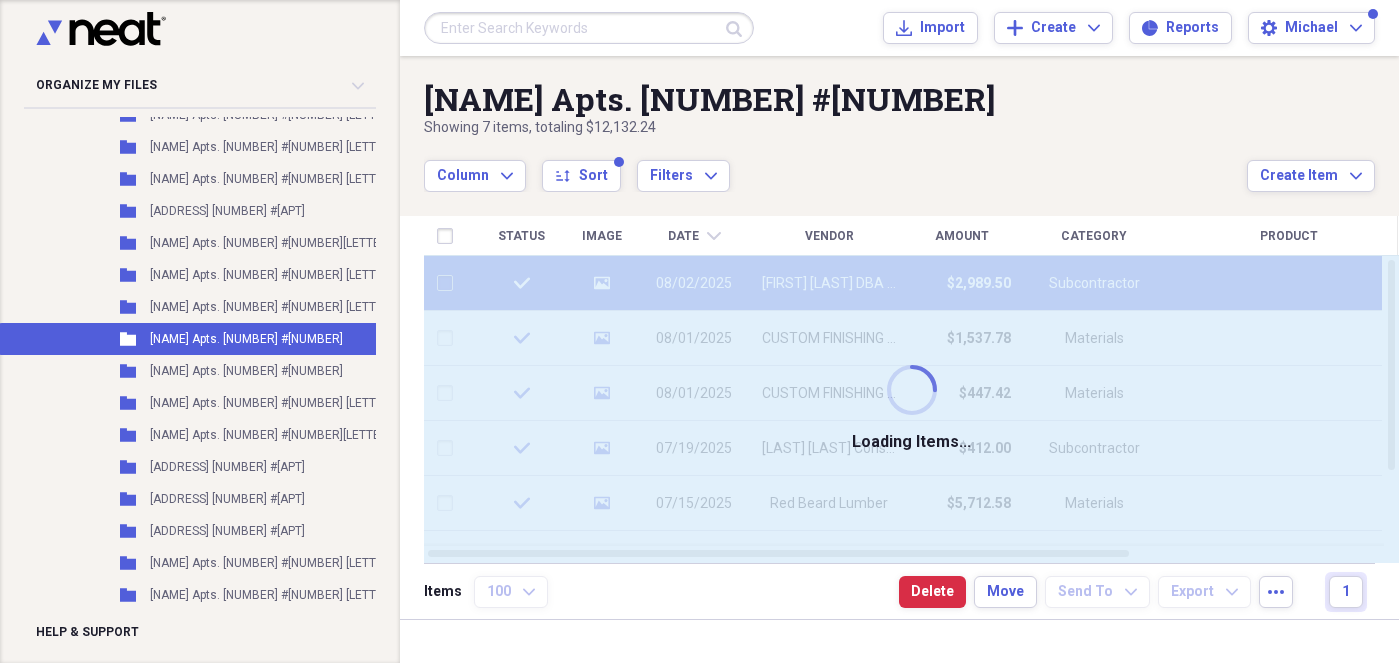 checkbox on "false" 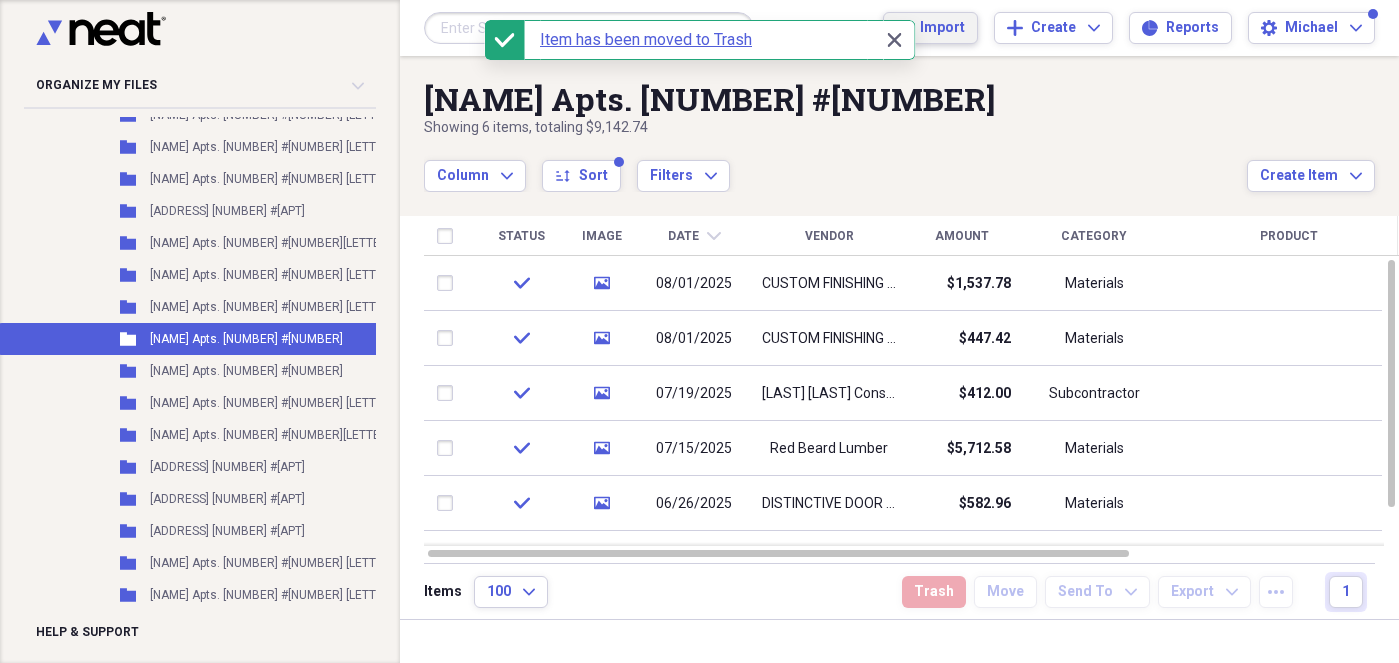 click on "Import" at bounding box center [942, 28] 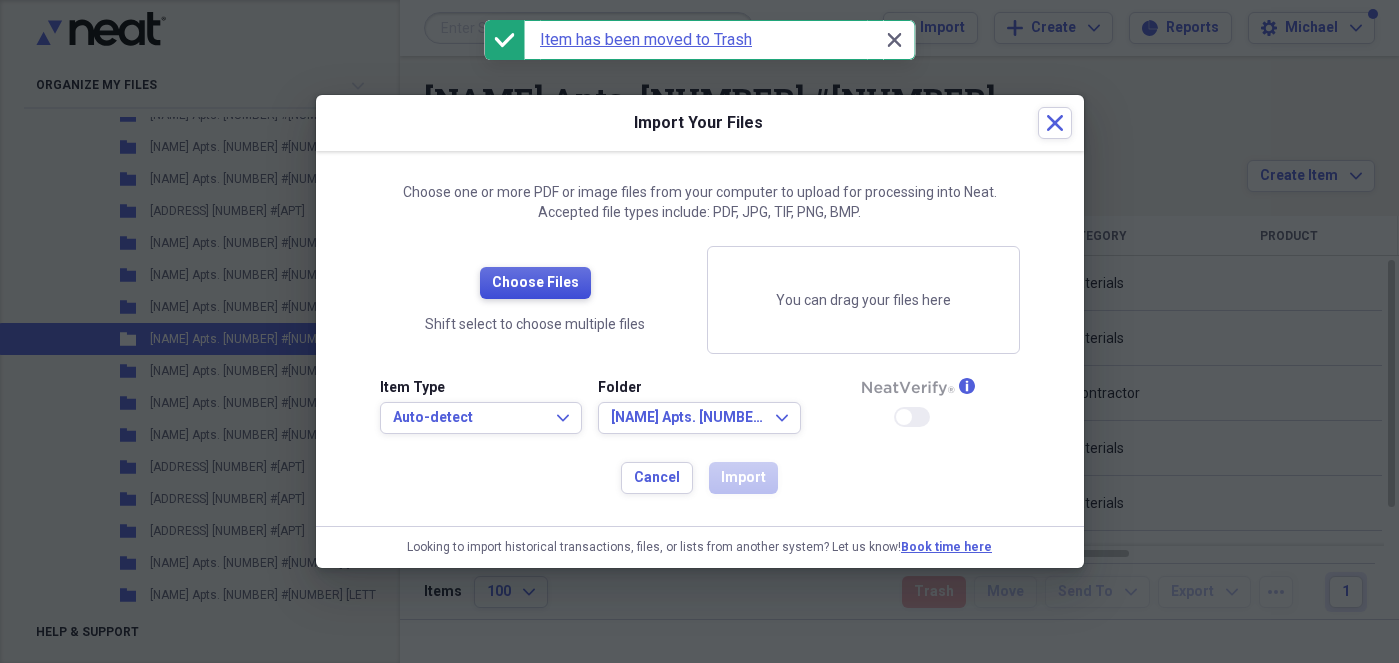 click on "Choose Files" at bounding box center (535, 283) 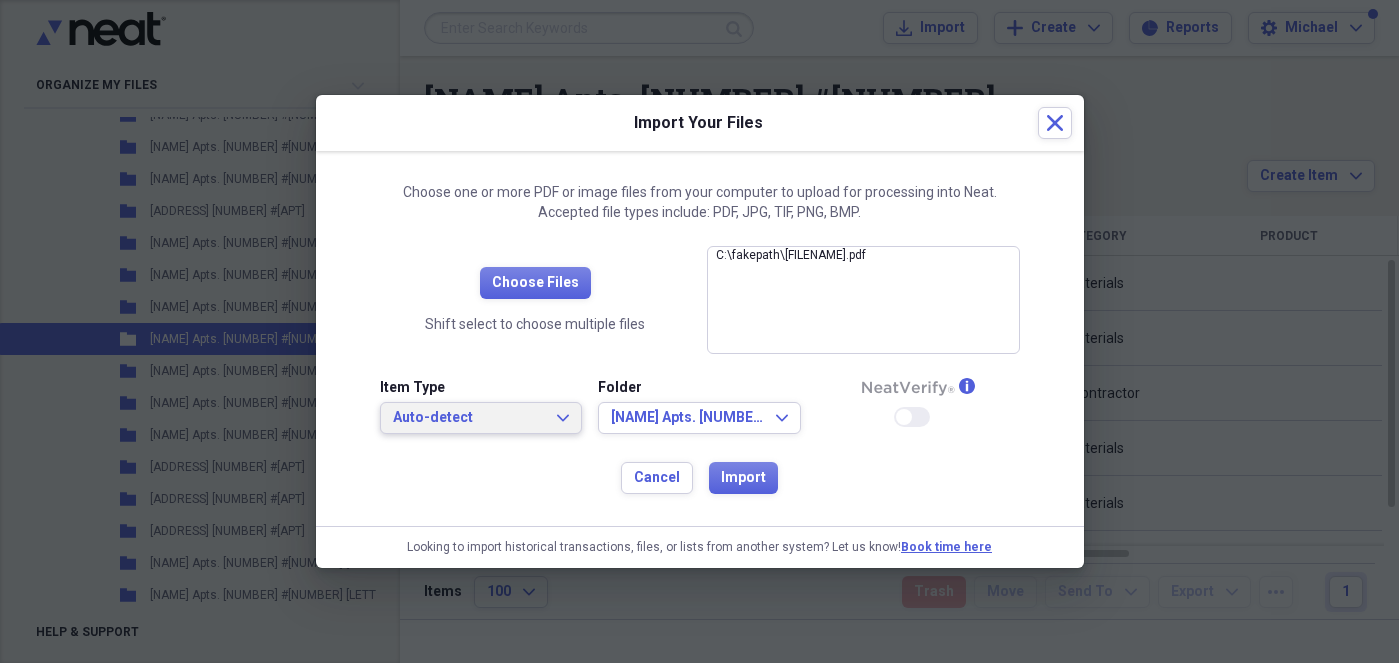 click on "Auto-detect Expand" at bounding box center (481, 418) 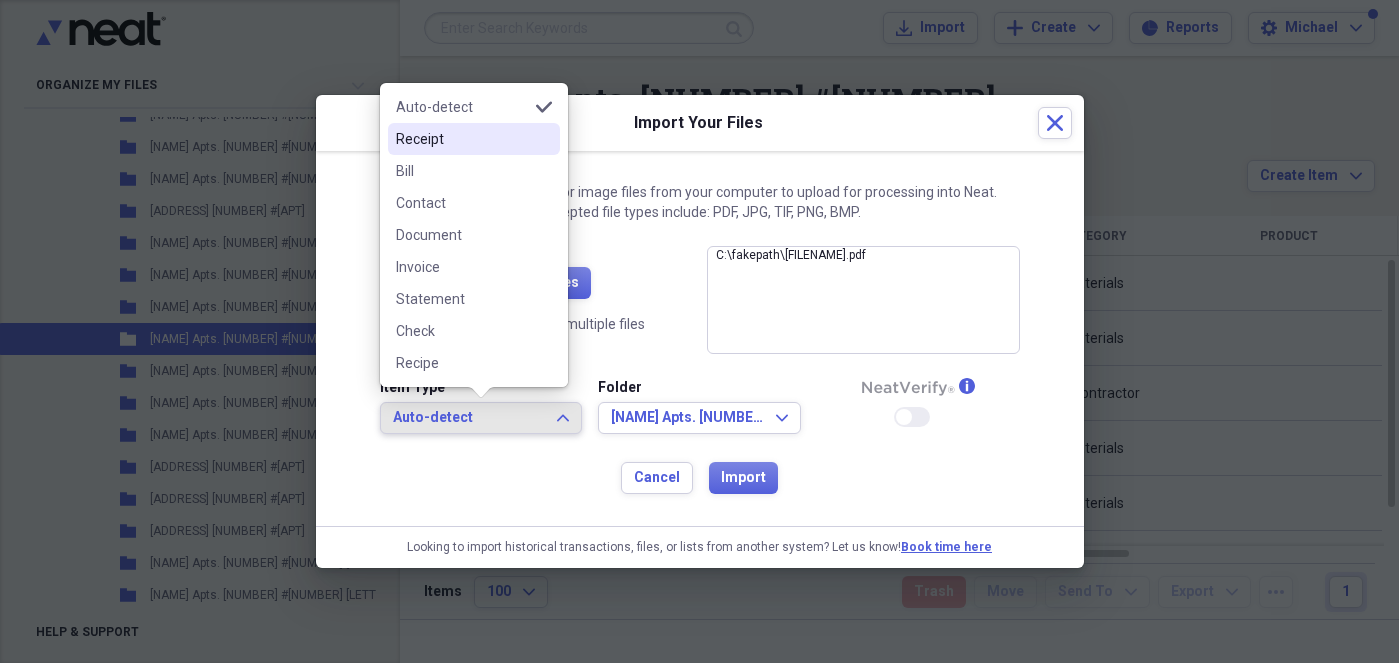 click on "Receipt" at bounding box center [462, 139] 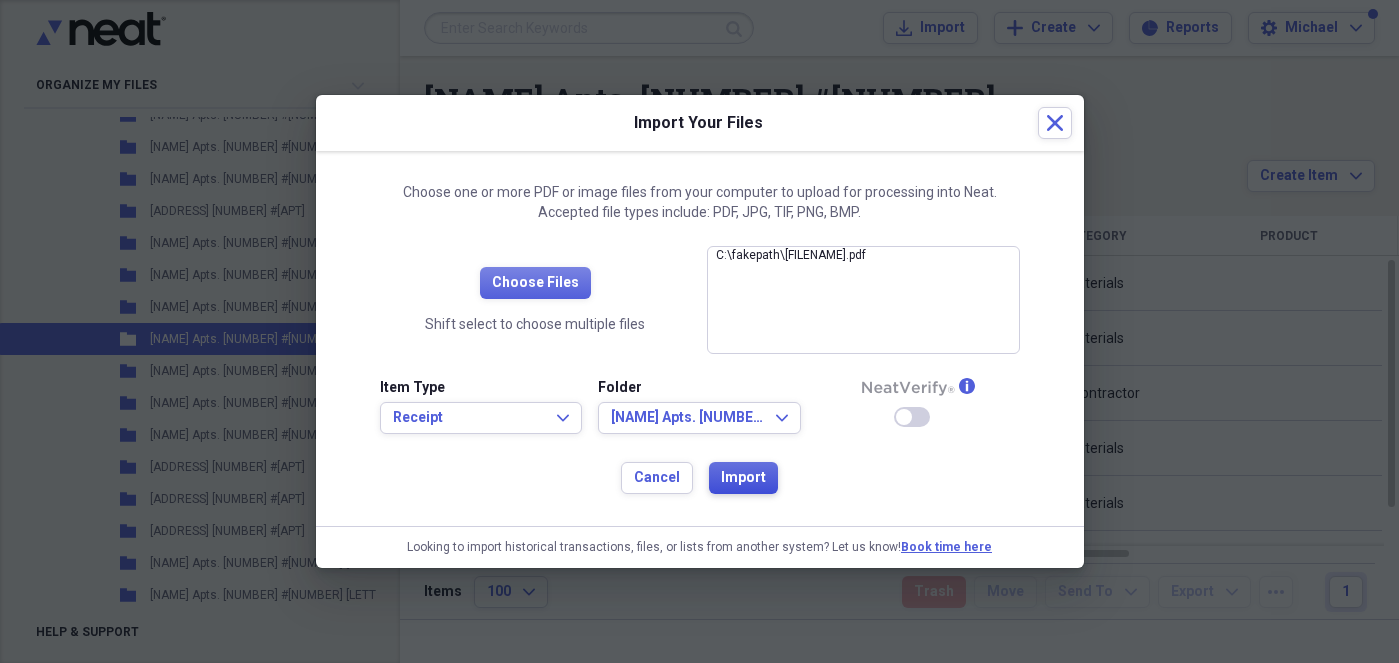 click on "Import" at bounding box center (743, 478) 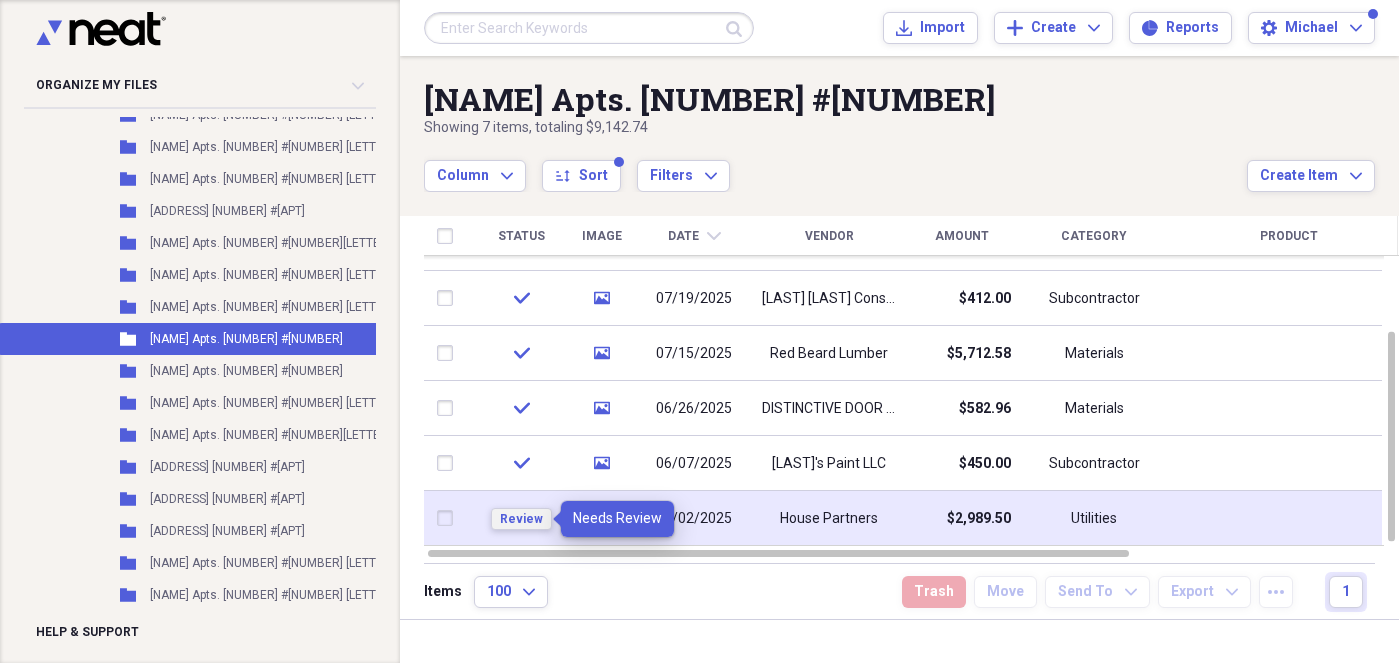 click on "Review" at bounding box center [521, 519] 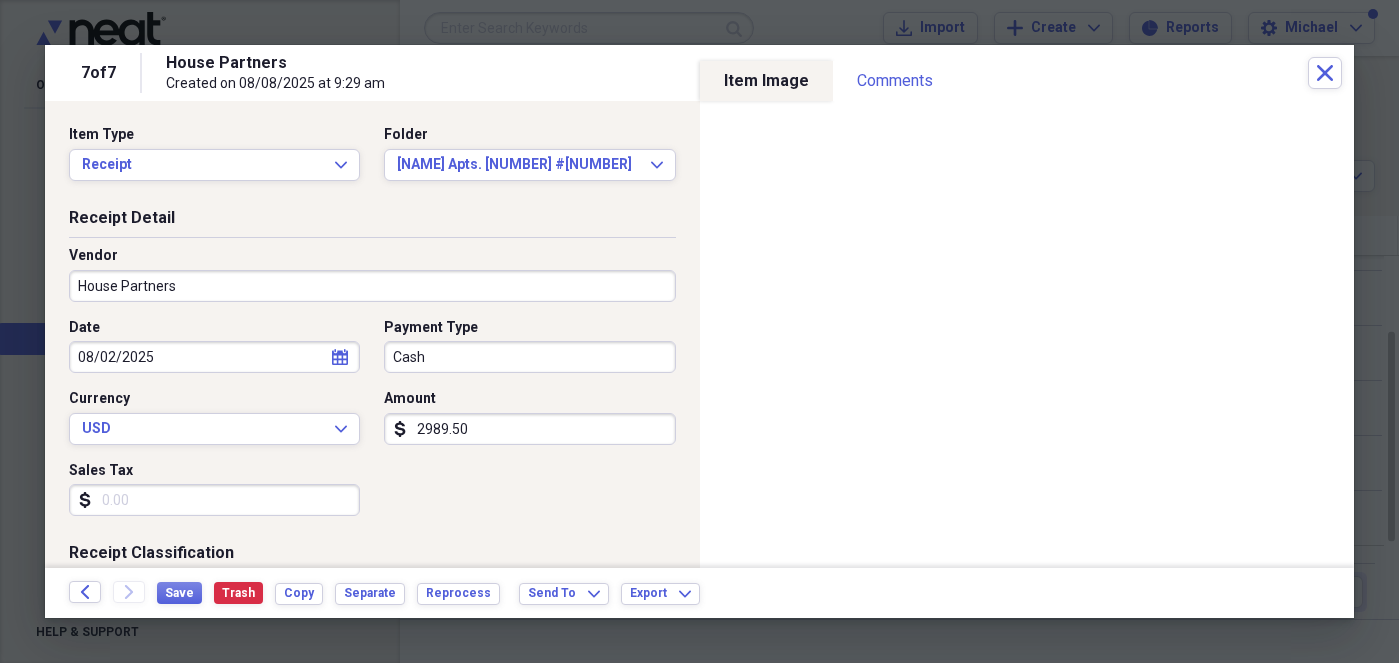 click on "House Partners" at bounding box center (372, 286) 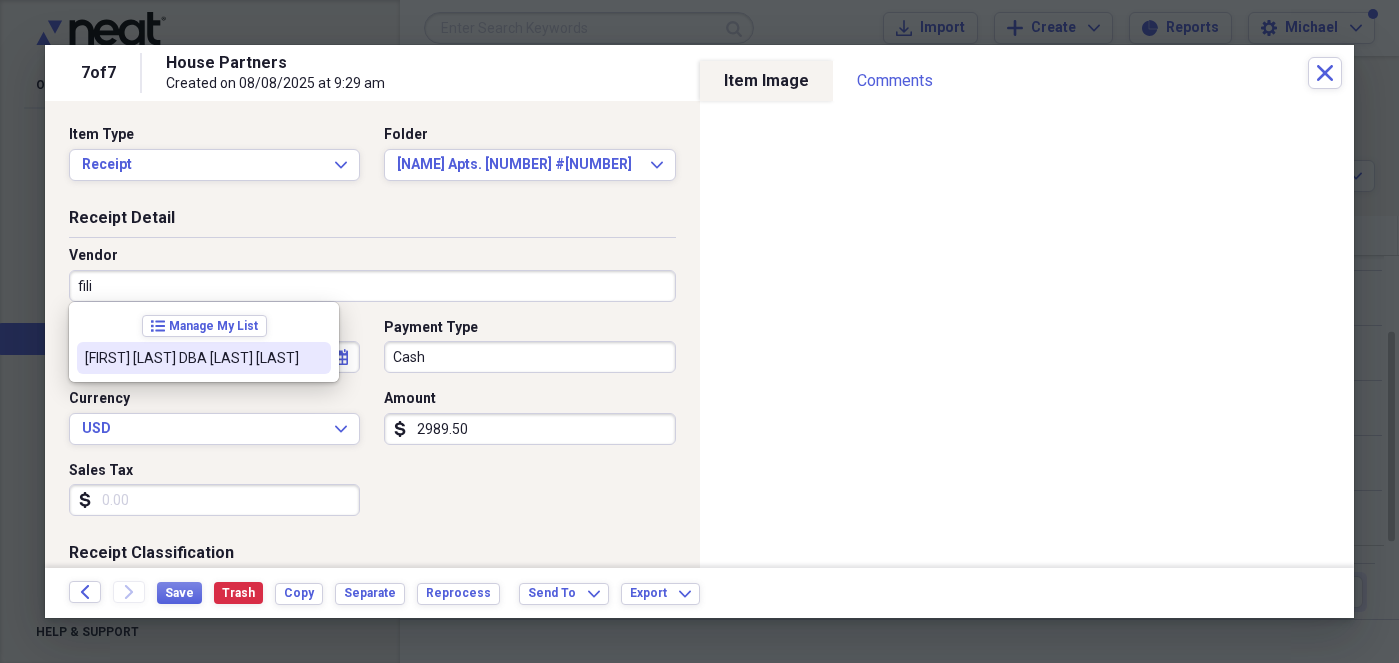 click on "[FIRST] [LAST] DBA [LAST] [LAST]" at bounding box center [204, 358] 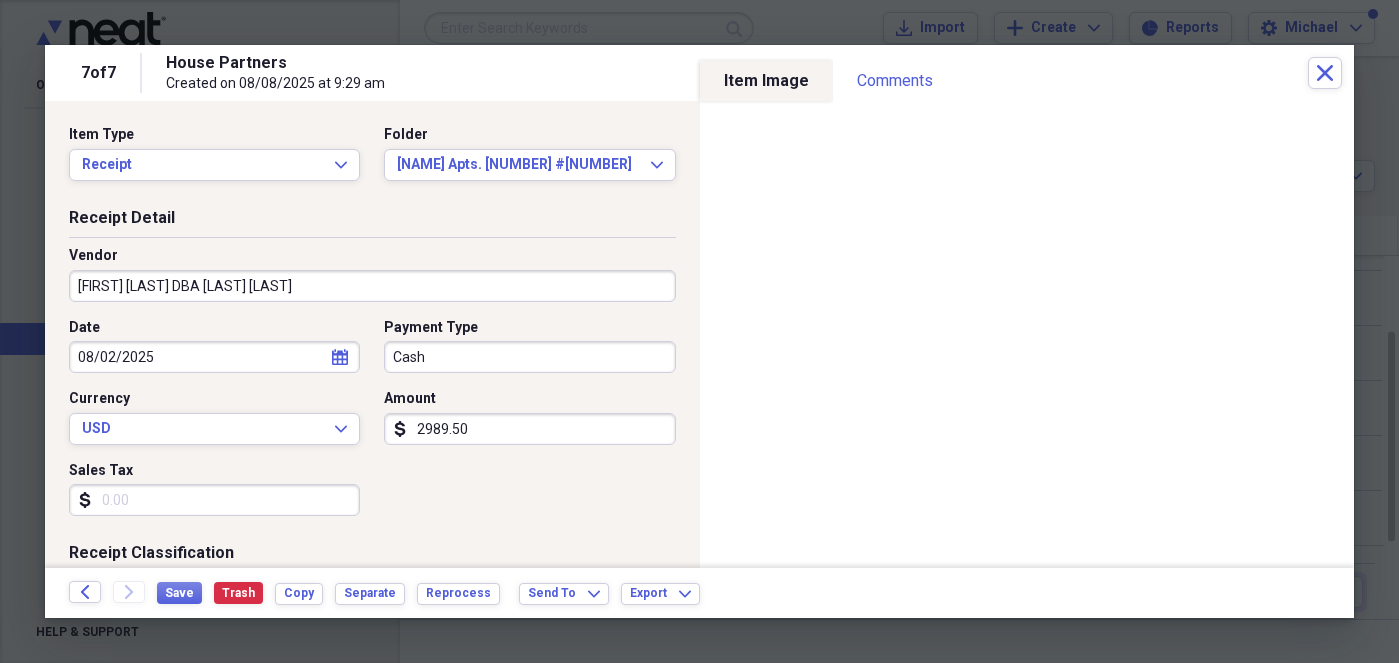 type on "Subcontractor" 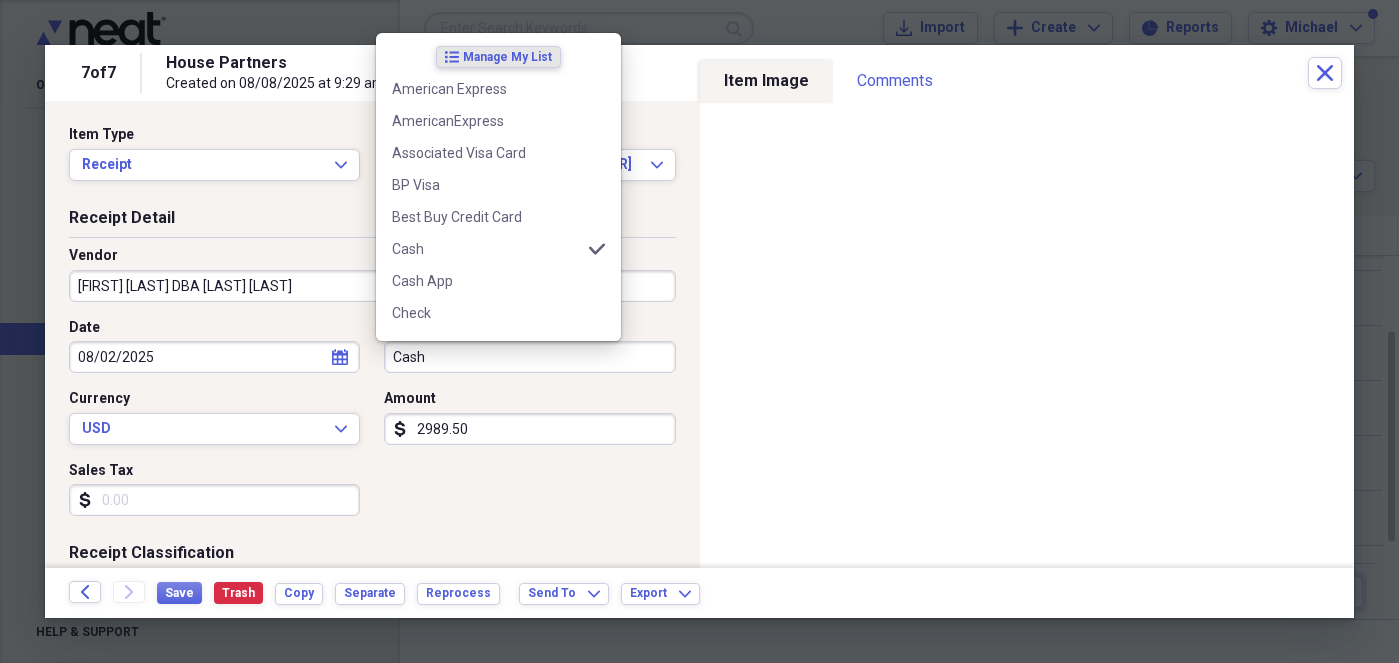 drag, startPoint x: 441, startPoint y: 356, endPoint x: 377, endPoint y: 360, distance: 64.12488 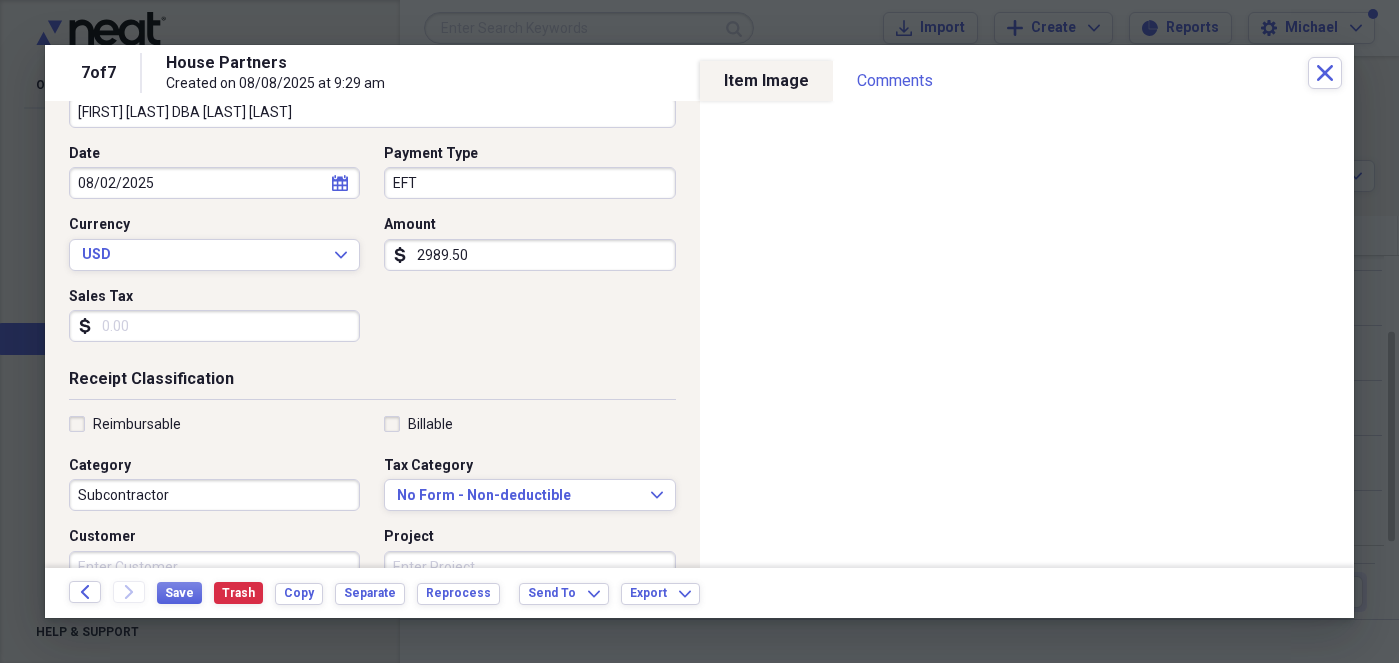 scroll, scrollTop: 342, scrollLeft: 0, axis: vertical 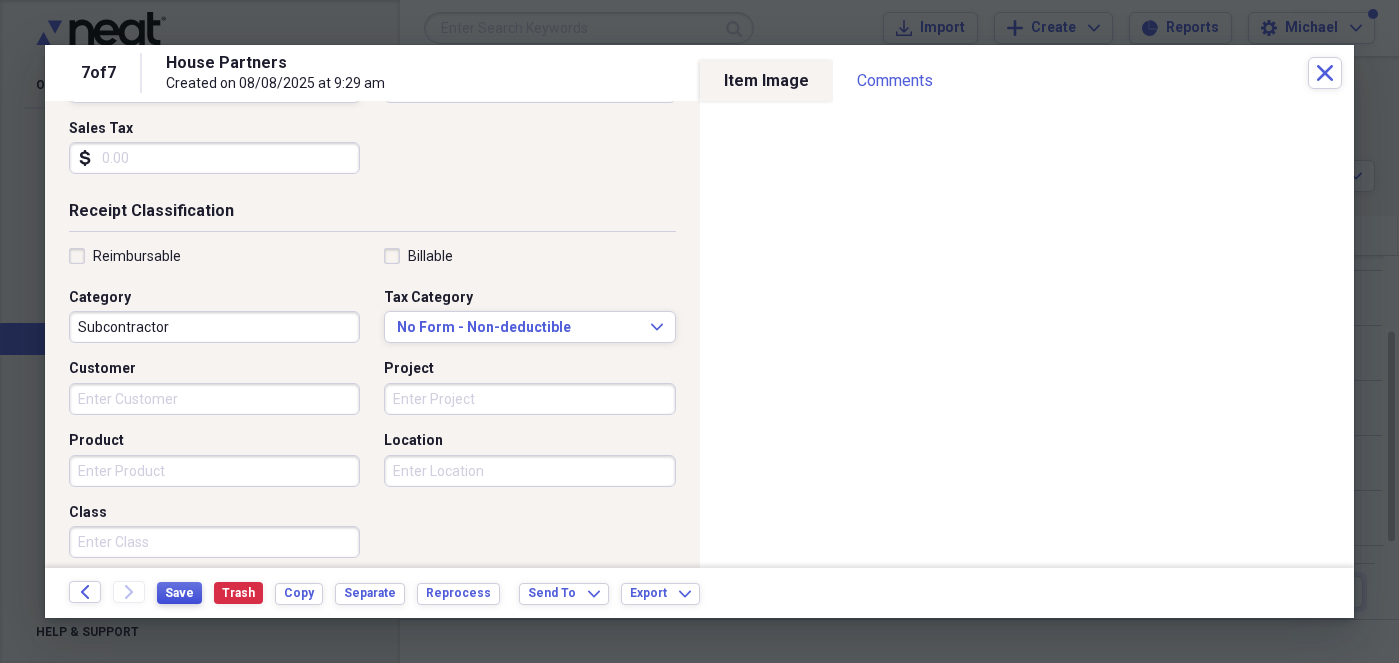 type on "EFT" 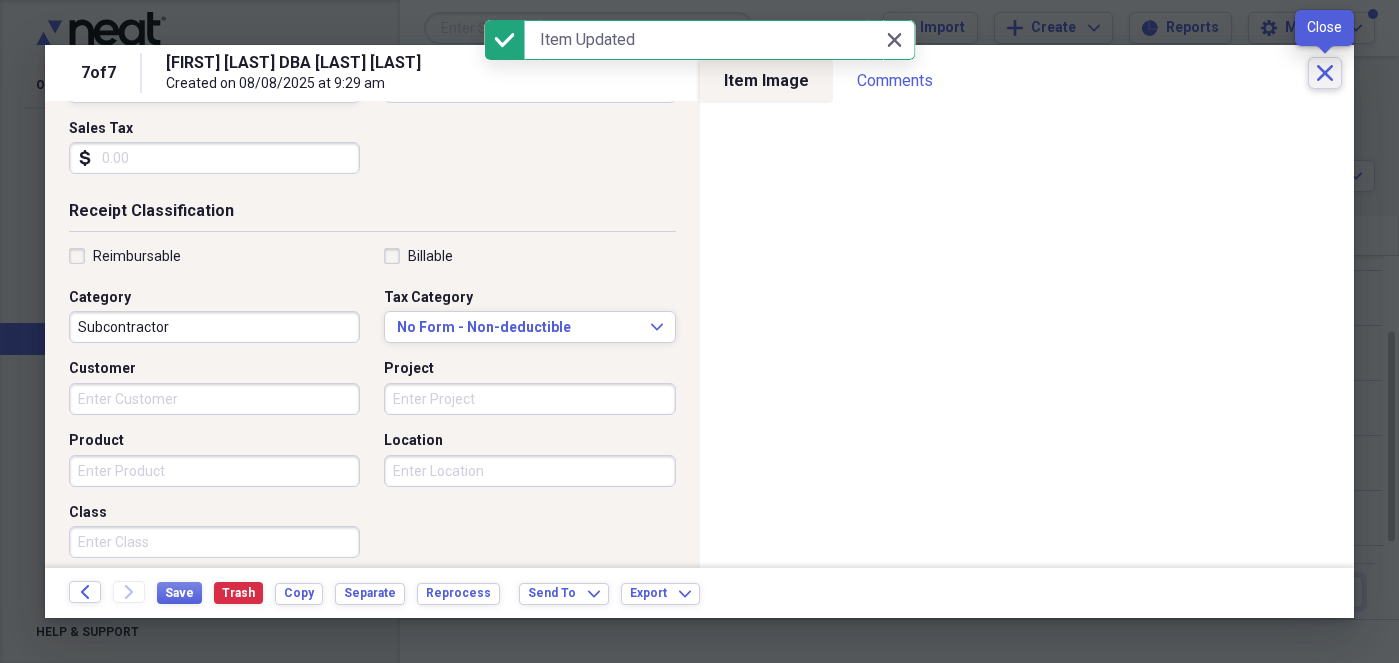 click on "Close" at bounding box center (1325, 73) 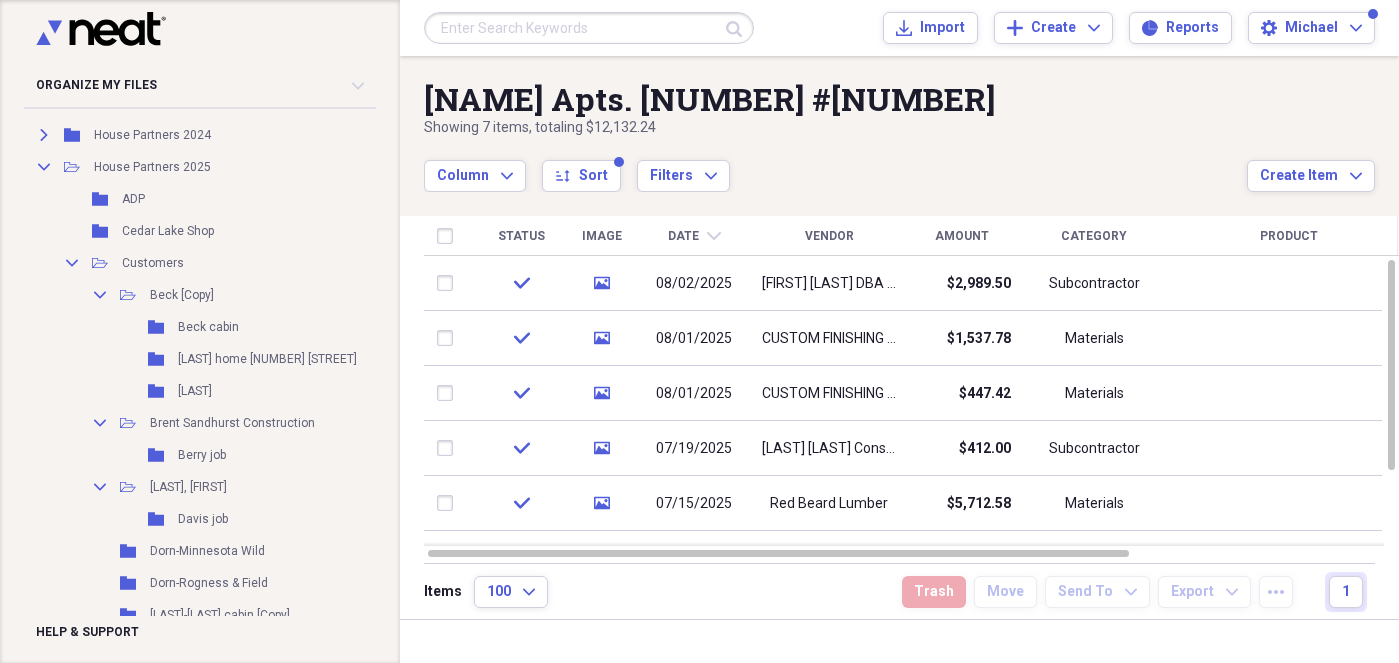 scroll, scrollTop: 0, scrollLeft: 0, axis: both 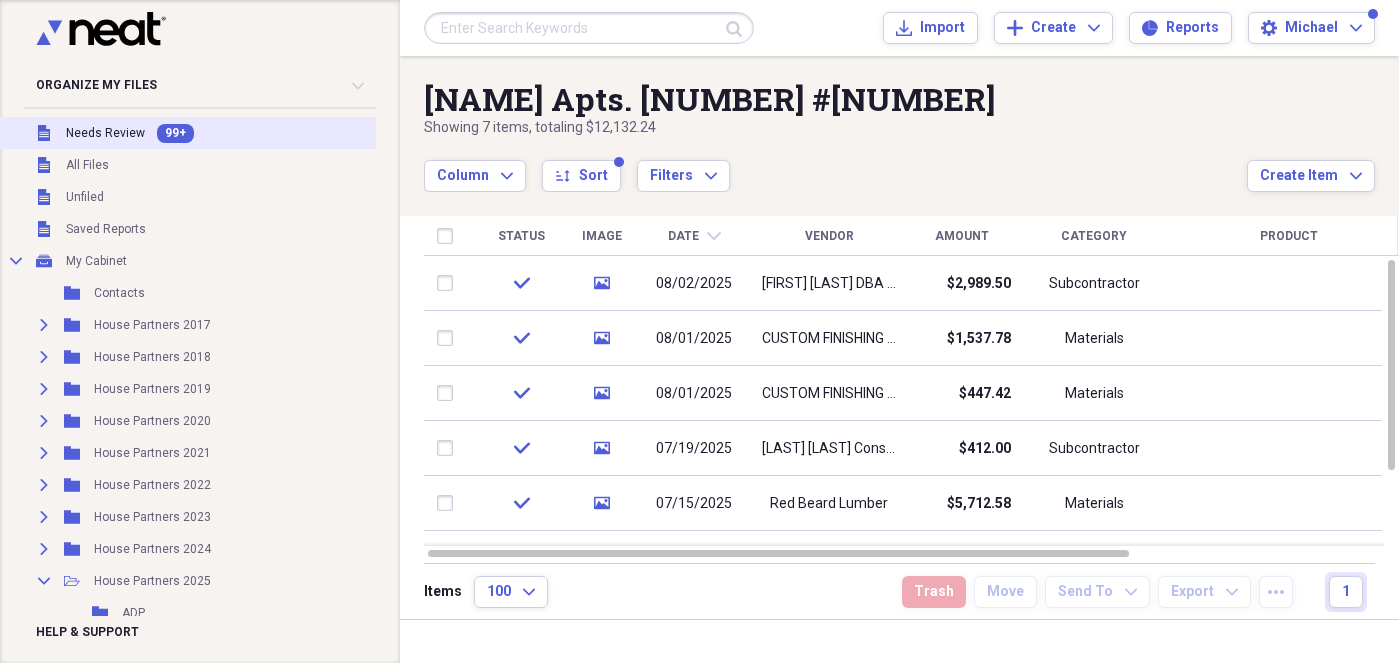 click on "Unfiled Needs Review 99+" at bounding box center [245, 133] 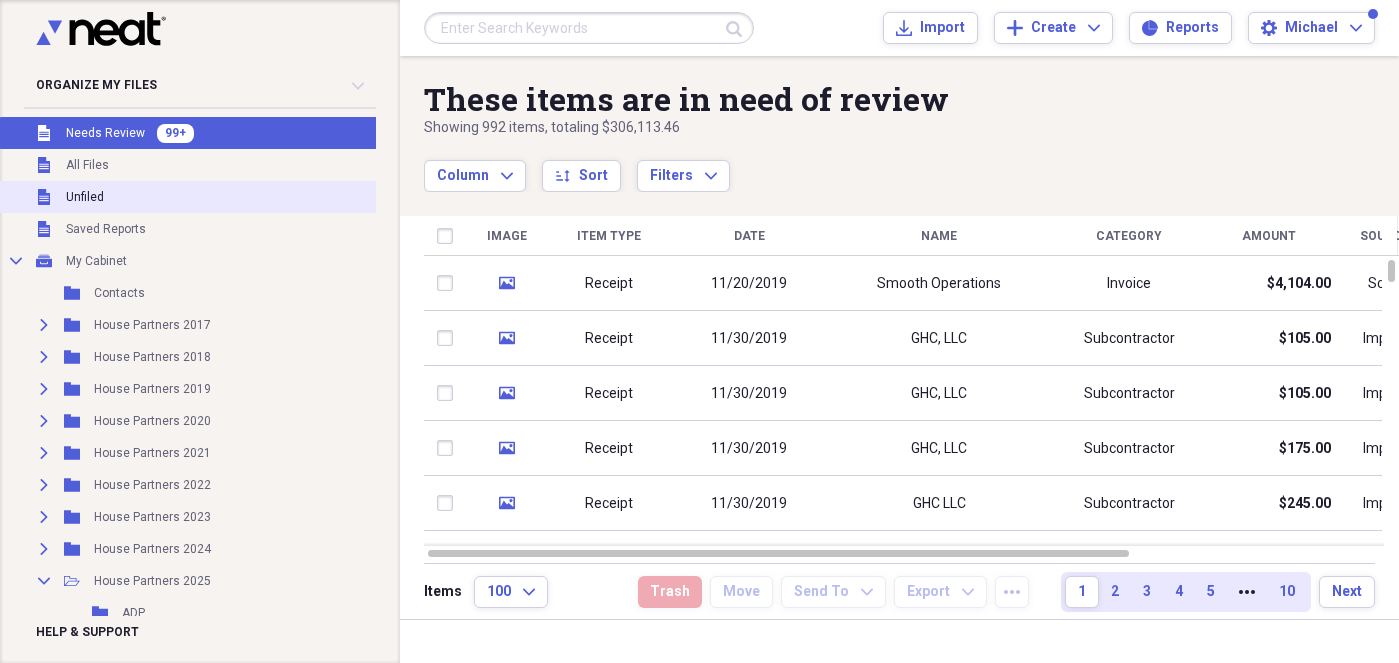 click on "Unfiled Unfiled" at bounding box center (245, 197) 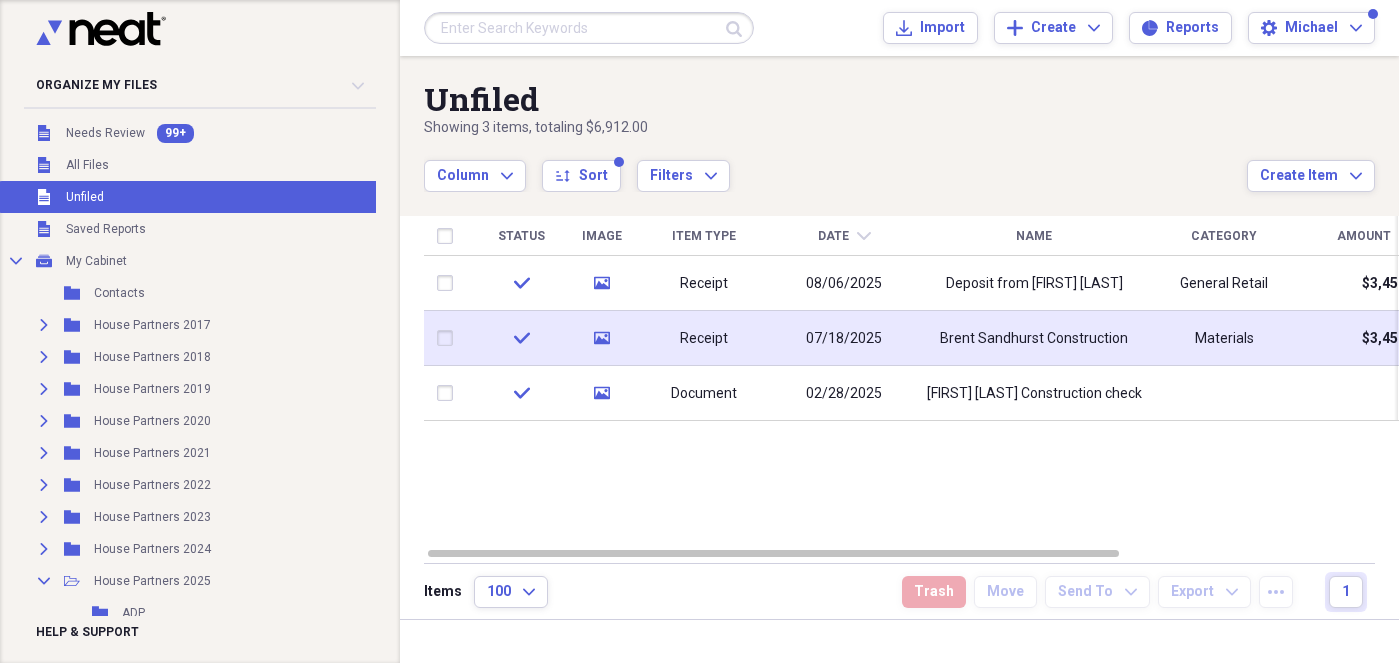 click on "Brent Sandhurst Construction" at bounding box center (1034, 339) 